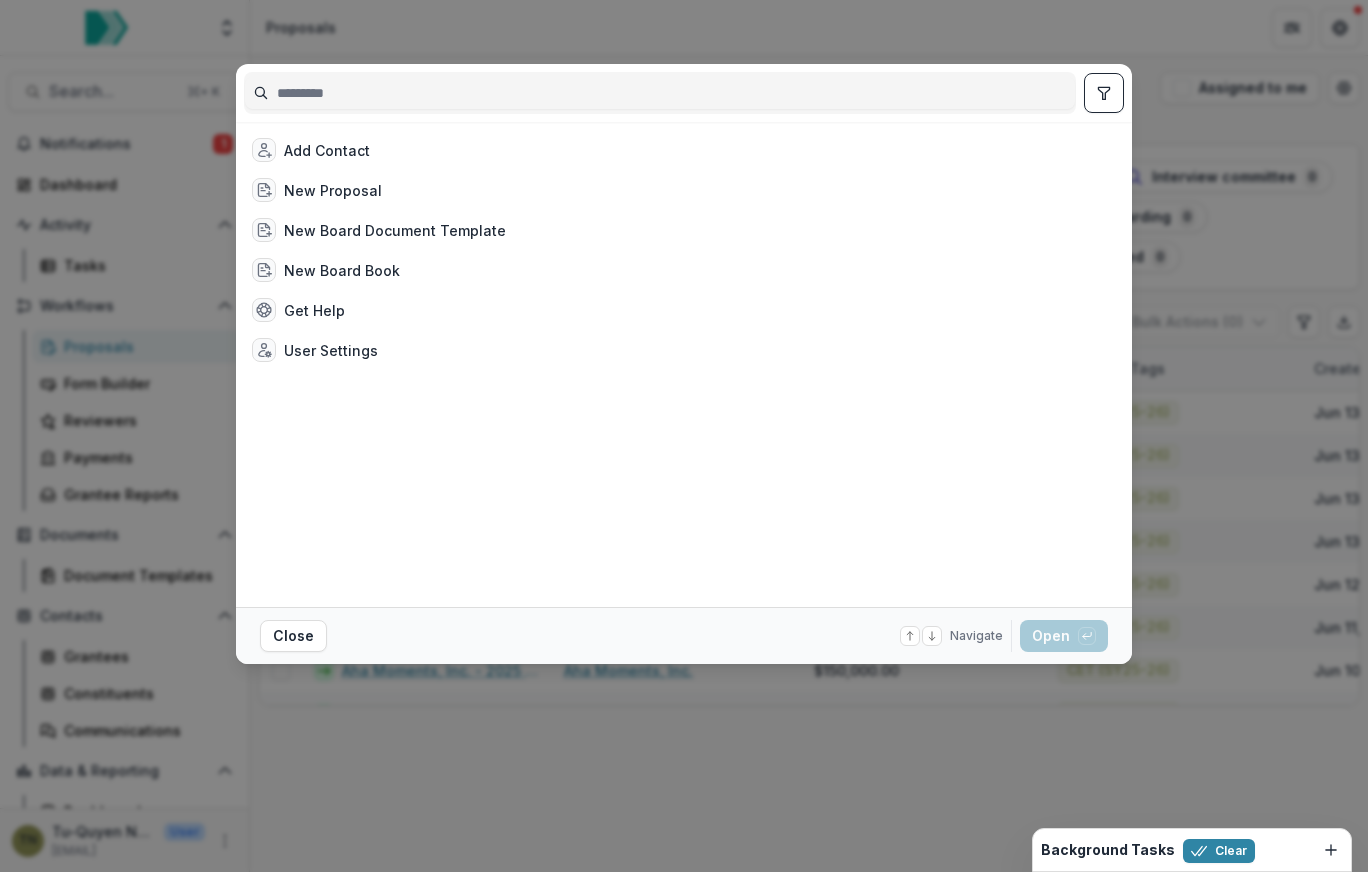 scroll, scrollTop: 0, scrollLeft: 0, axis: both 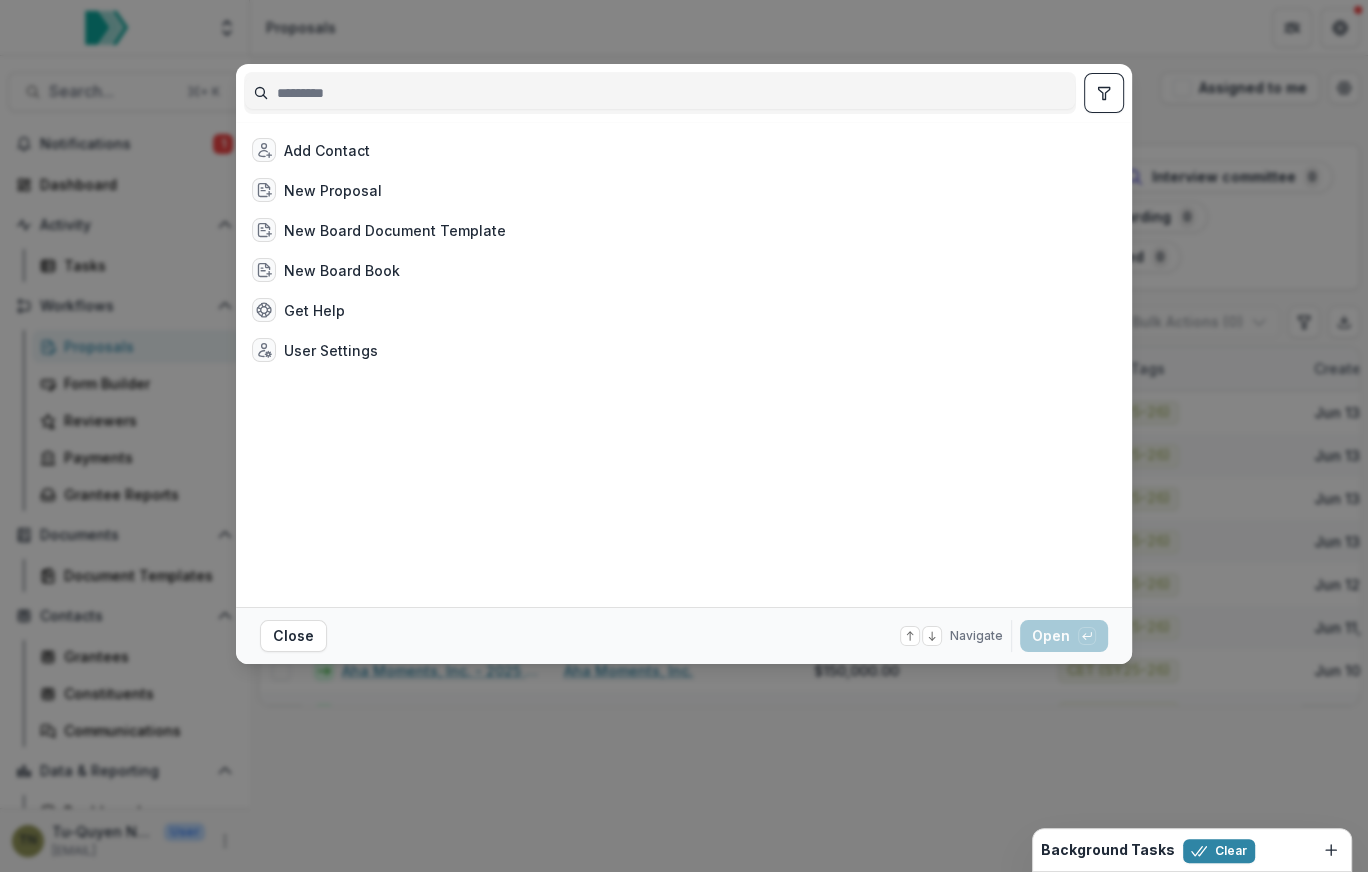 click at bounding box center [660, 93] 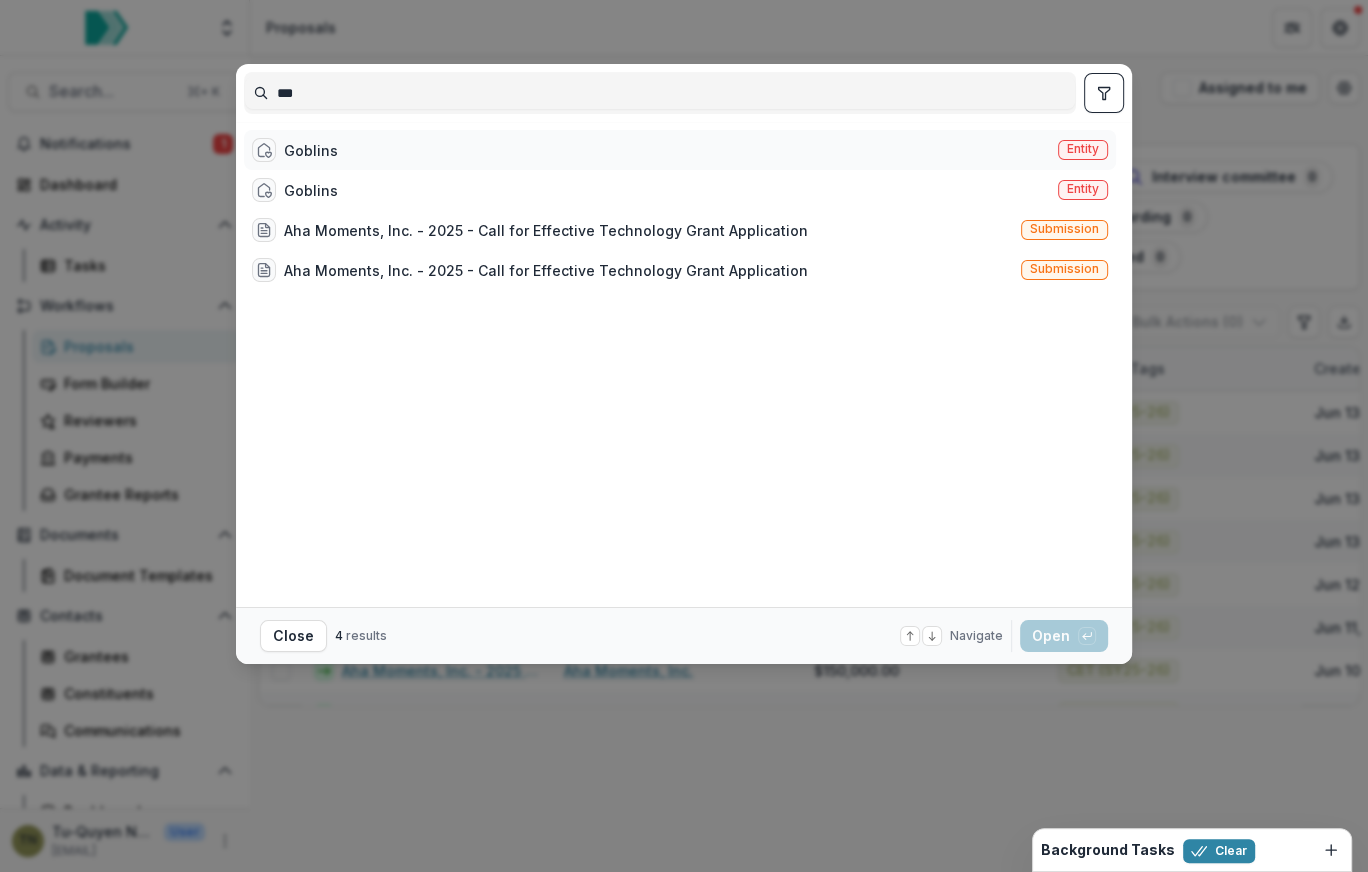 type on "***" 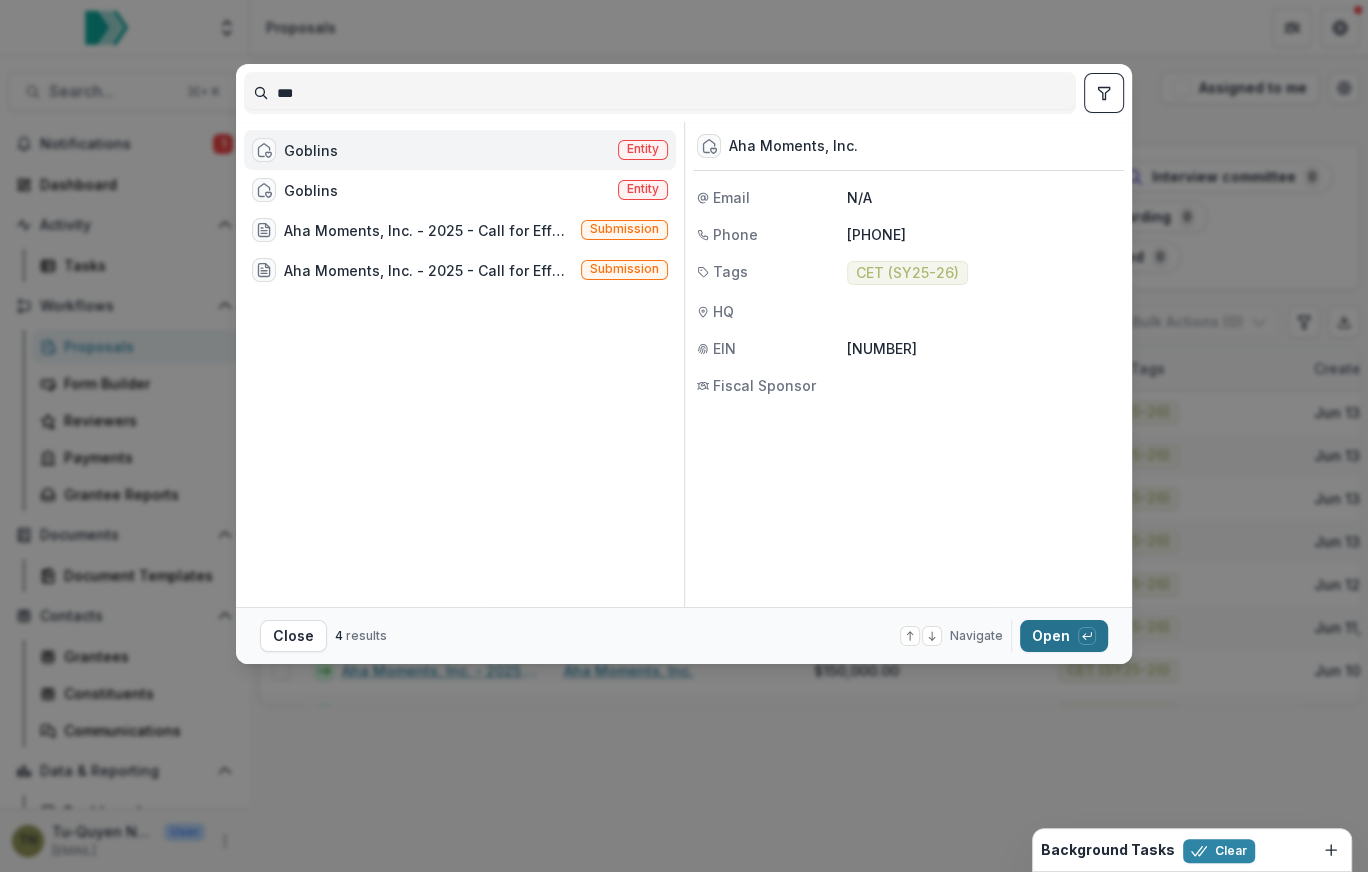 click on "Open with enter key" at bounding box center [1064, 636] 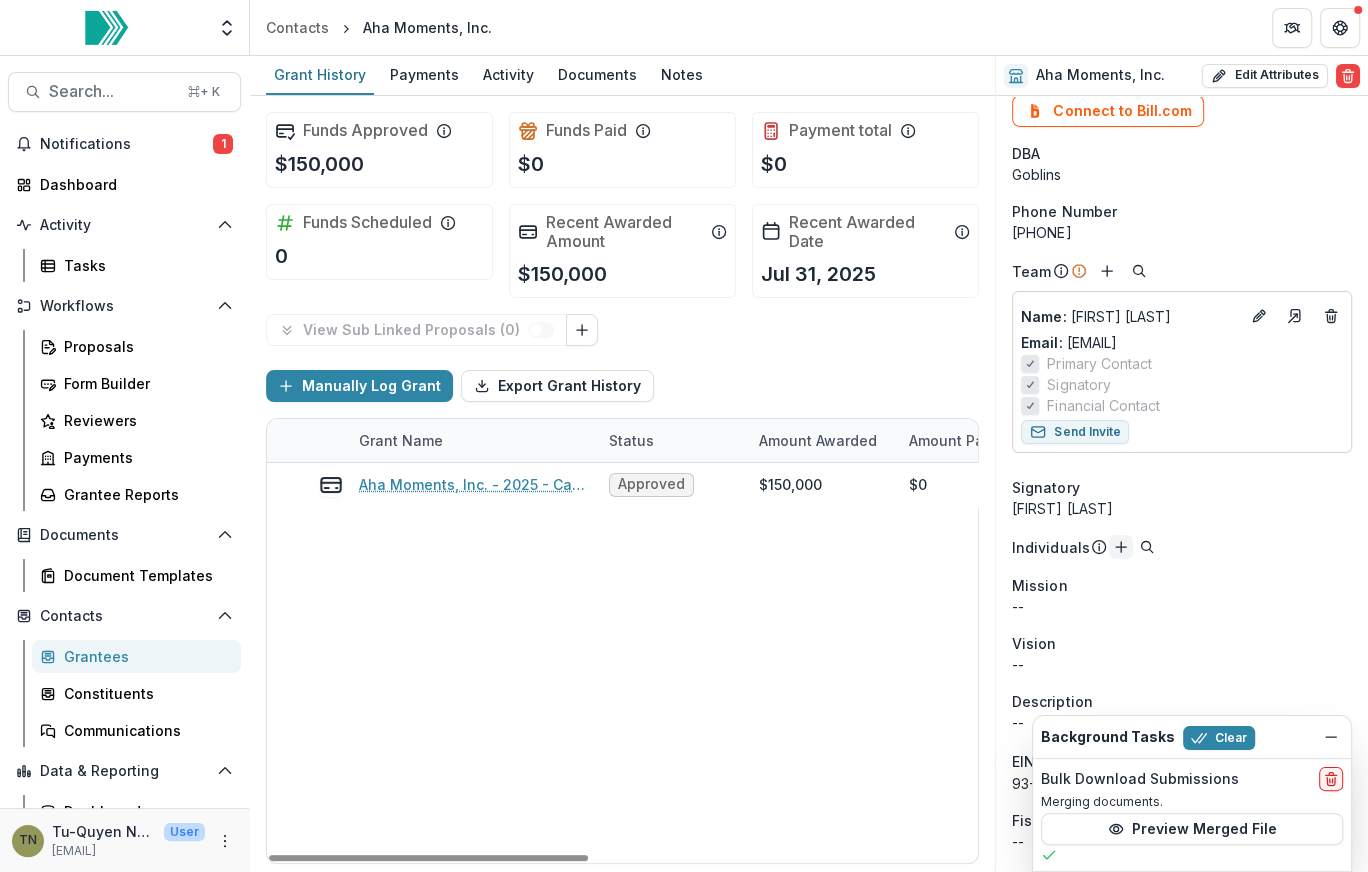 scroll, scrollTop: 50, scrollLeft: 0, axis: vertical 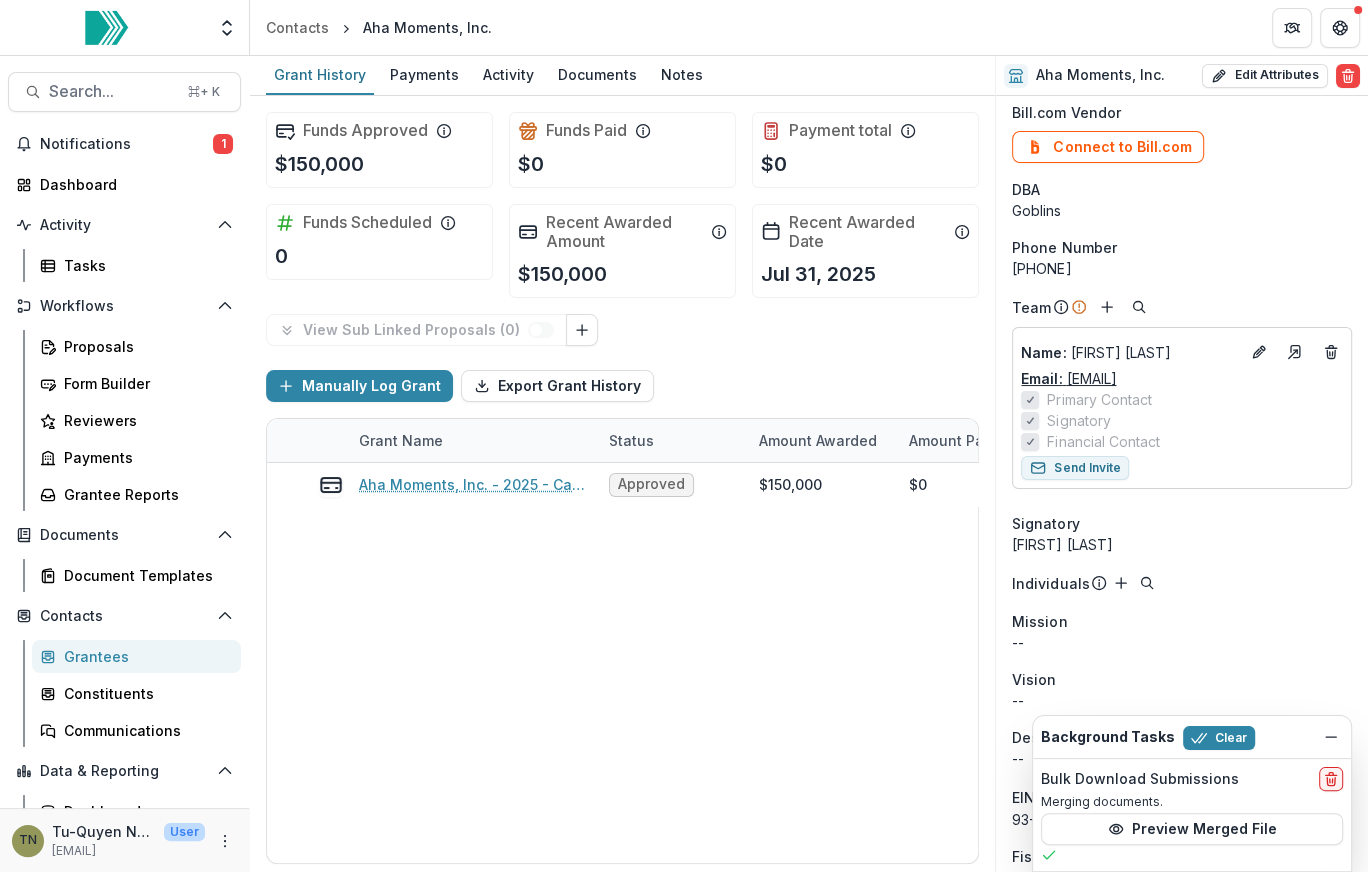 drag, startPoint x: 1240, startPoint y: 375, endPoint x: 1067, endPoint y: 379, distance: 173.04623 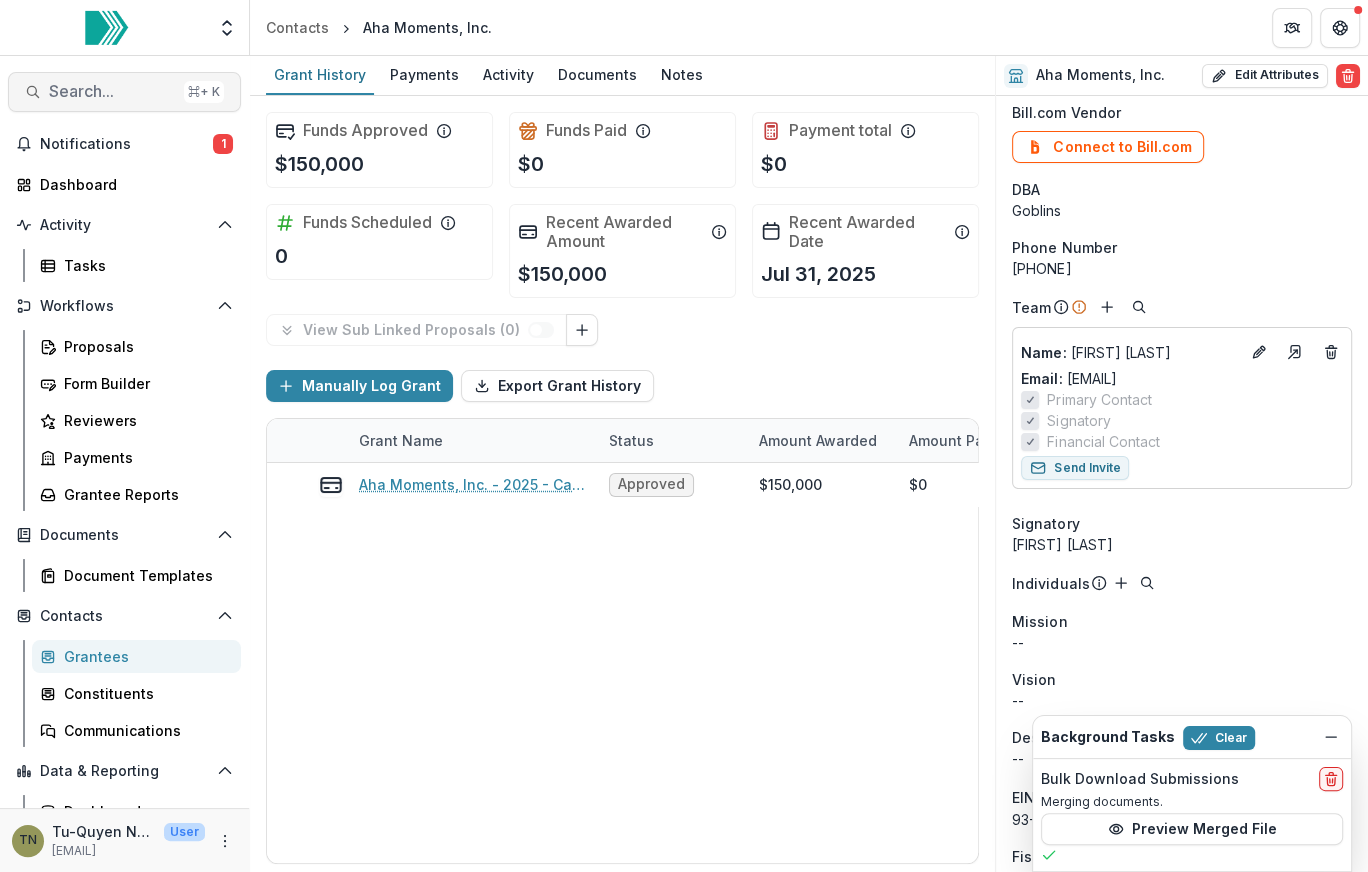 click on "Search... ⌘  + K" at bounding box center [124, 92] 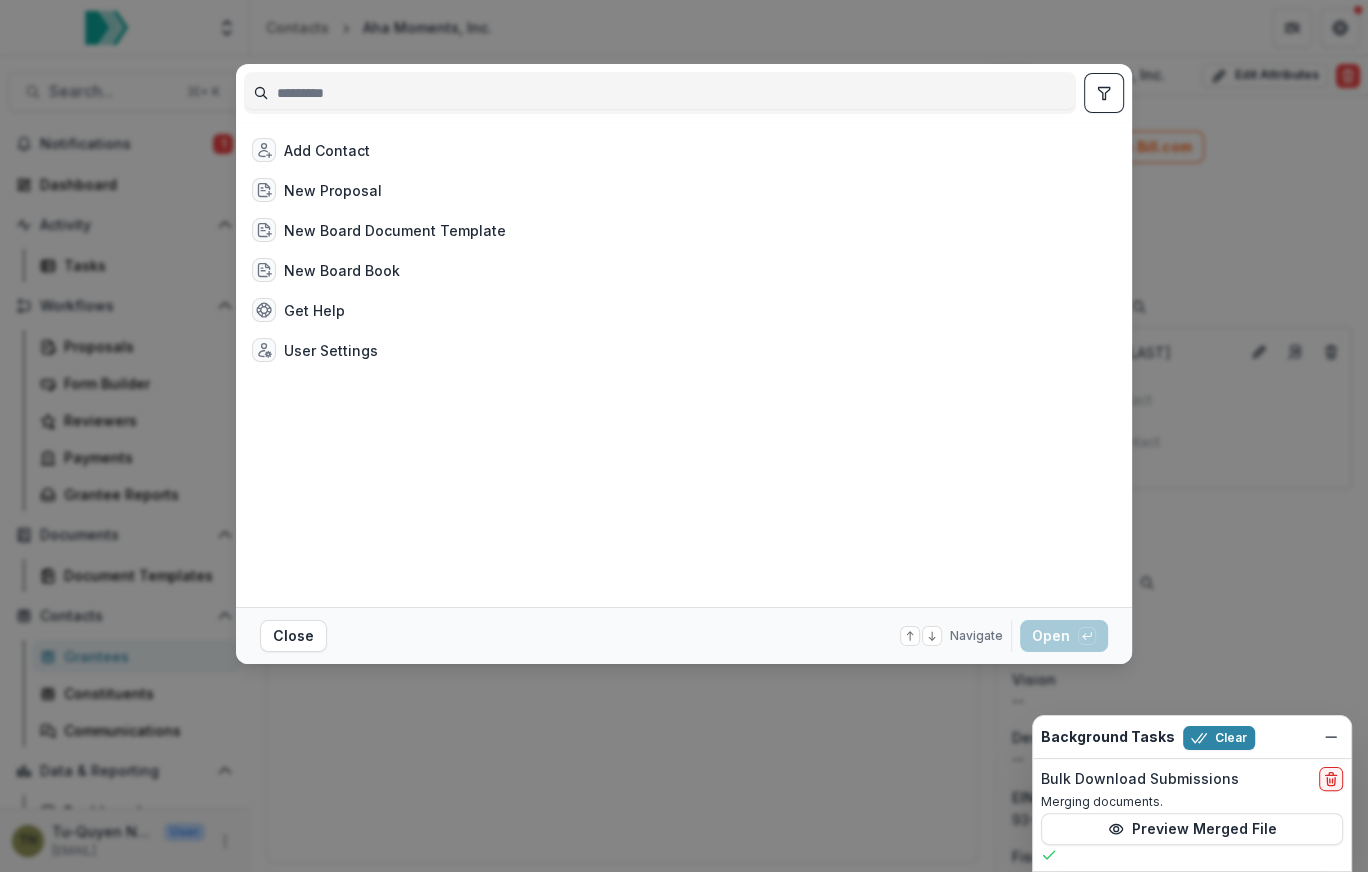 click on "Add Contact New Proposal New Board Document Template New Board Book Get Help User Settings Close Navigate up and down with arrow keys Open with enter key" at bounding box center [684, 436] 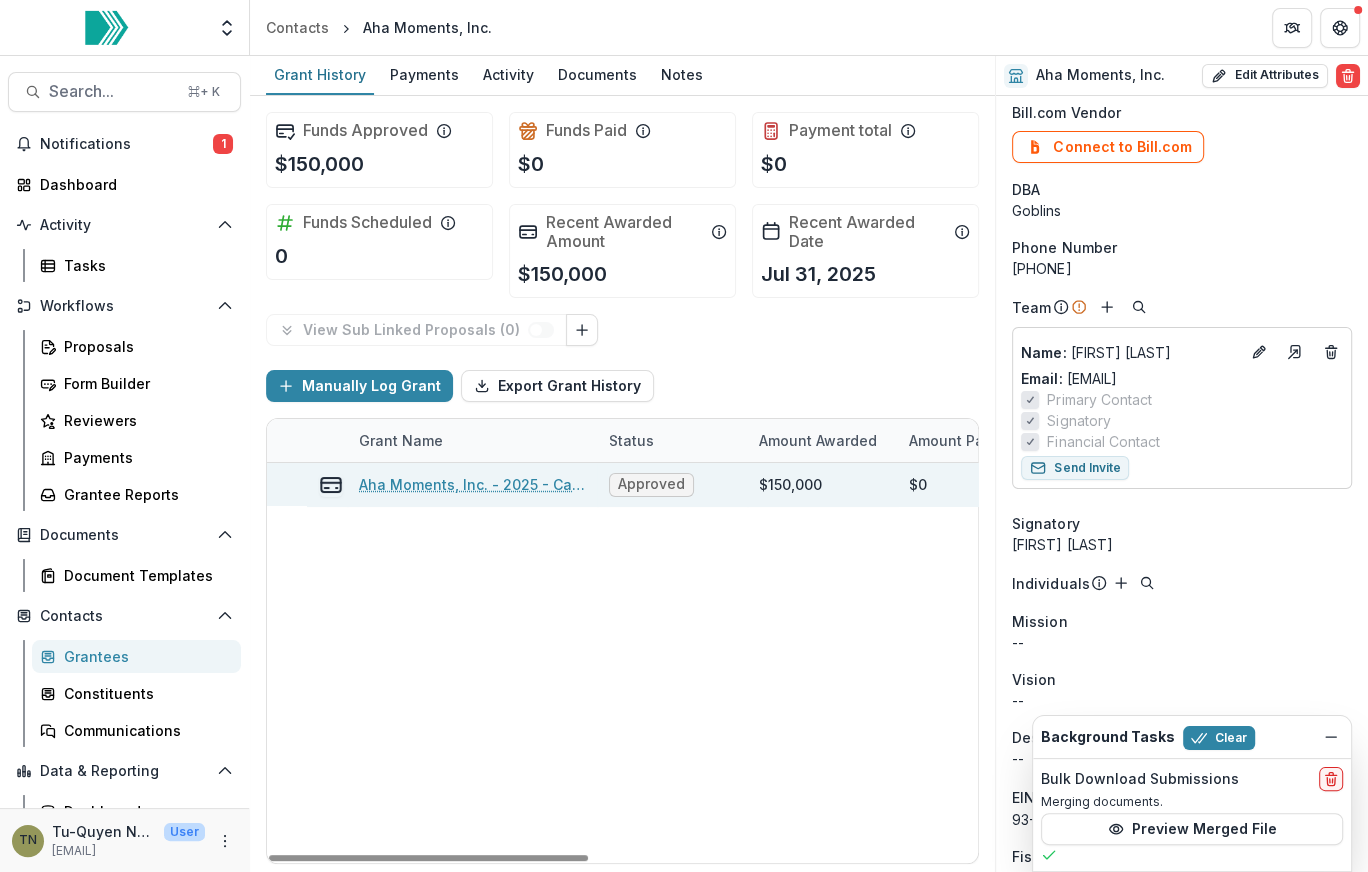 click on "Aha Moments, Inc. - 2025 - Call for Effective Technology Grant Application" at bounding box center [472, 484] 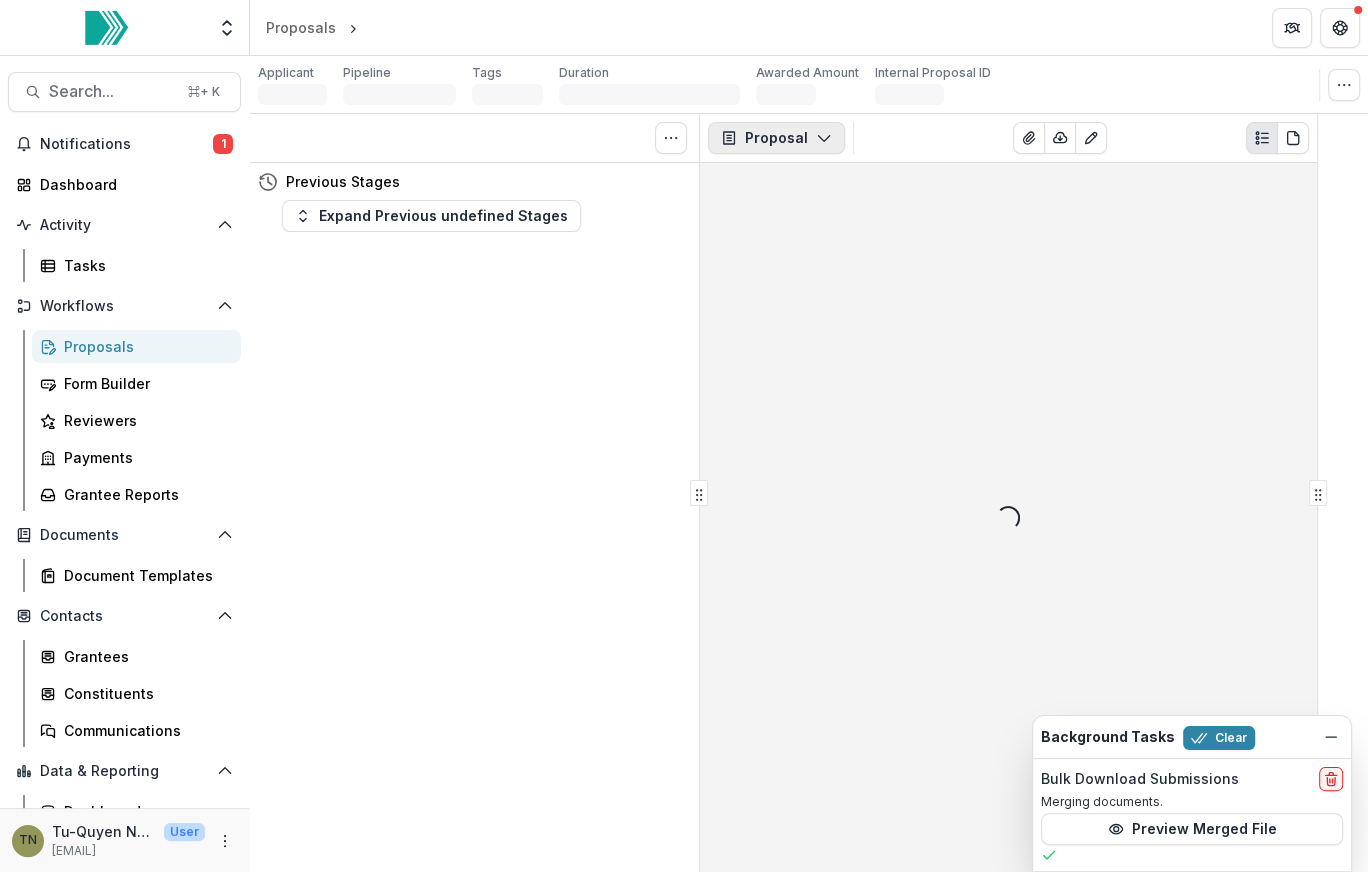 click on "Proposal" at bounding box center [776, 138] 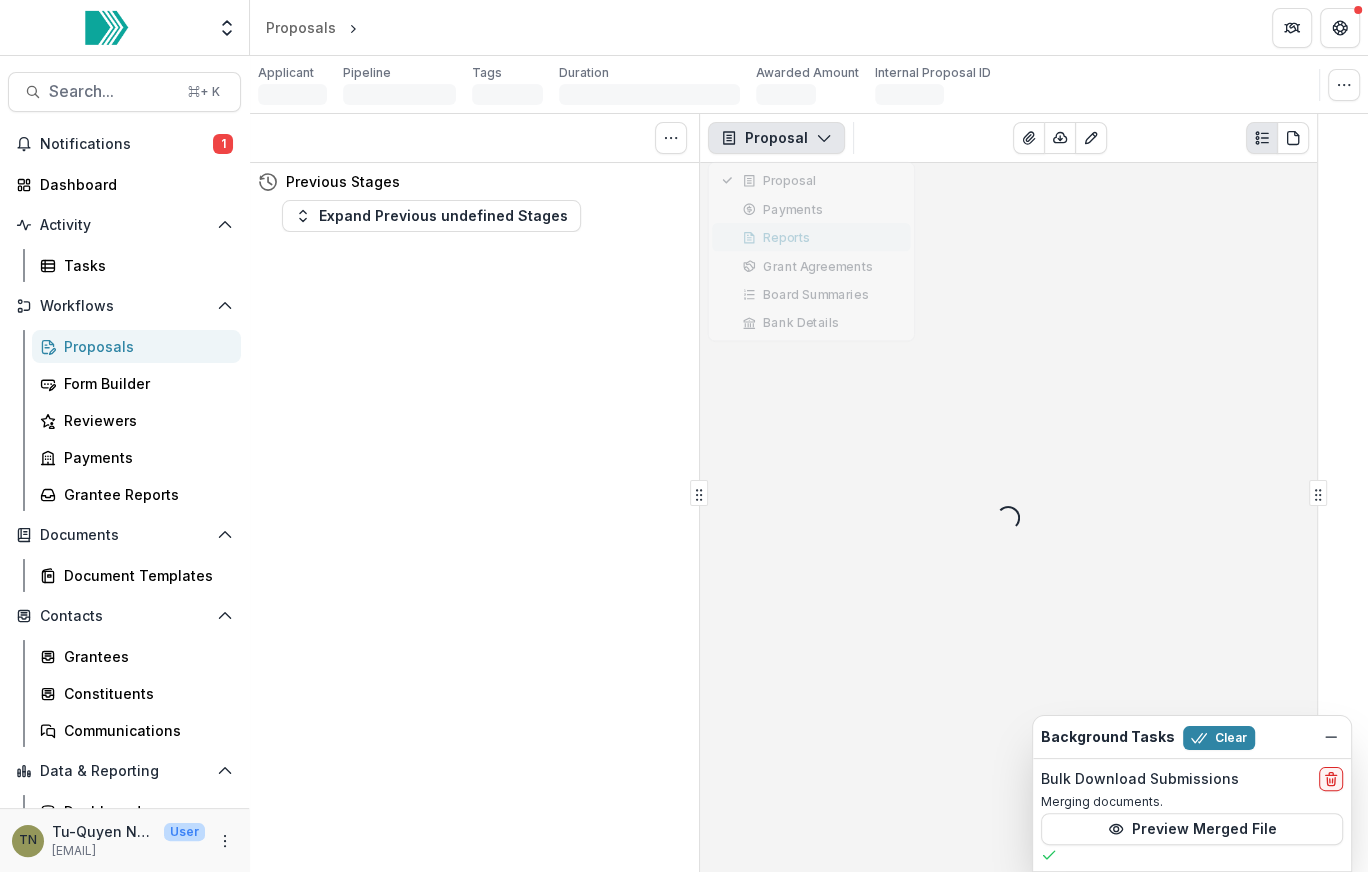 click on "Reports" at bounding box center [821, 237] 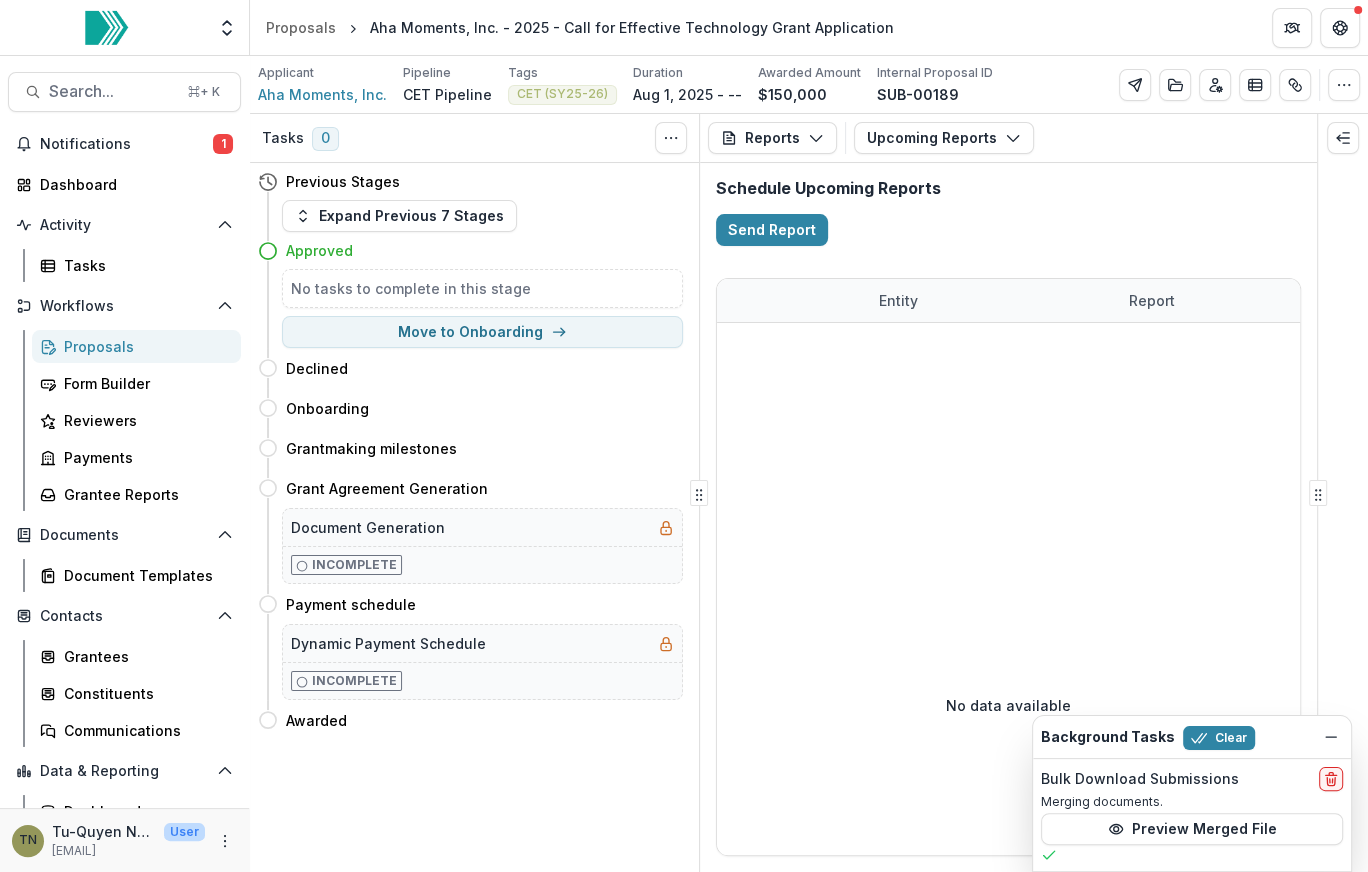 click on "Upcoming Reports" at bounding box center (944, 138) 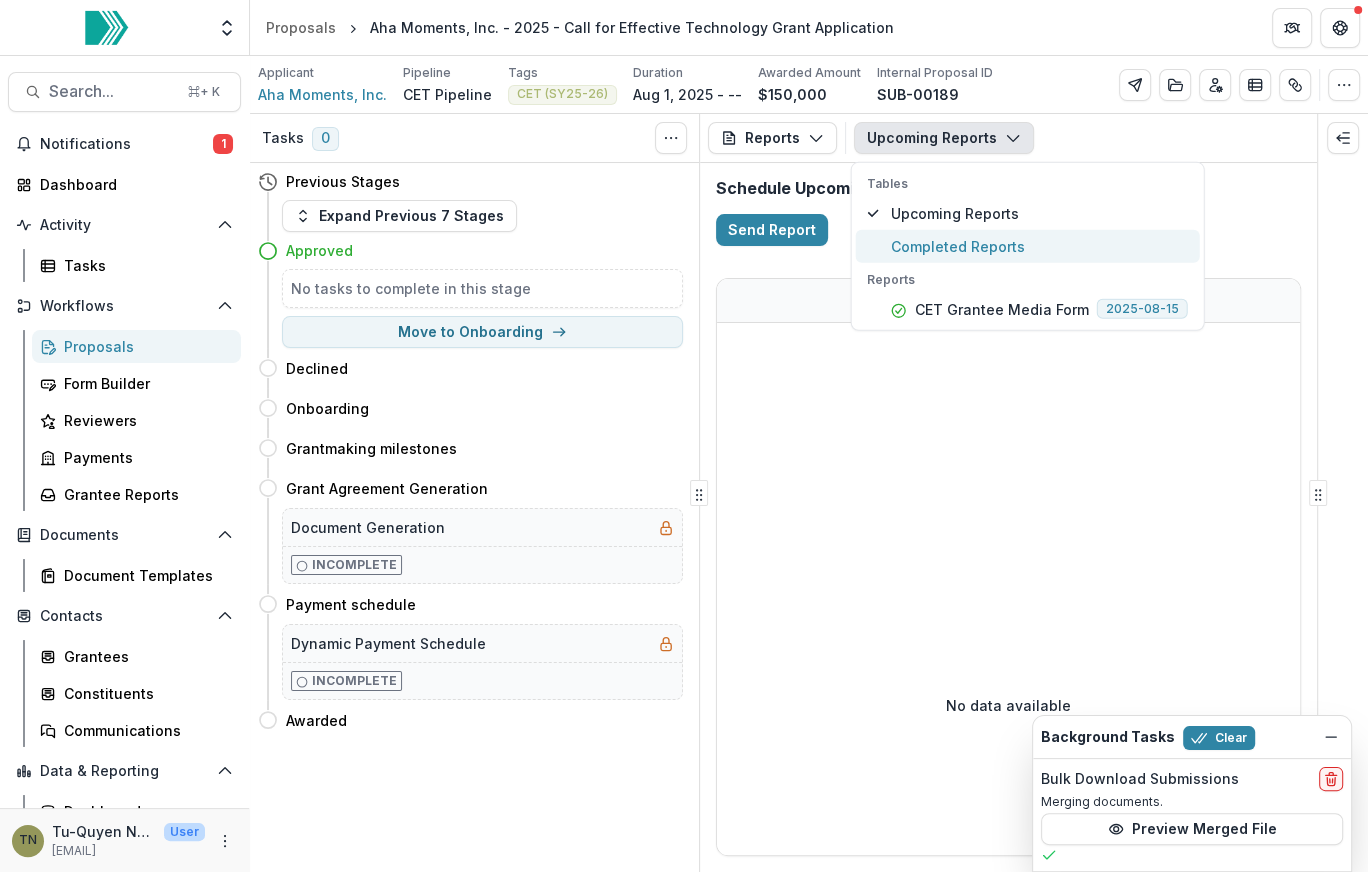 click on "Completed Reports" at bounding box center (1039, 246) 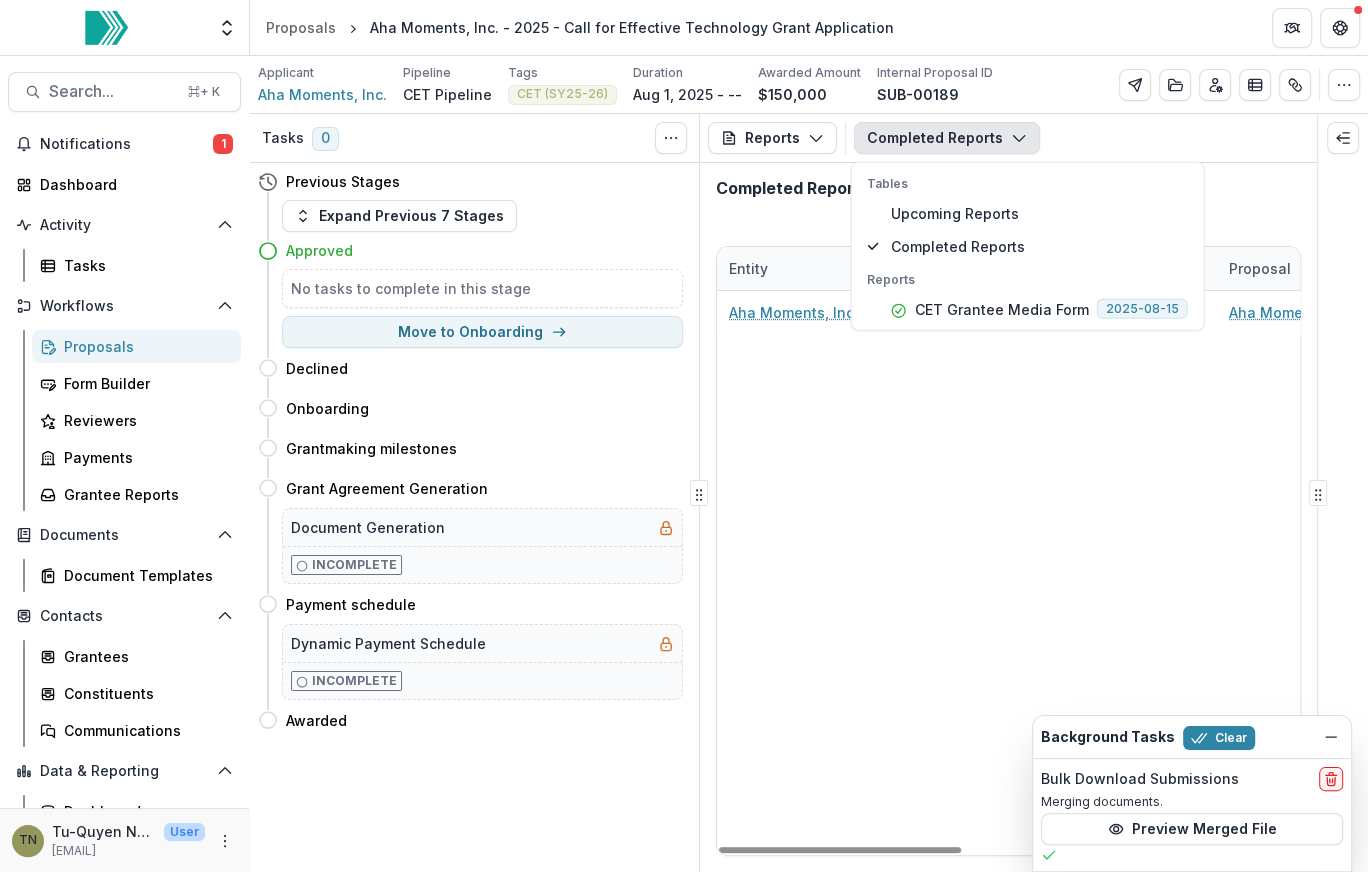 click on "Aha Moments, Inc. CET Grantee Media Form Aha Moments, Inc. - 2025 - Call for Effective Technology Grant Application Sawyer Altman 08/02/2025 08/02/2025" at bounding box center [1417, 573] 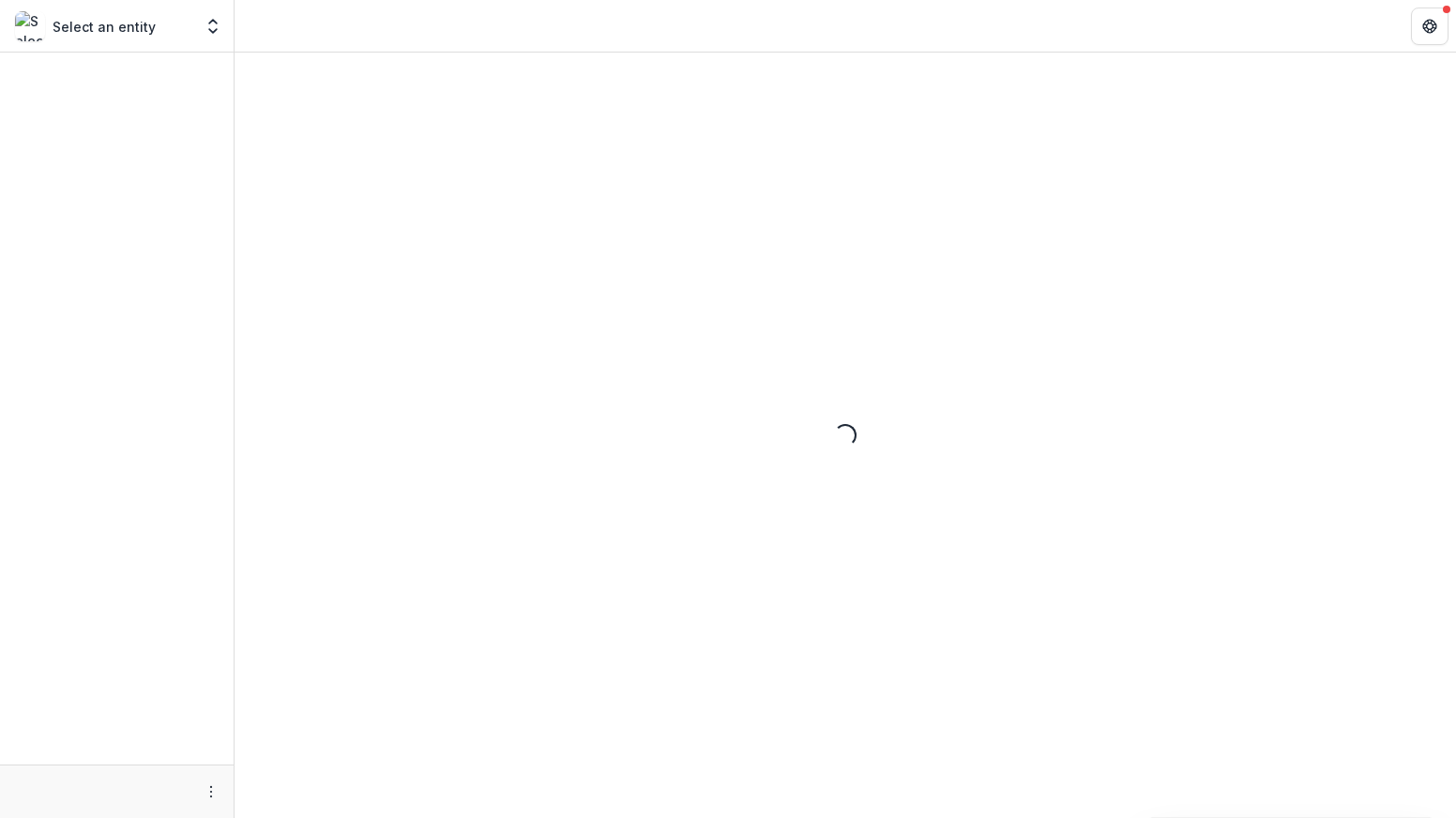 scroll, scrollTop: 0, scrollLeft: 0, axis: both 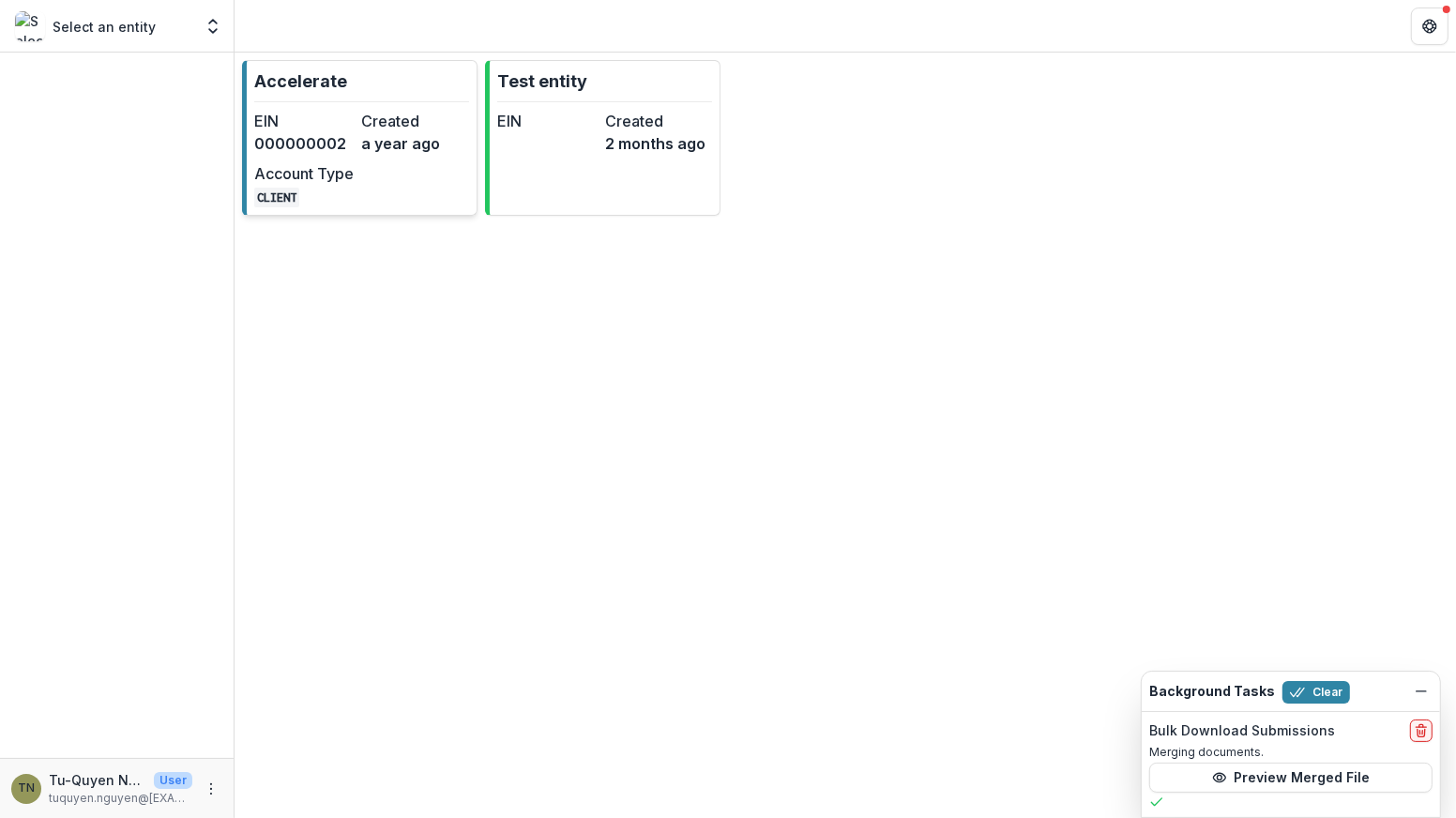 click on "EIN 000000002 Created a year ago Account Type CLIENT" at bounding box center [357, 159] 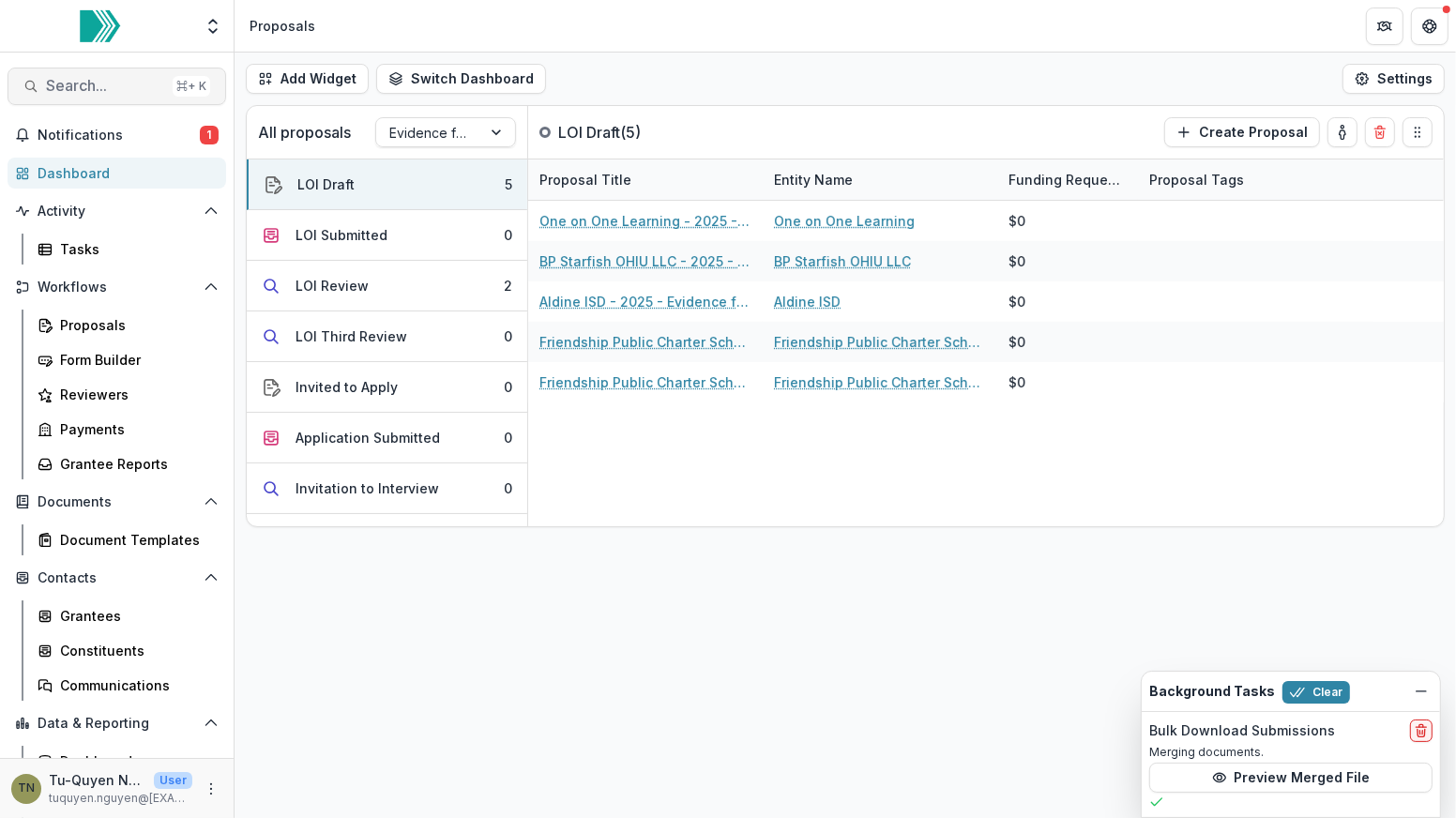 click on "Search..." at bounding box center [105, 85] 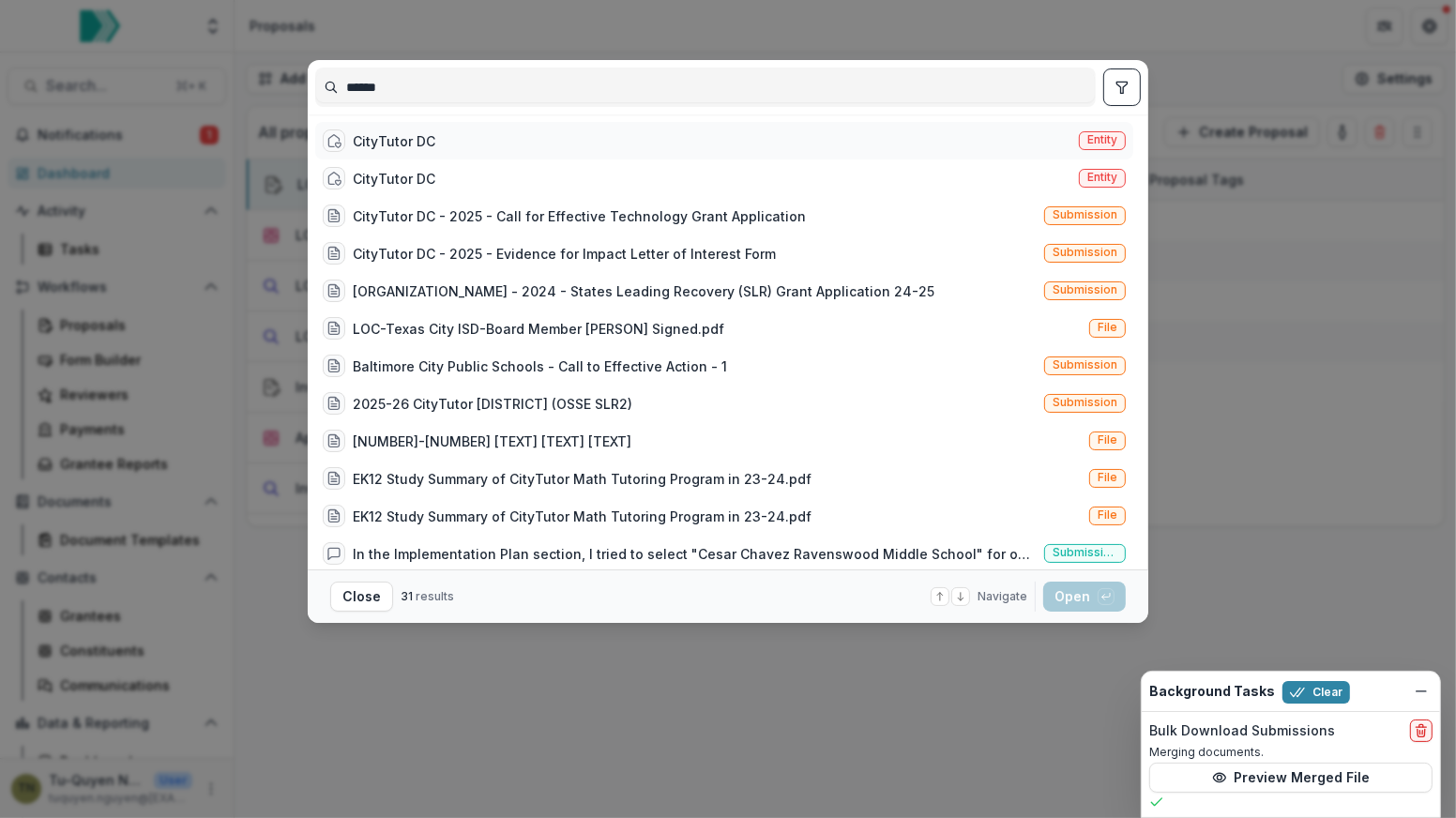 type on "******" 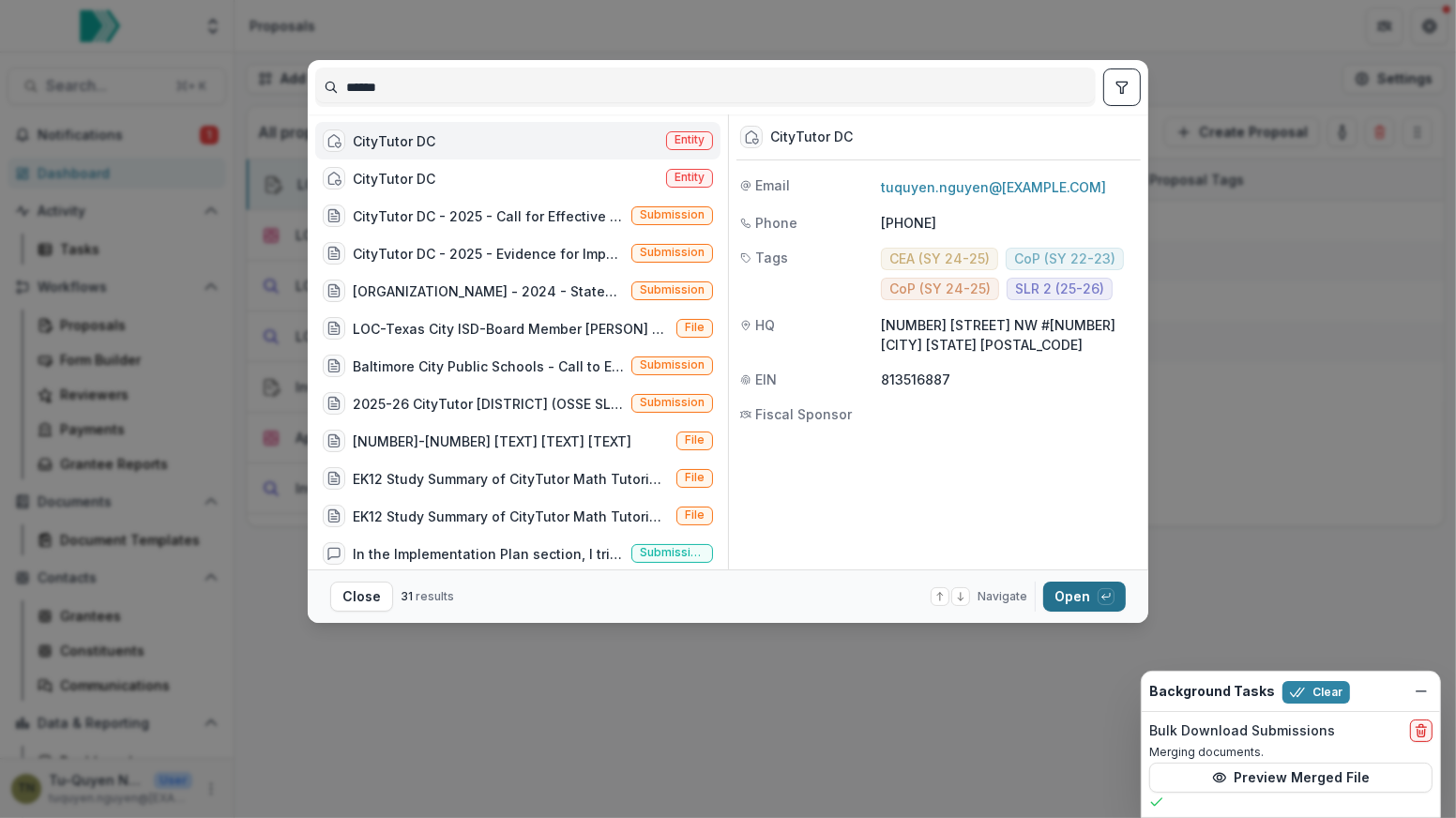 click on "Open with enter key" at bounding box center (1084, 597) 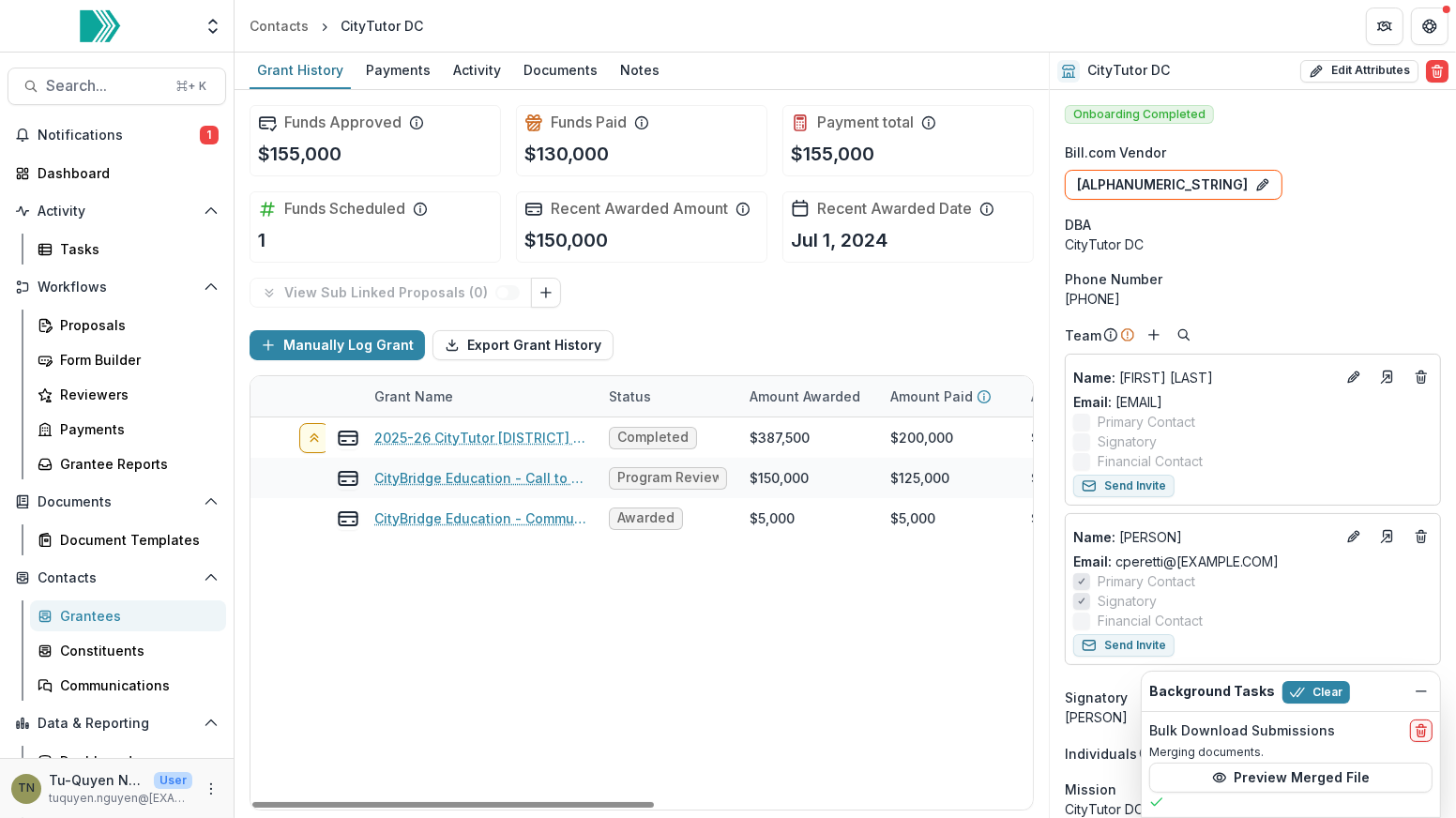 click on "[YEAR]-[YEAR] CityTutor DC (OSSE SLR2) Completed $387,500 $200,000 $187,500 [DATE] [DATE] $387,500 CityBridge Education - Call to Effective Action - 1 Program Review PR5 $150,000 $125,000 $25,000 [DATE] [DATE] $150,000 Innovation CityBridge Education - Community of Practice - 1 Awarded $5,000 $5,000 $0 [DATE] [DATE] $5,000 CoP" at bounding box center (1010, 614) 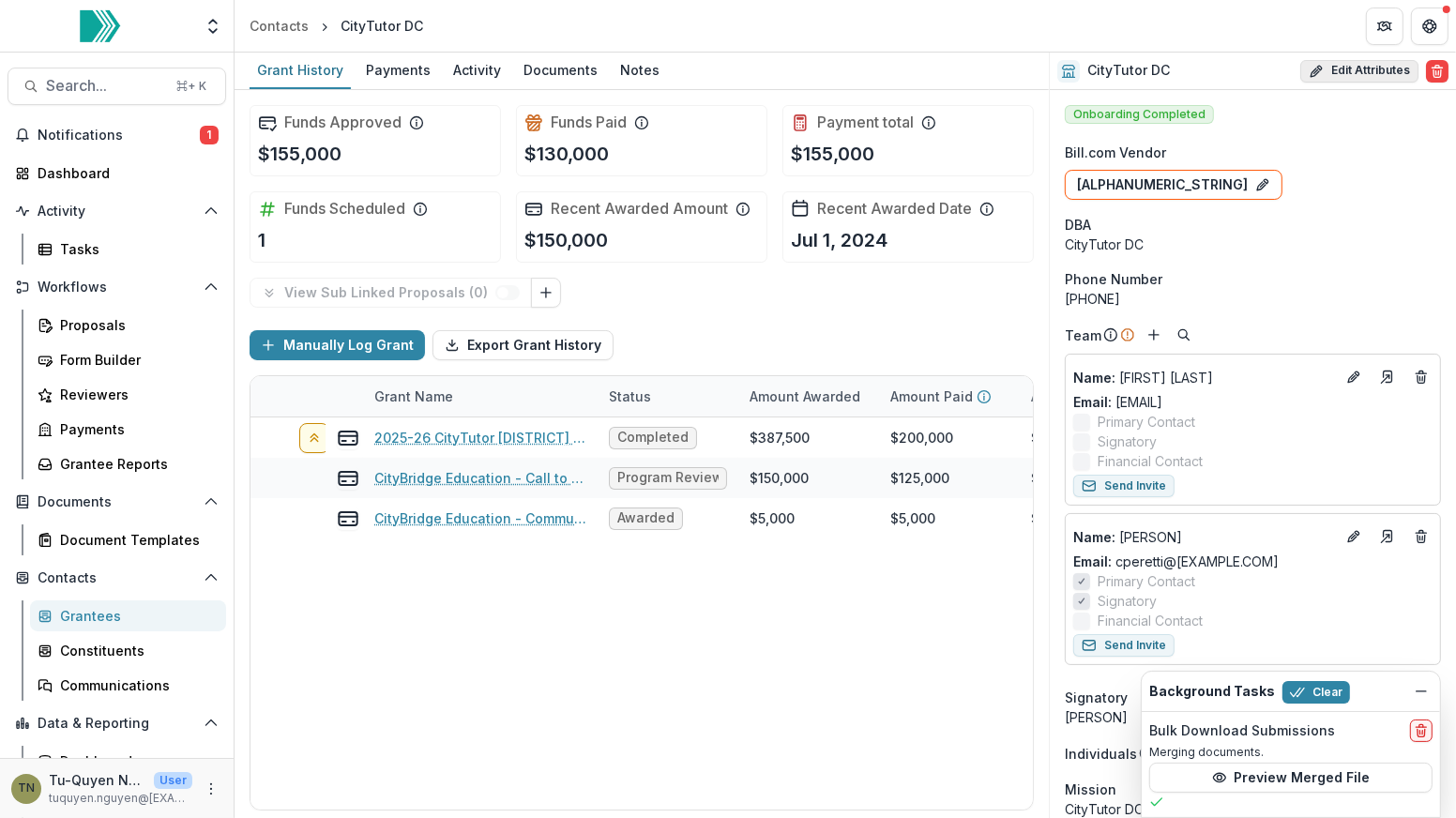 click on "Edit Attributes" at bounding box center [1359, 71] 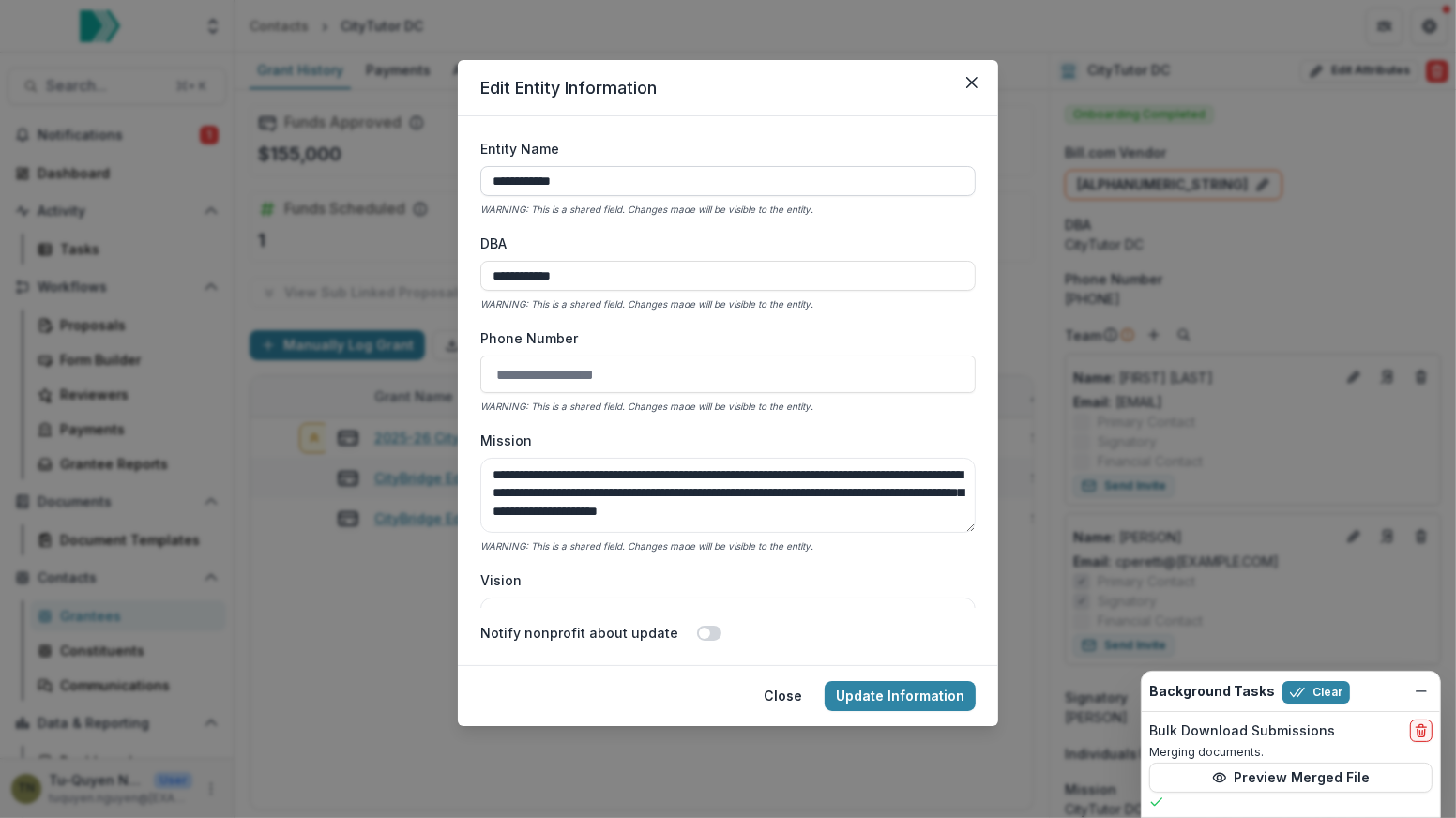 click on "**********" at bounding box center (728, 181) 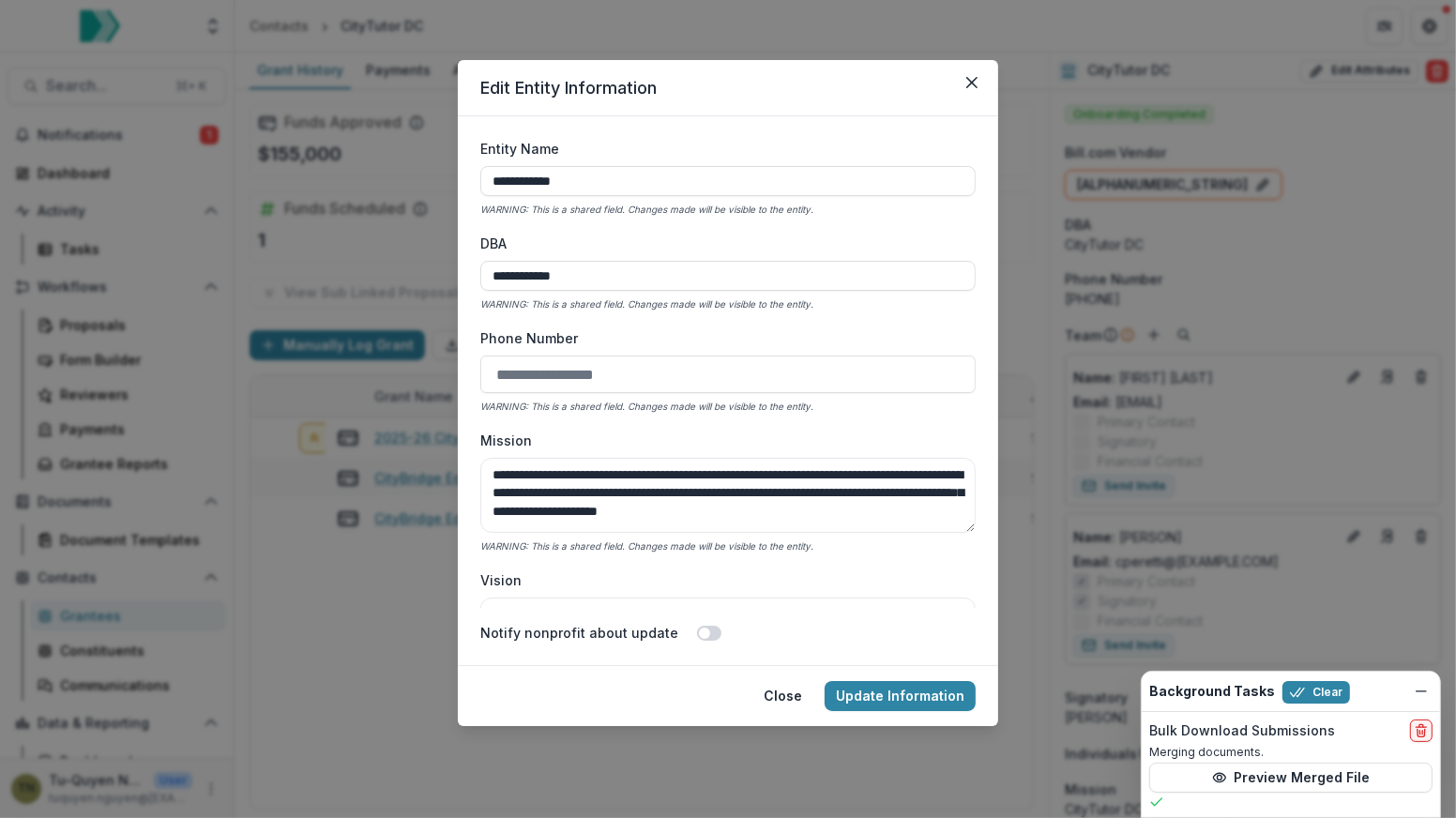 paste on "**********" 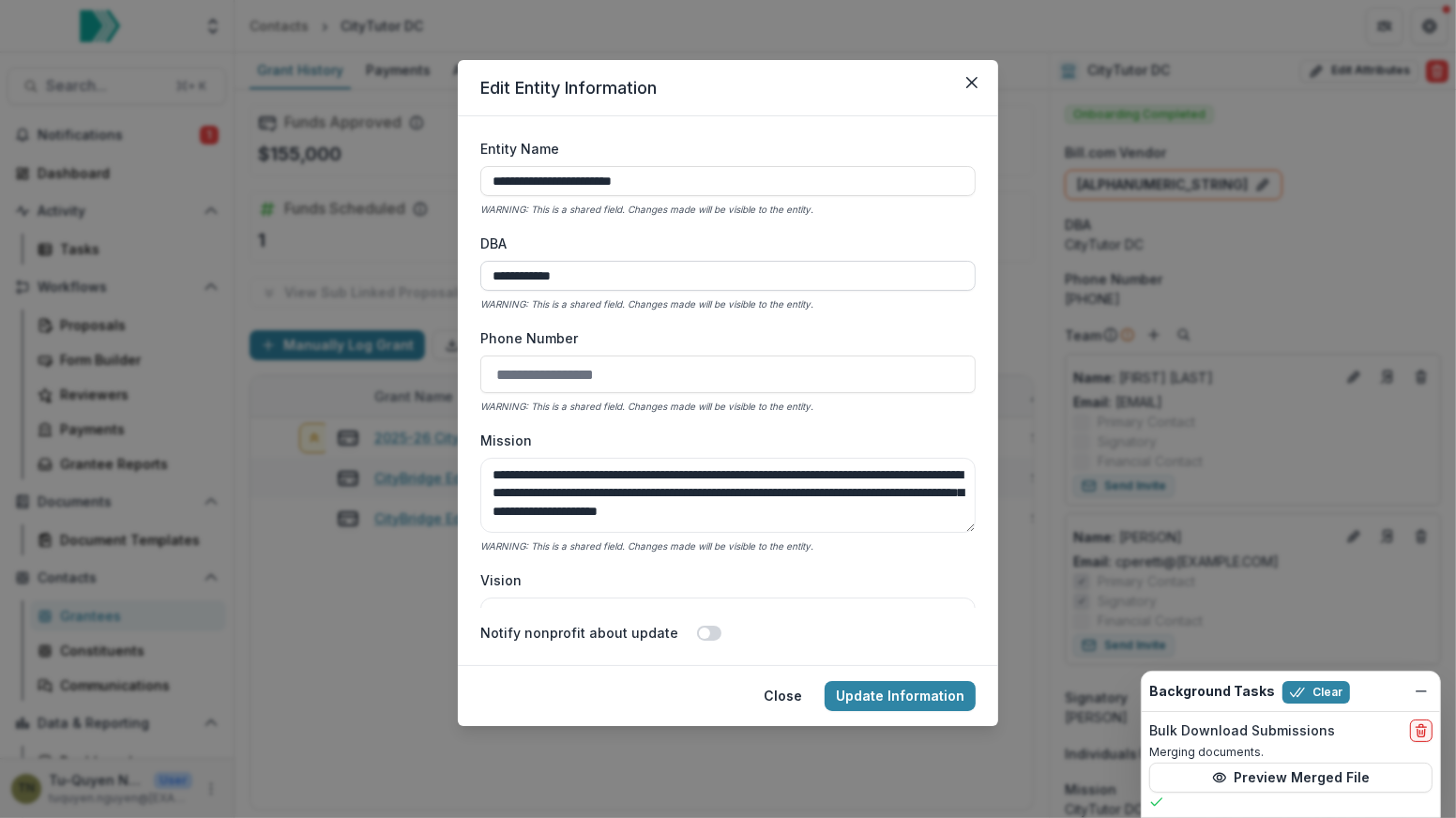 type on "**********" 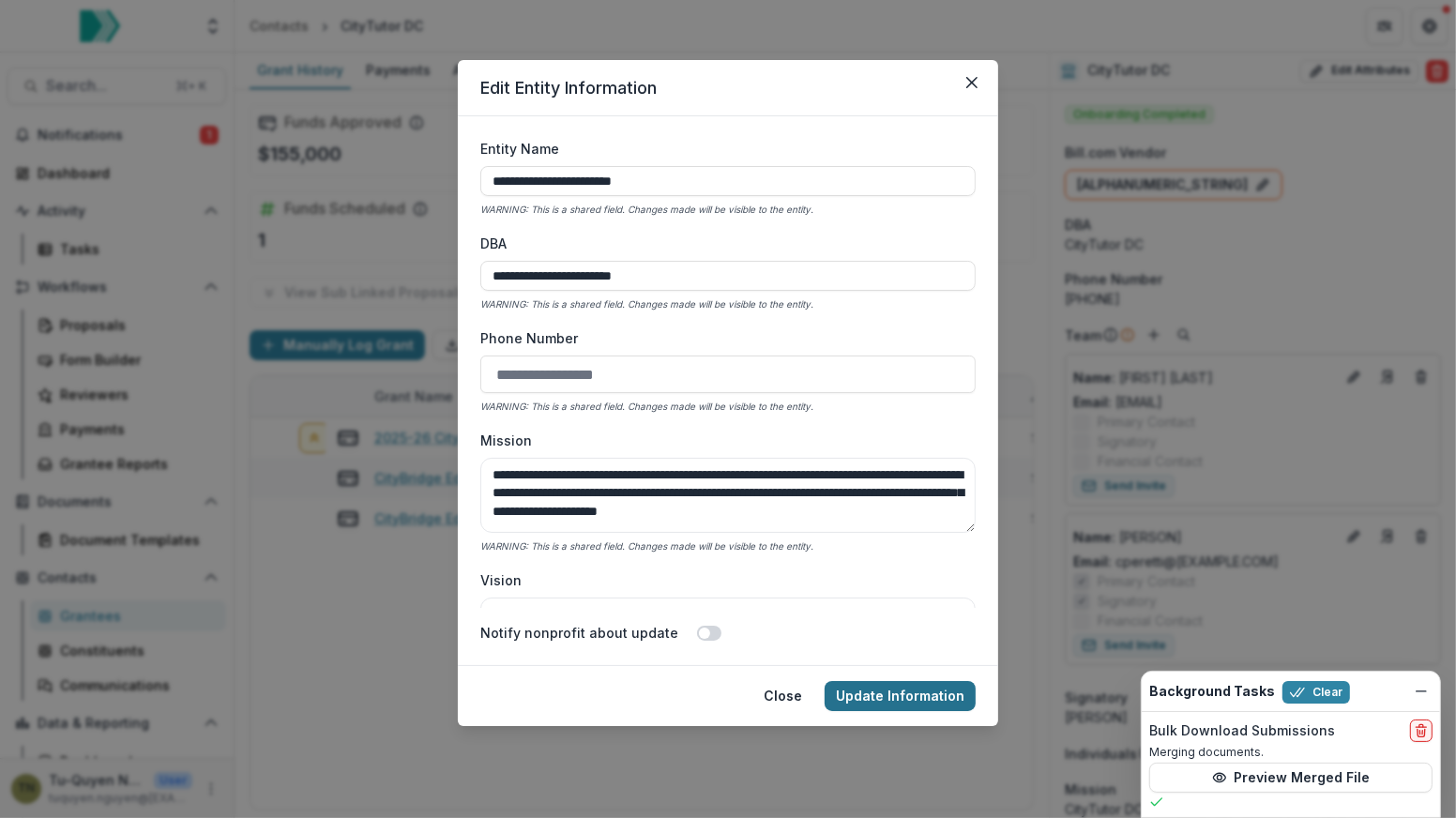 type on "**********" 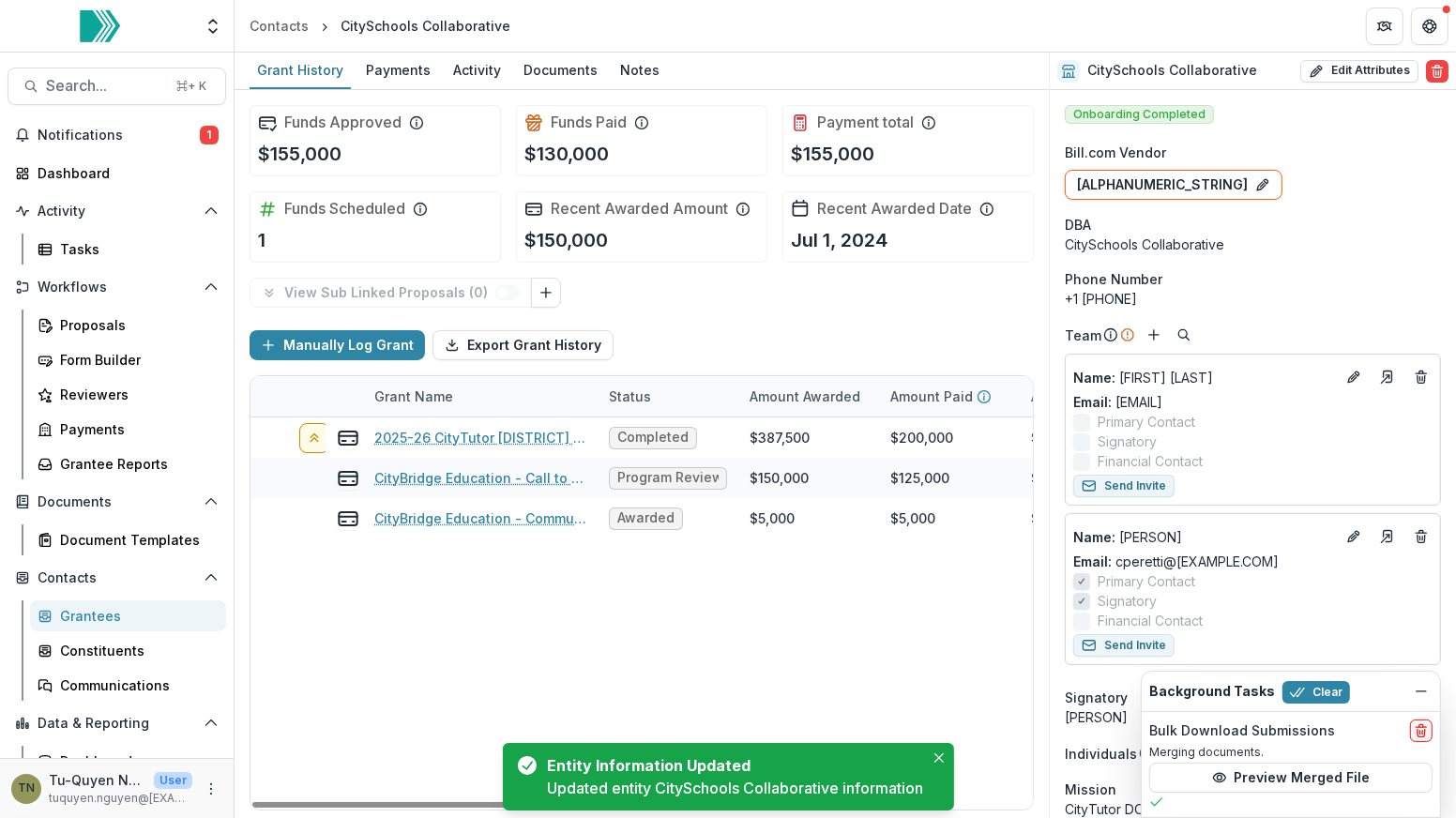 click on "[YEAR]-[YEAR] CityTutor DC (OSSE SLR2) Completed $387,500 $200,000 $187,500 [DATE] [DATE] $387,500 CityBridge Education - Call to Effective Action - 1 Program Review PR5 $150,000 $125,000 $25,000 [DATE] [DATE] $150,000 Innovation CityBridge Education - Community of Practice - 1 Awarded $5,000 $5,000 $0 [DATE] [DATE] $5,000 CoP" at bounding box center [1010, 614] 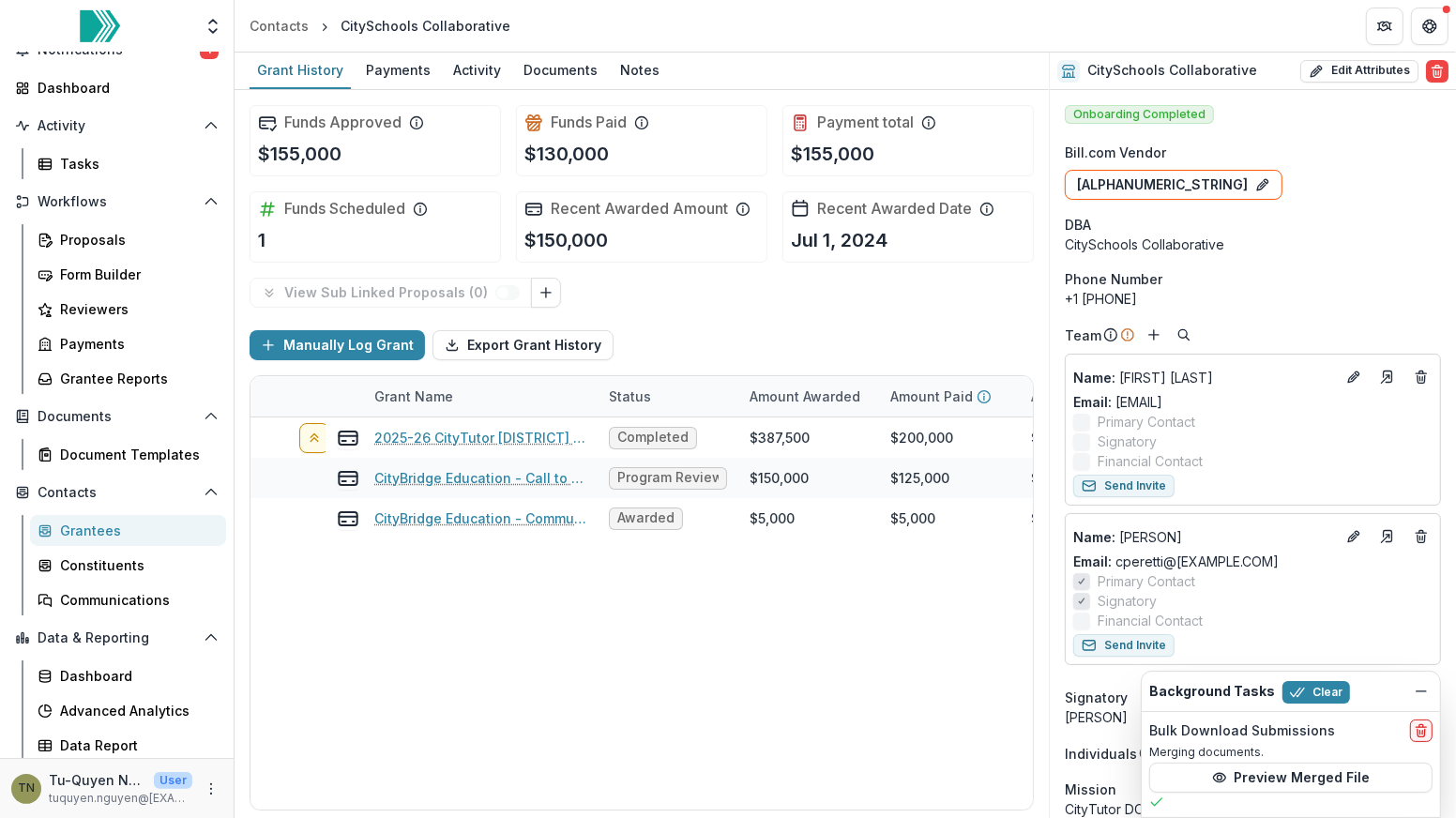 scroll, scrollTop: 86, scrollLeft: 0, axis: vertical 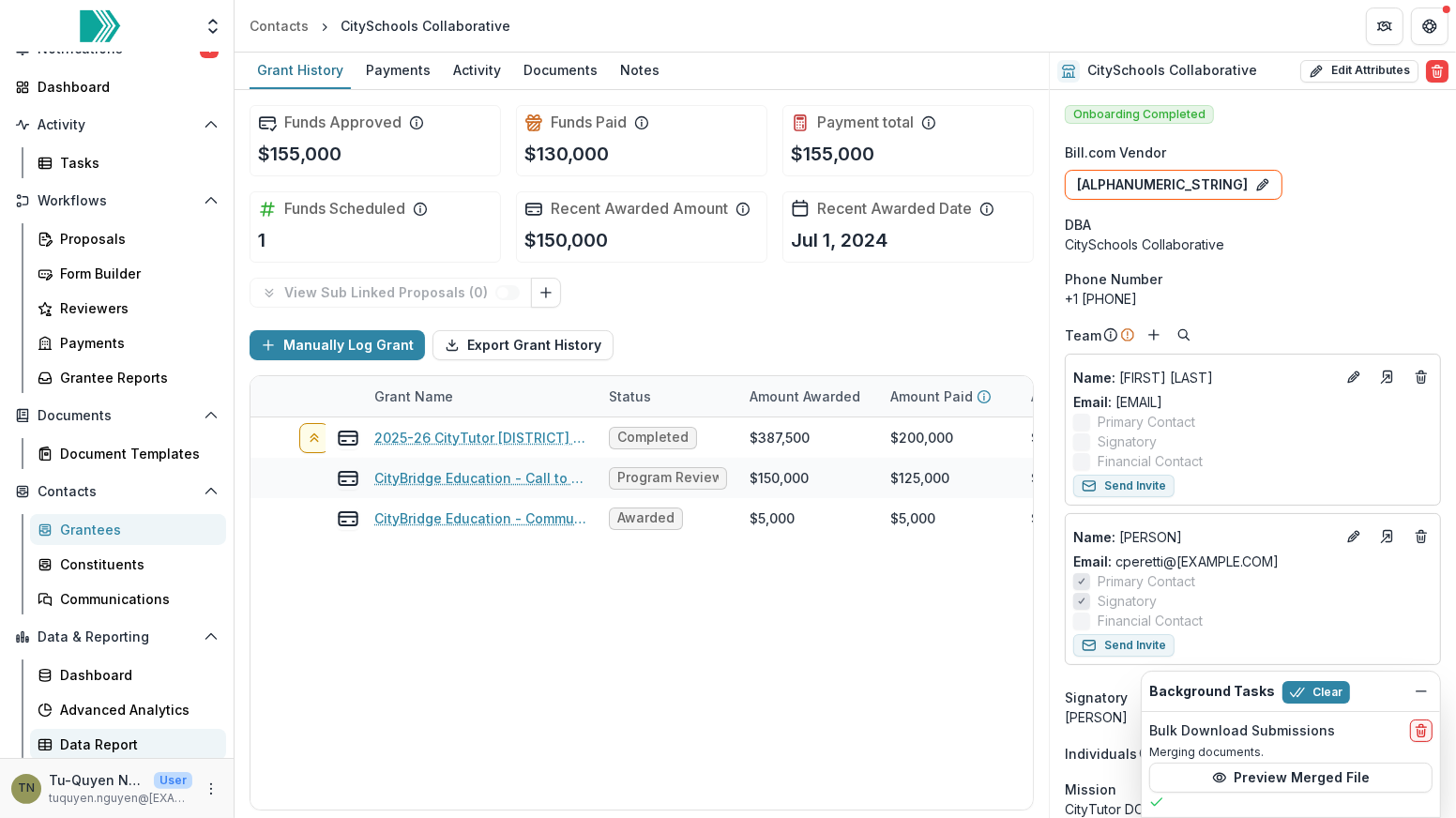 click on "Data Report" at bounding box center [135, 744] 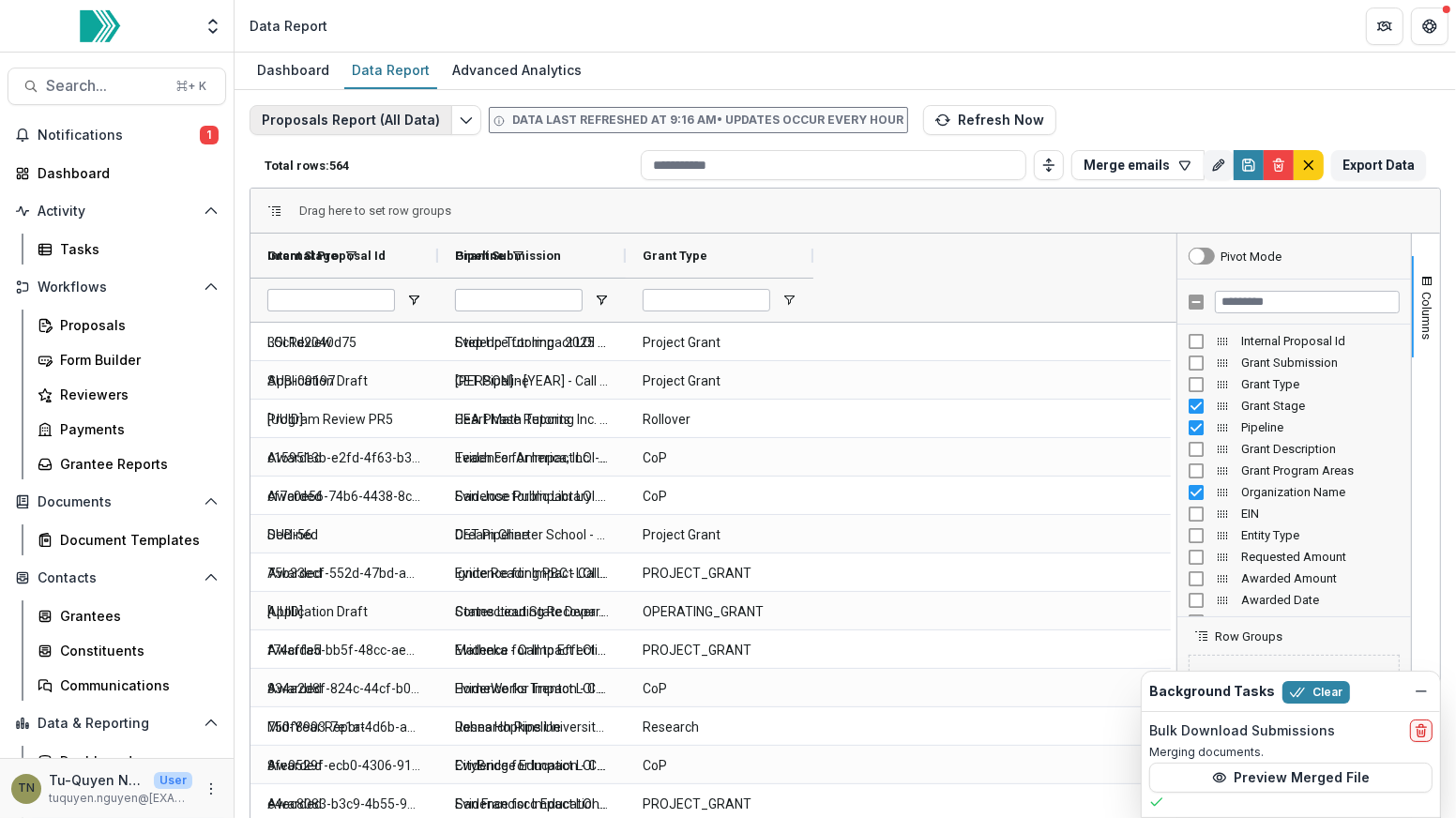 type on "********" 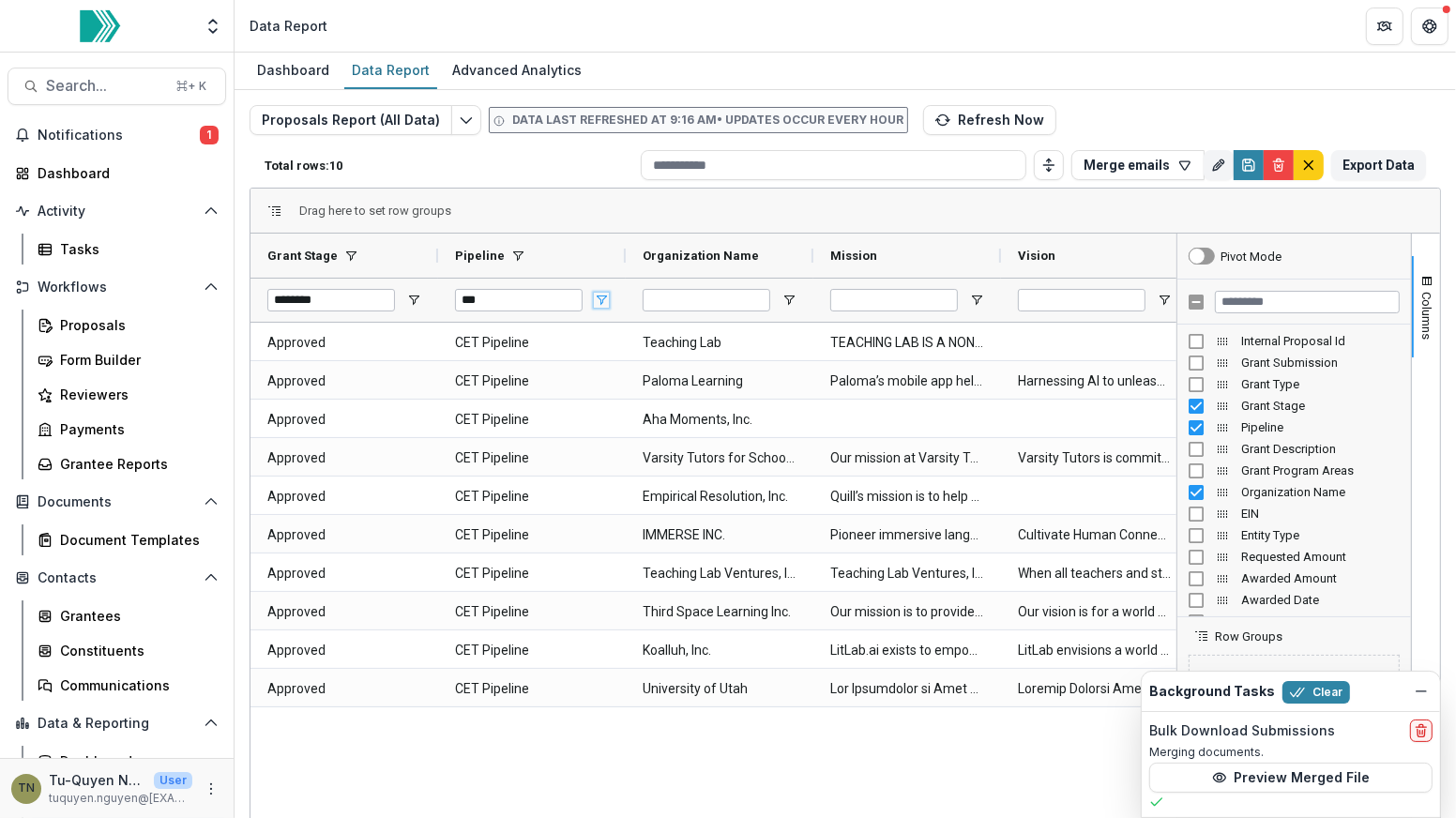 click at bounding box center (601, 300) 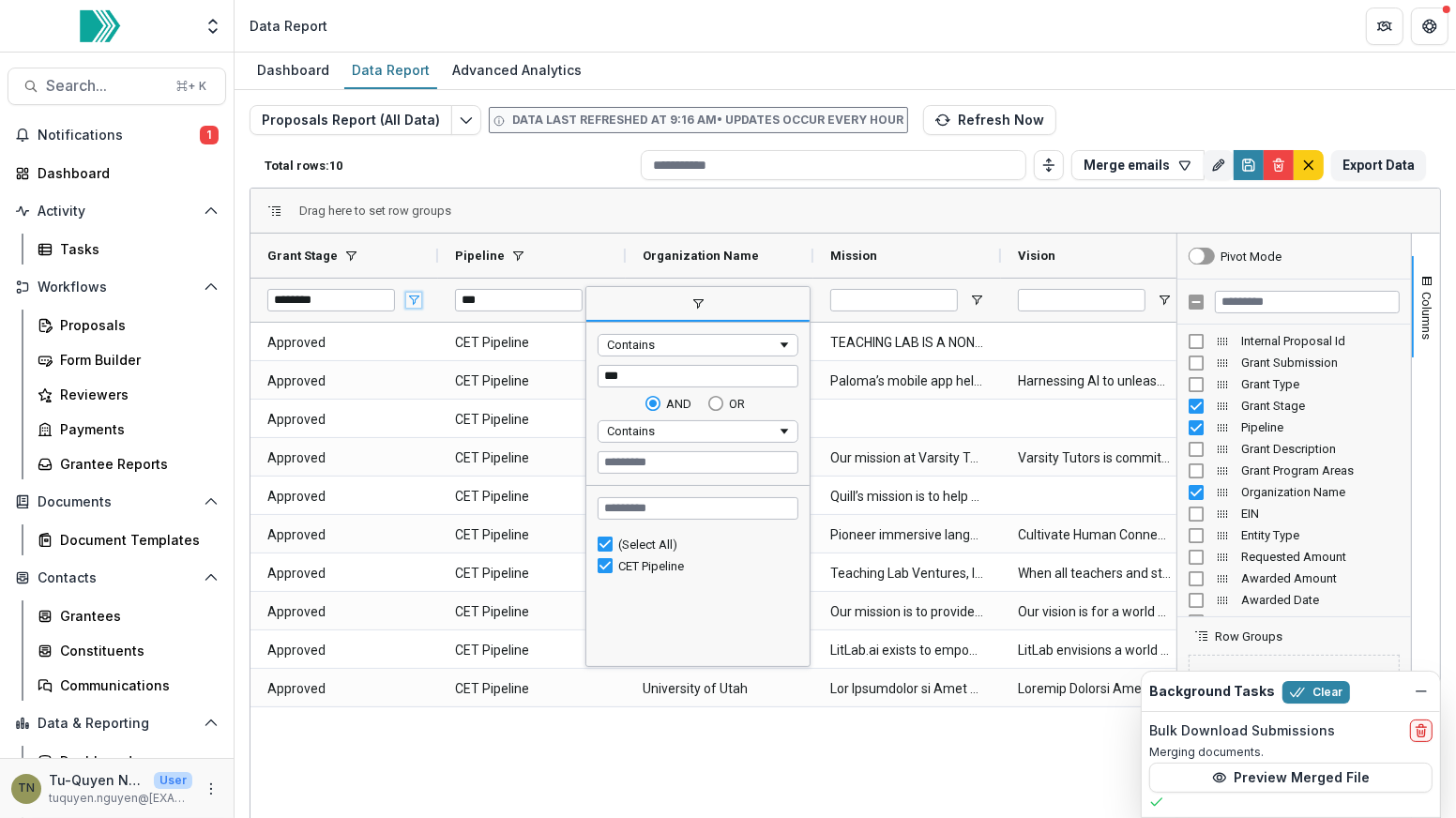 click at bounding box center [414, 300] 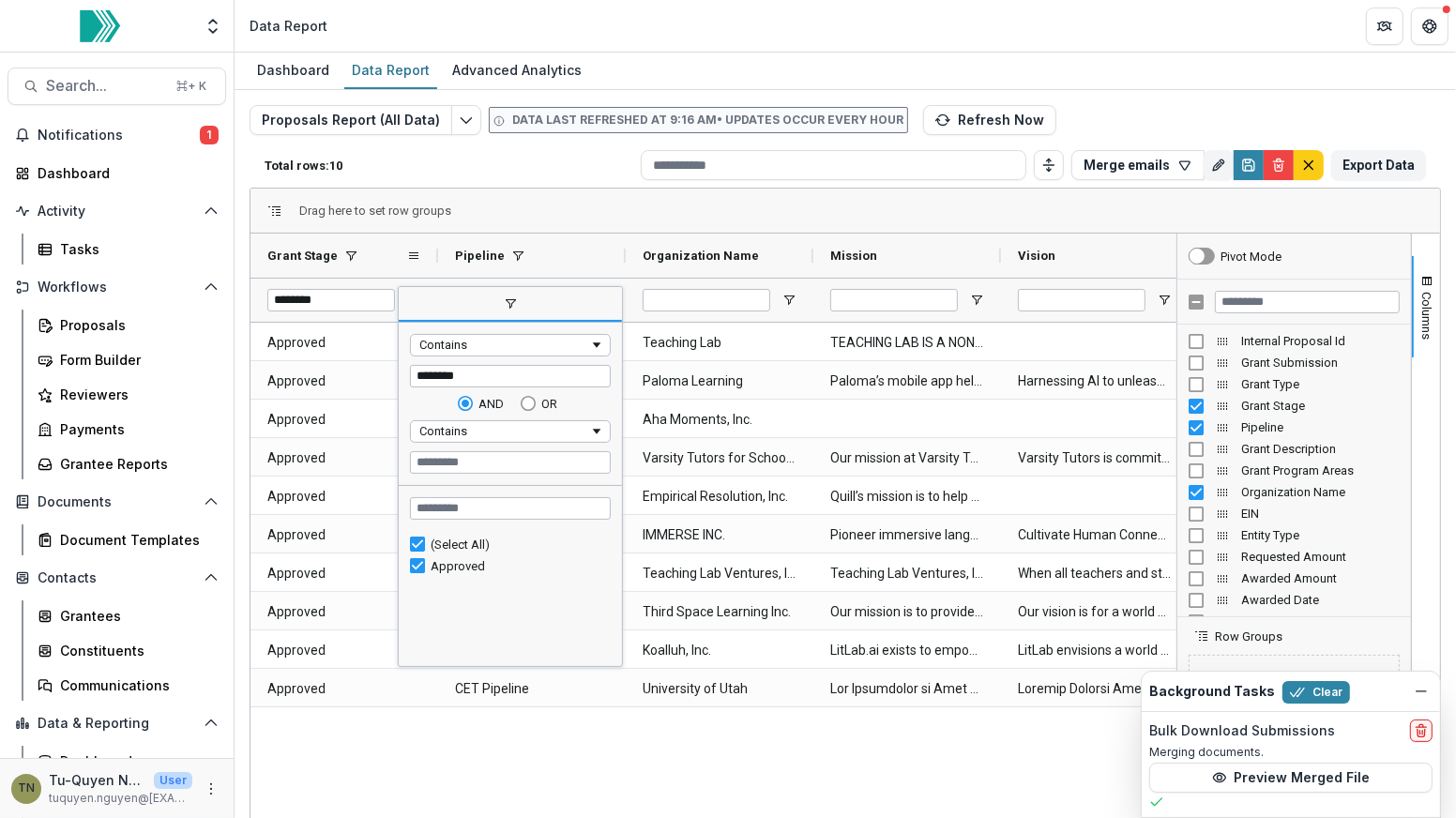 click on "Grant Stage" at bounding box center (337, 255) 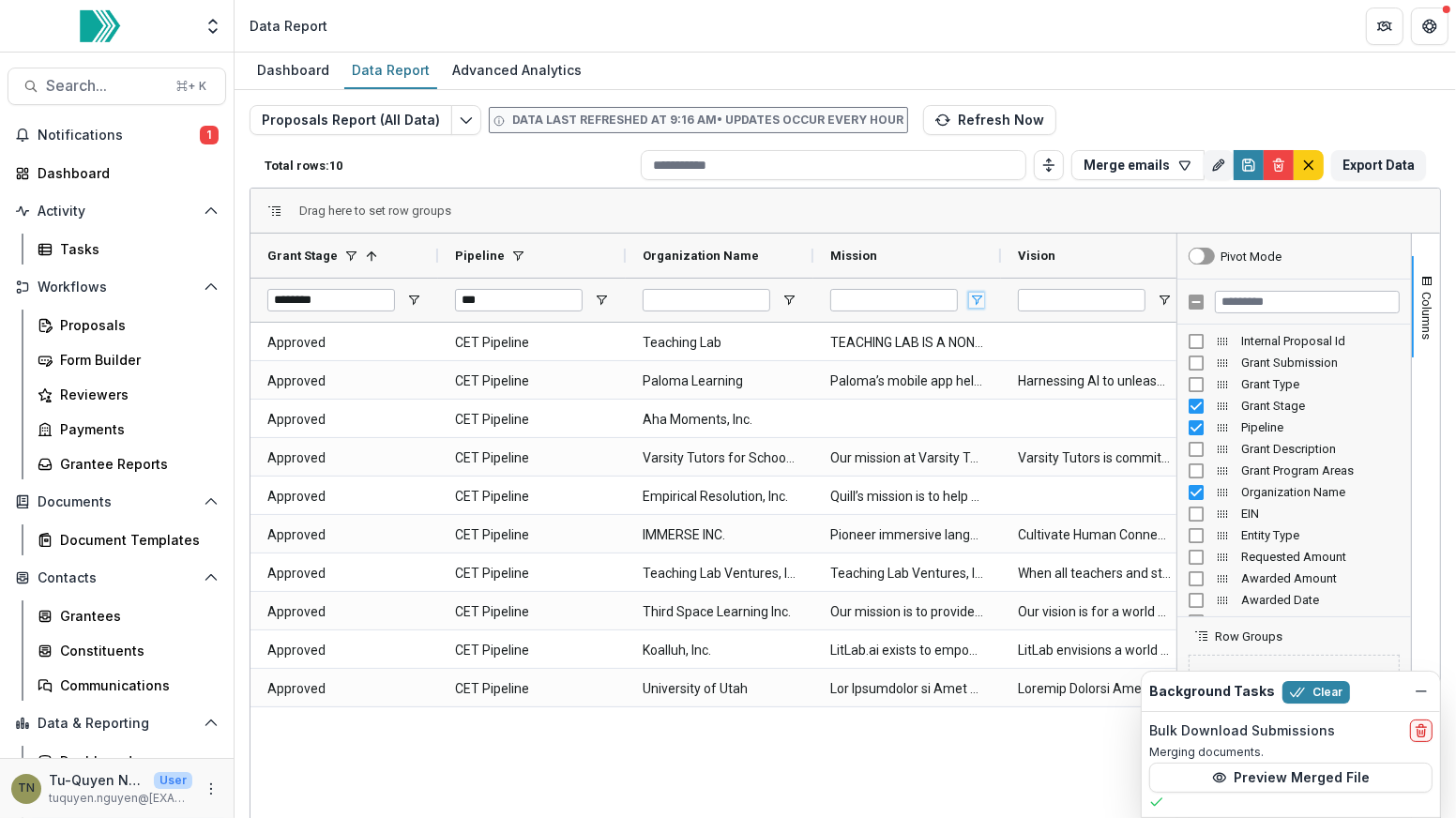 click at bounding box center [977, 300] 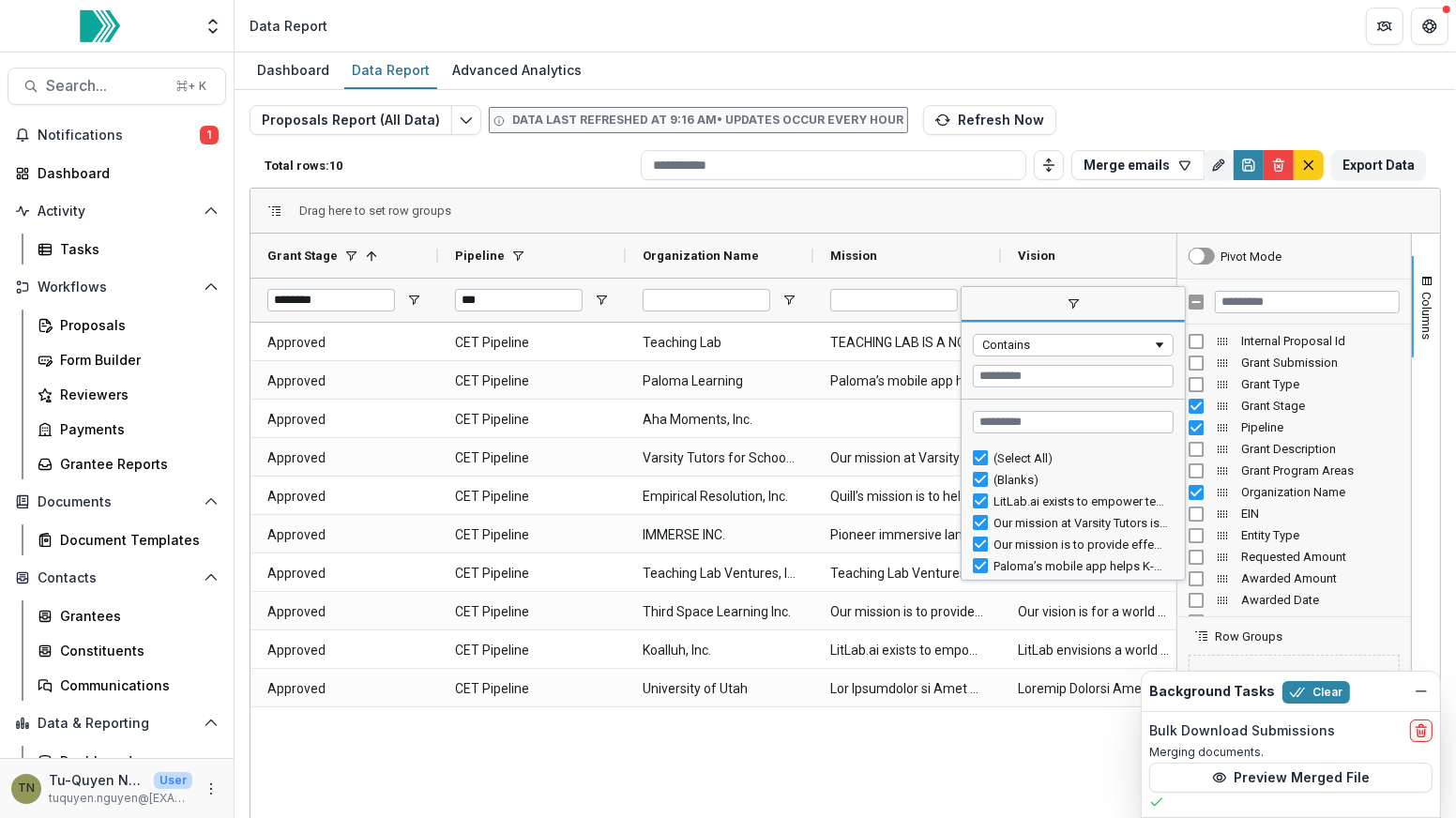 click at bounding box center [1073, 305] 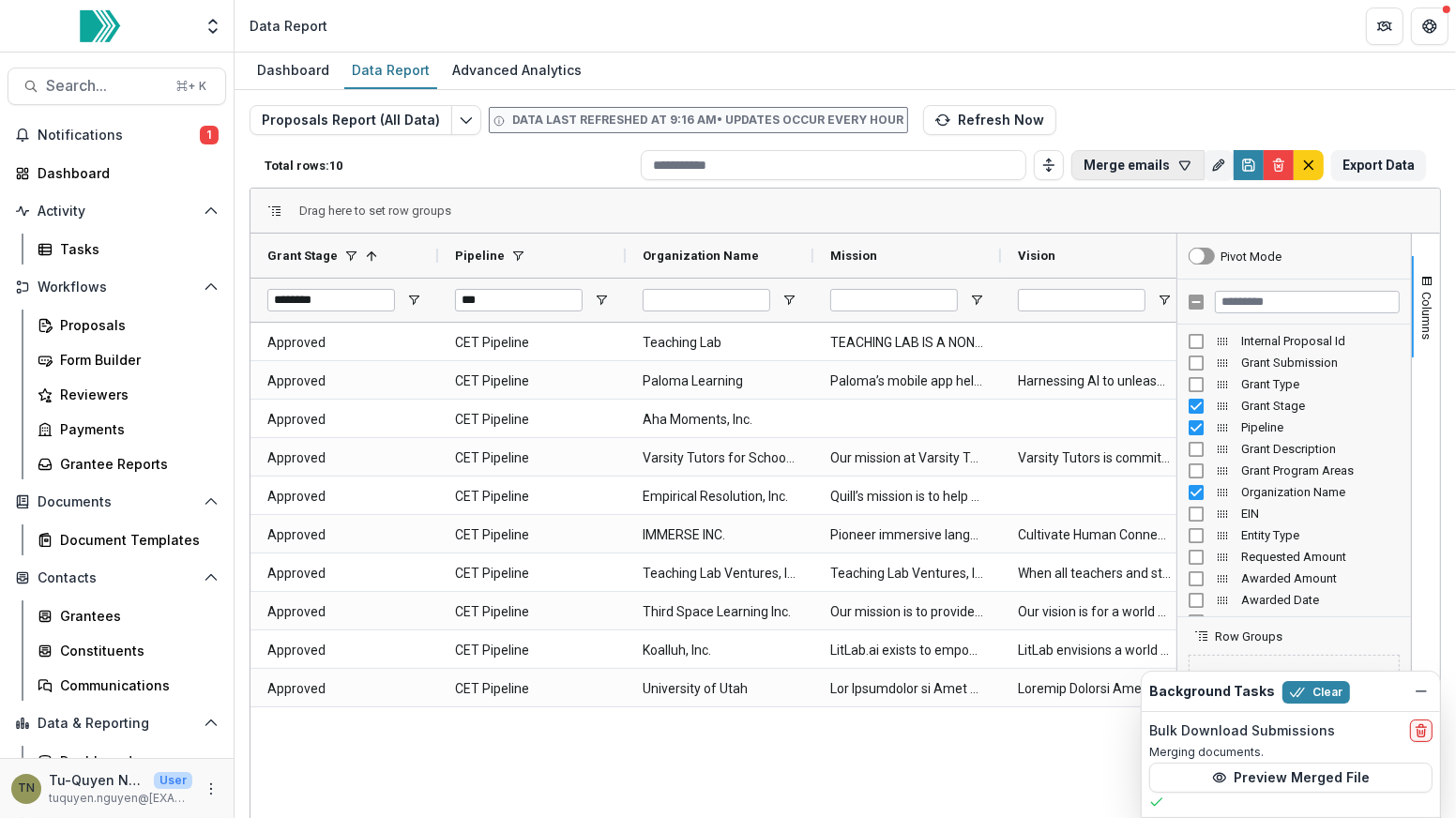 click on "Merge emails" at bounding box center (1138, 165) 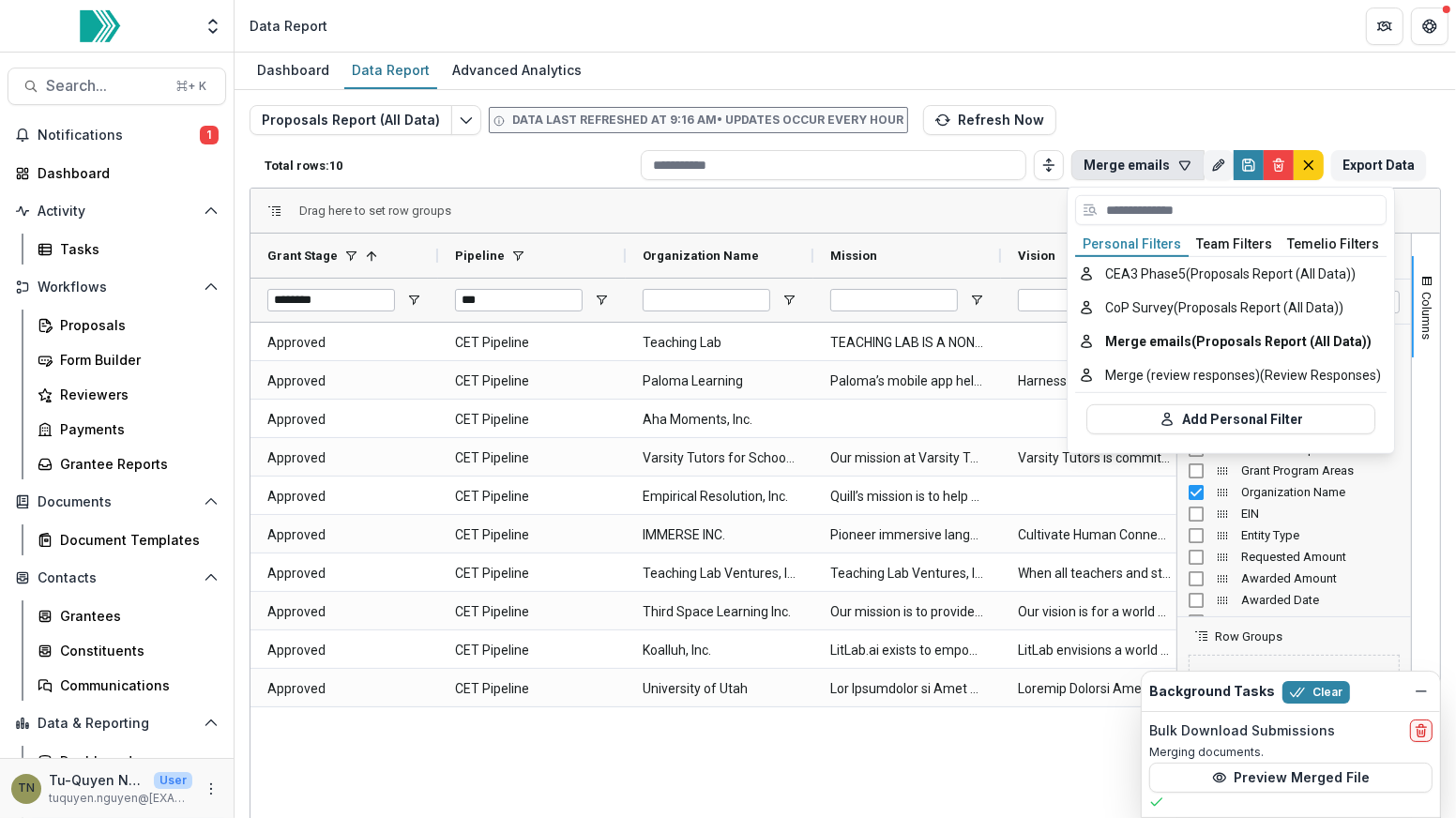 click on "Drag here to set row groups" at bounding box center [845, 211] 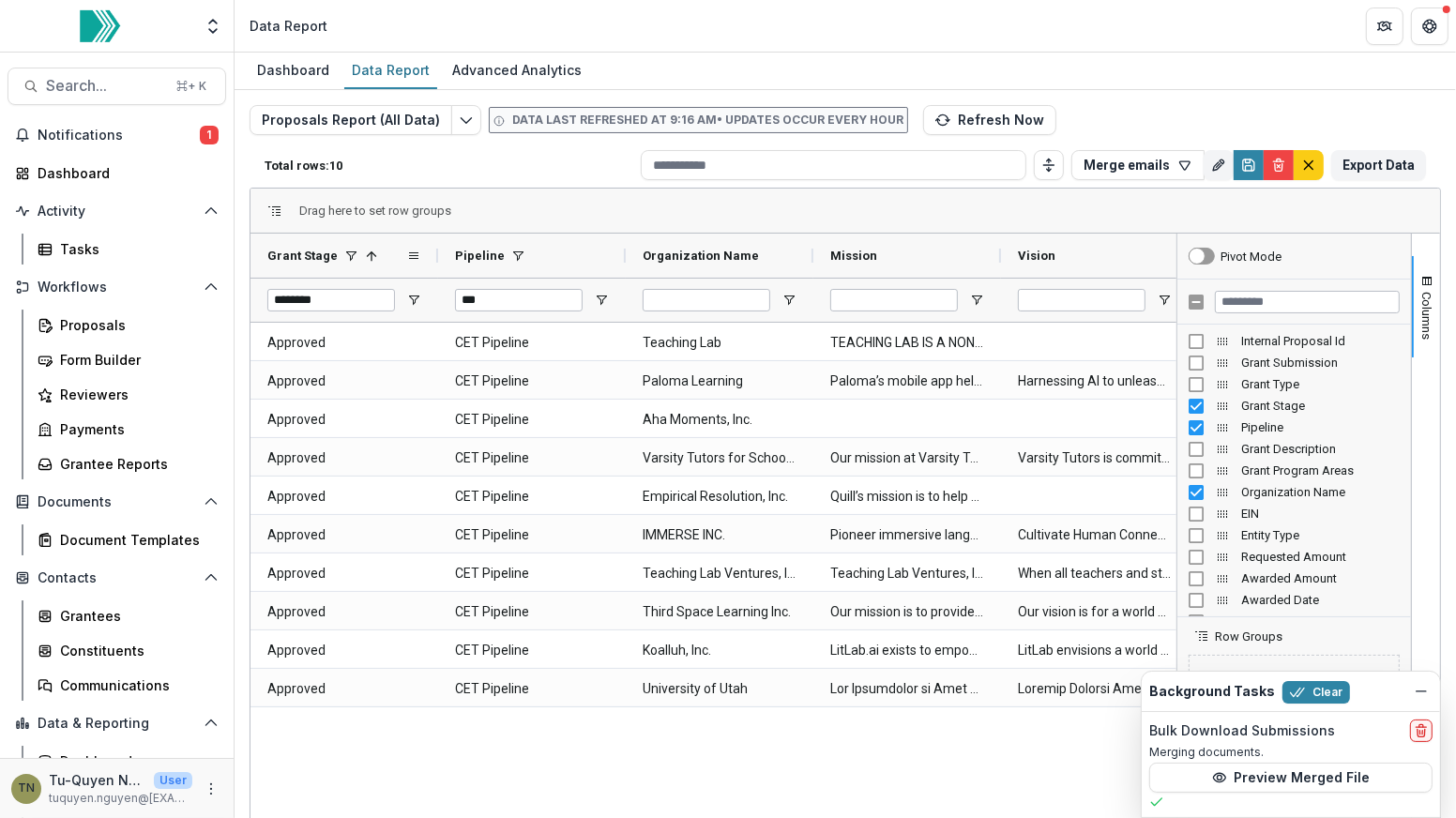 click on "Grant Stage" at bounding box center [302, 255] 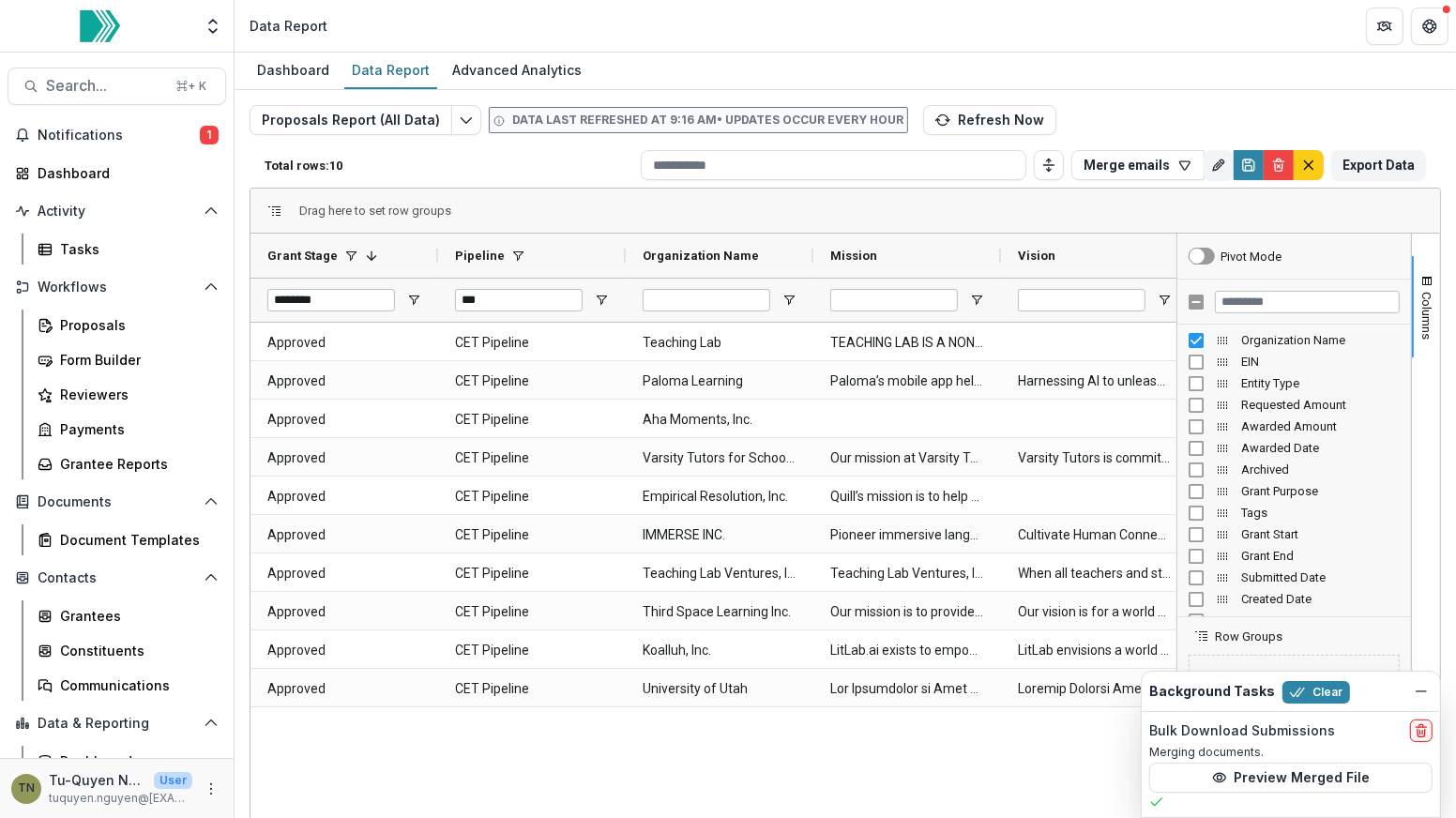 scroll, scrollTop: 0, scrollLeft: 0, axis: both 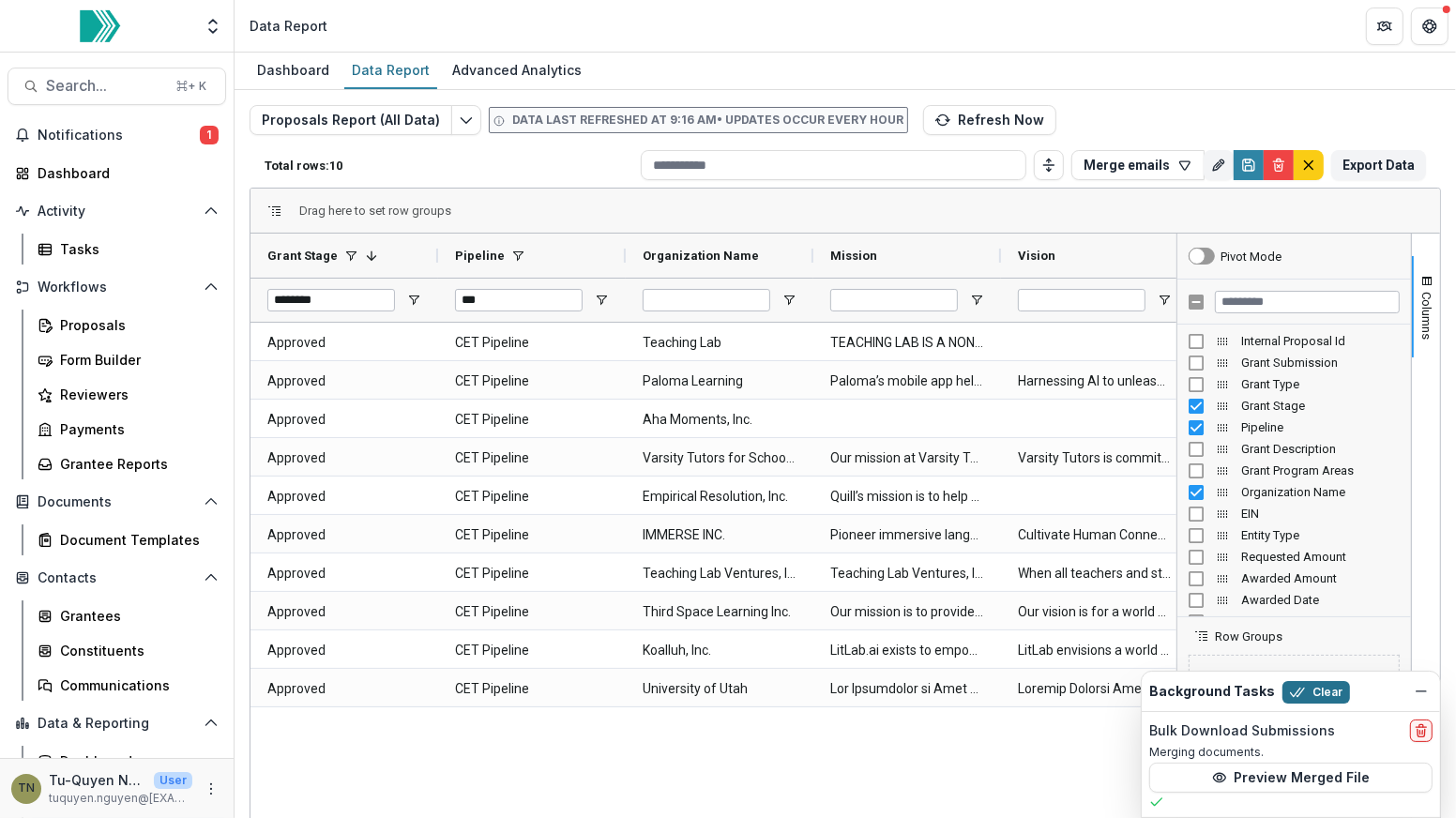 click 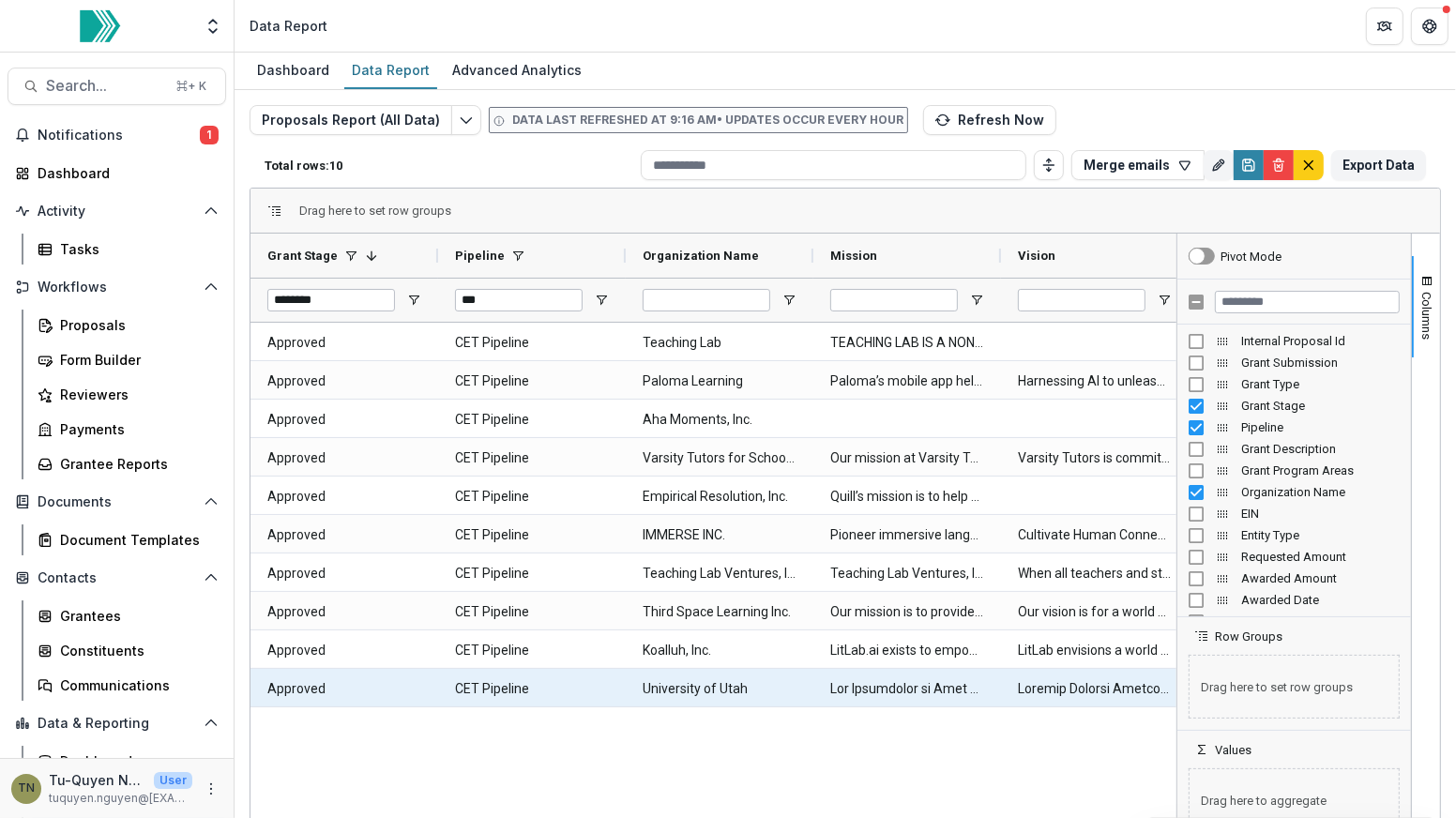 click on "Approved CET Pipeline Teaching Lab TEACHING LAB IS A NON-PROFIT ORGANIZATION WITH A MISSION TO FUNDAMENTALLY SHIFT THE PARADIGM OF TEACHER PROFESSIONAL LEARNING FOR EDUCATIONAL EQUITY. IN PARTNERSHIP WITH TEACHERS, WE TRANSFORM PROFESSIONAL LEARNING FROM THE GROUND UP TO DRAMATICALLY IMPROVE STUDENT OUTCOMES. WE ALSO WORK WITH SCHOOL, DISTRICT, AND STATE LEADERS TO CREATE THE INSTRUCTIONAL SYSTEMS NECESSARY TO SUPPORT THESE CHANGES. Nonprofit Approved CET Pipeline Paloma Learning Paloma’s mobile app helps K-2 families build the habit of tutoring their kids for 15 daily minutes. Parents deliver rigorous, curriculum-aligned, joyful instruction at home. Harnessing AI to unleash marginalized parents' untapped teaching potential. For profit Approved CET Pipeline Aha Moments, Inc. For profit Approved CET Pipeline Varsity Tutors for Schools LLC For profit Approved CET Pipeline Empirical Resolution, Inc. Nonprofit Approved CET Pipeline IMMERSE INC. Cultivate Human Connection For profit Approved CET Pipeline" at bounding box center [713, 580] 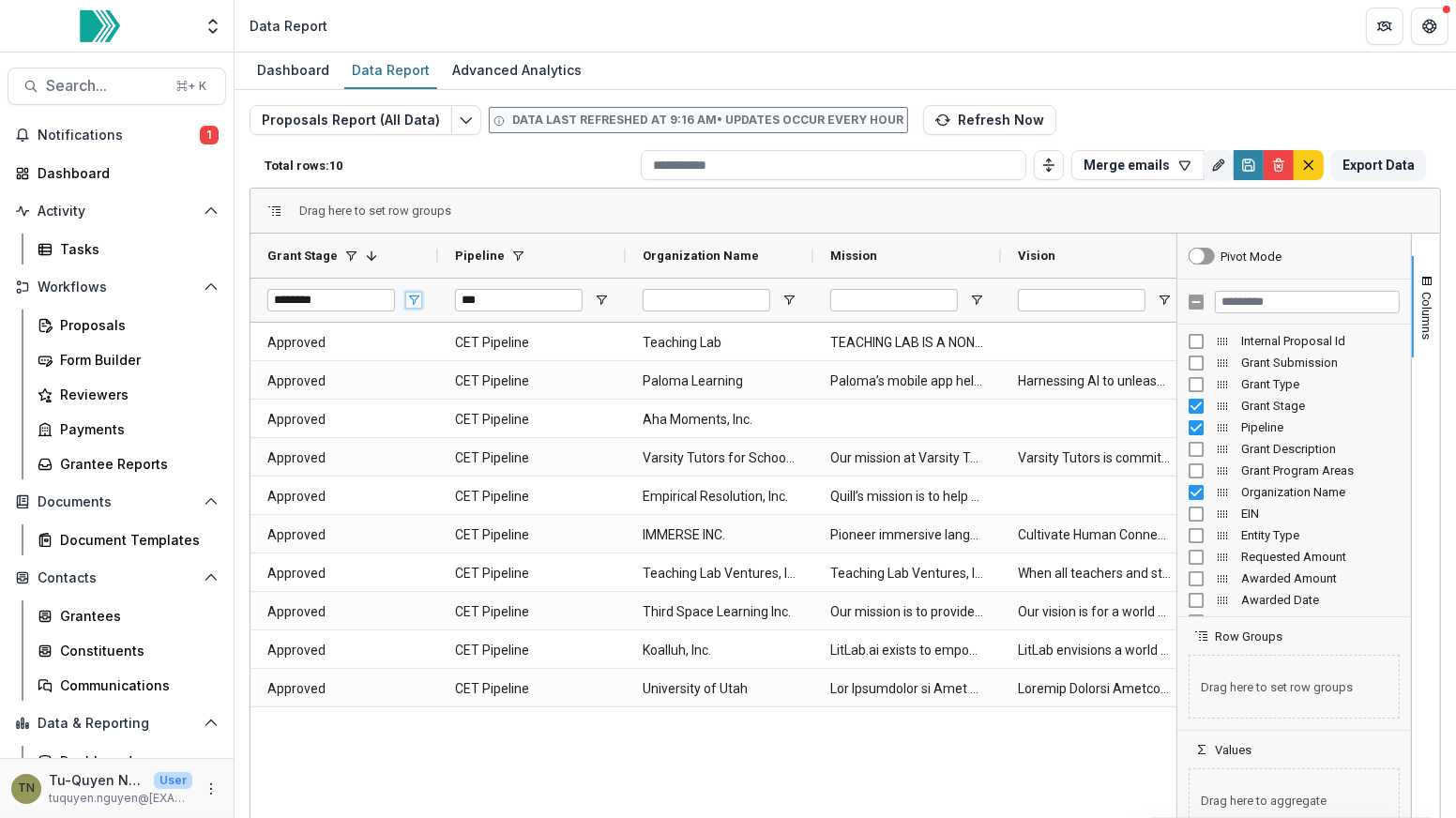 click at bounding box center [414, 300] 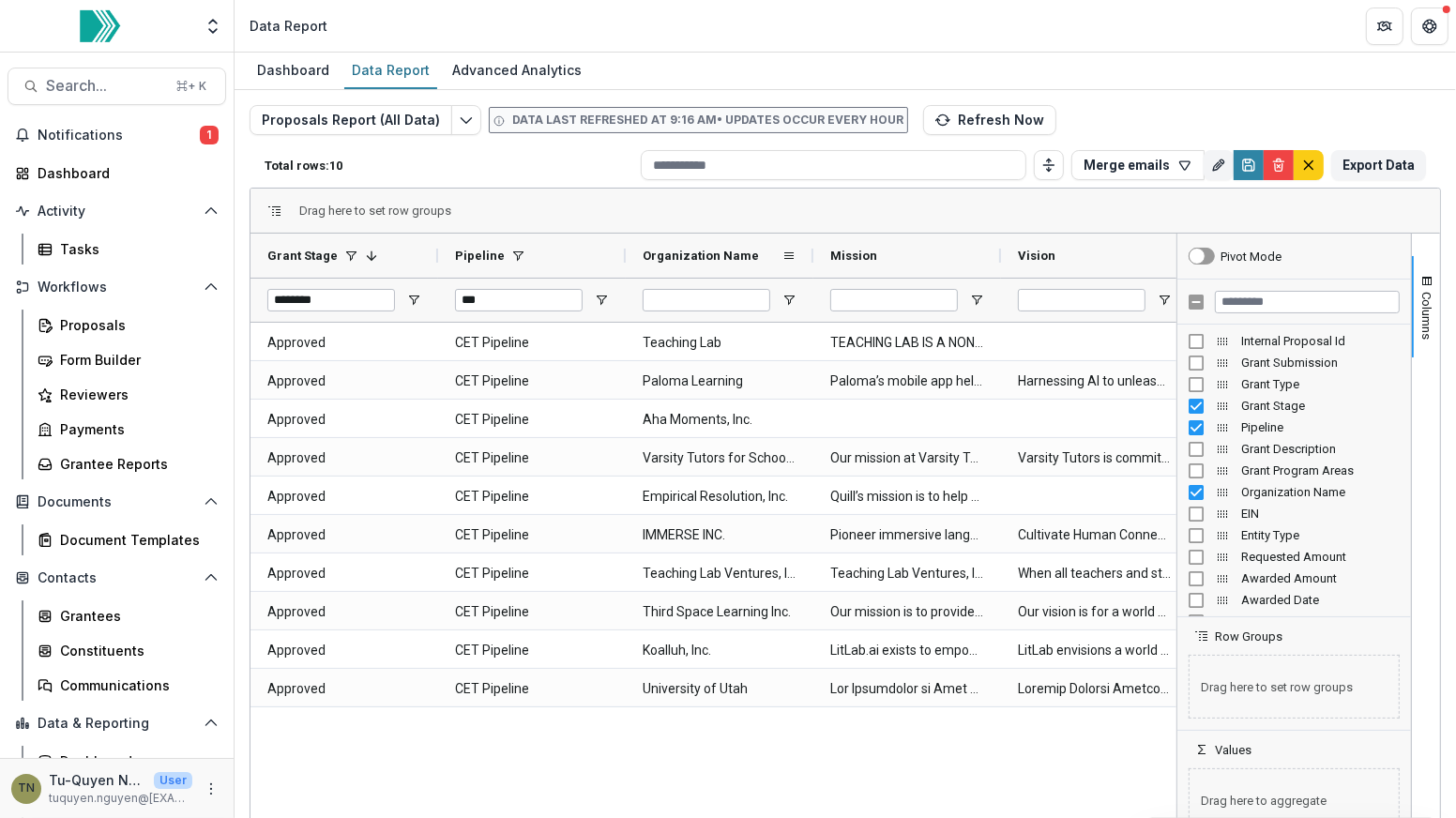 click on "Organization Name" at bounding box center [712, 255] 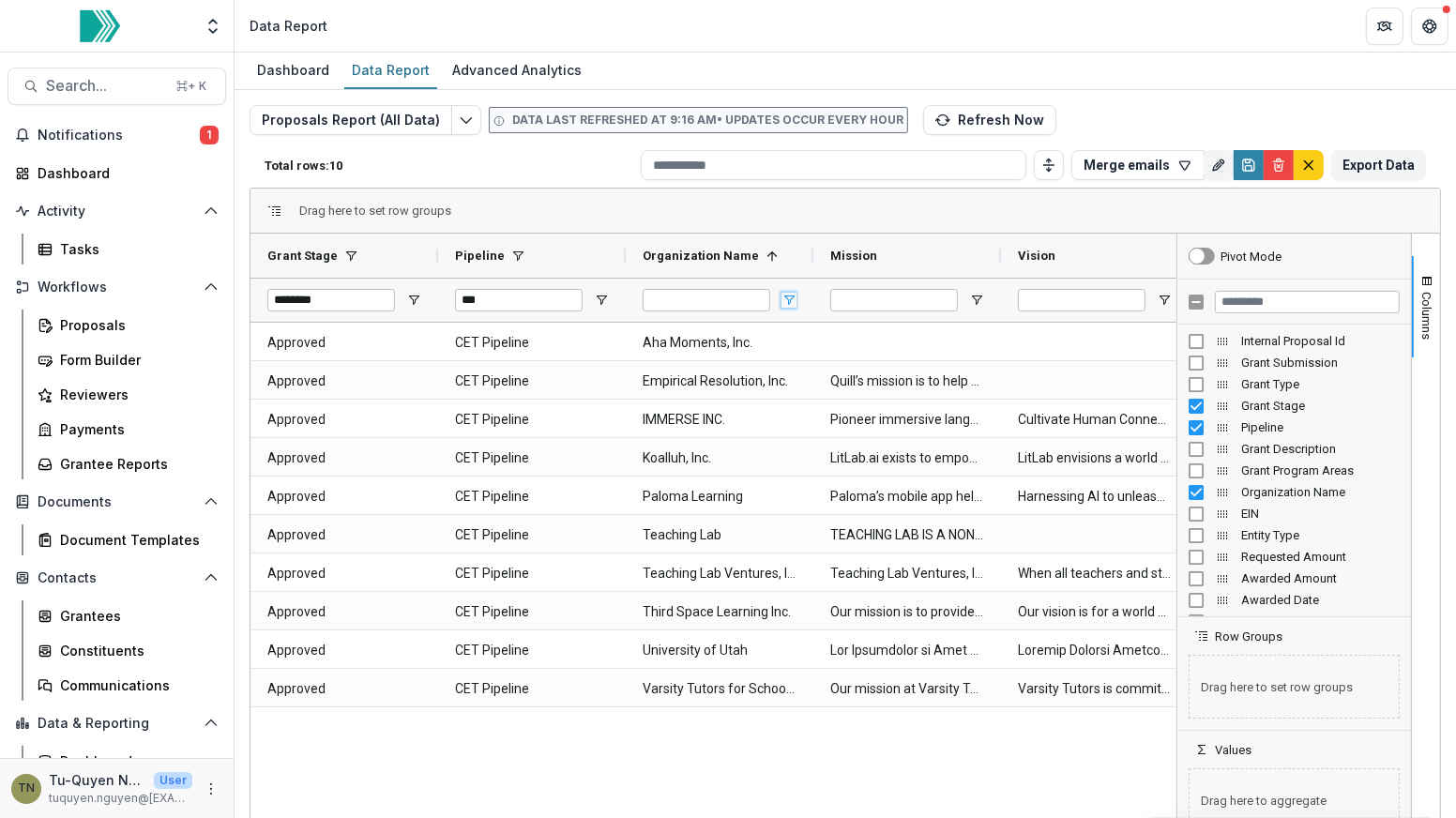 click at bounding box center (789, 300) 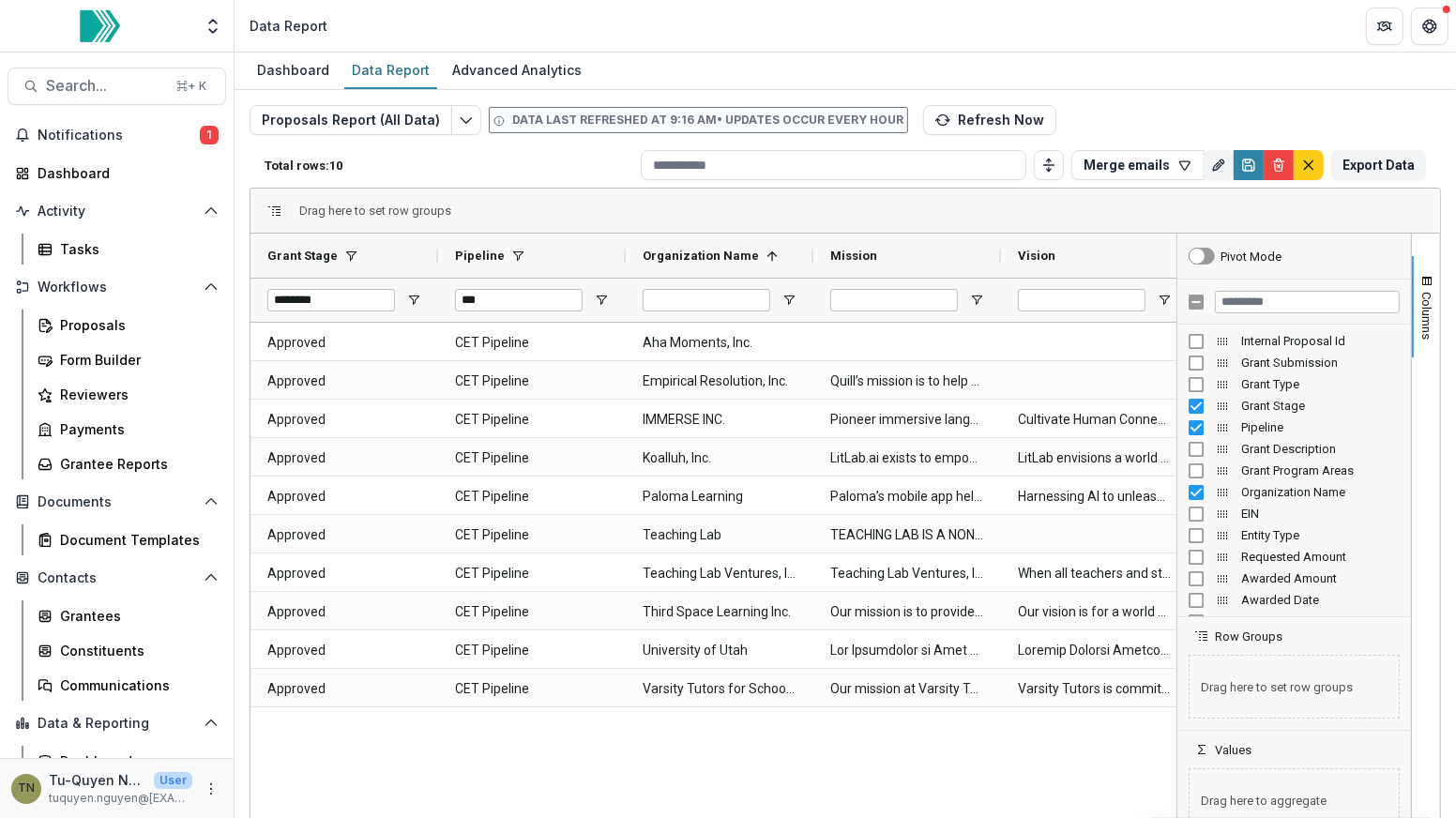 click at bounding box center [894, 300] 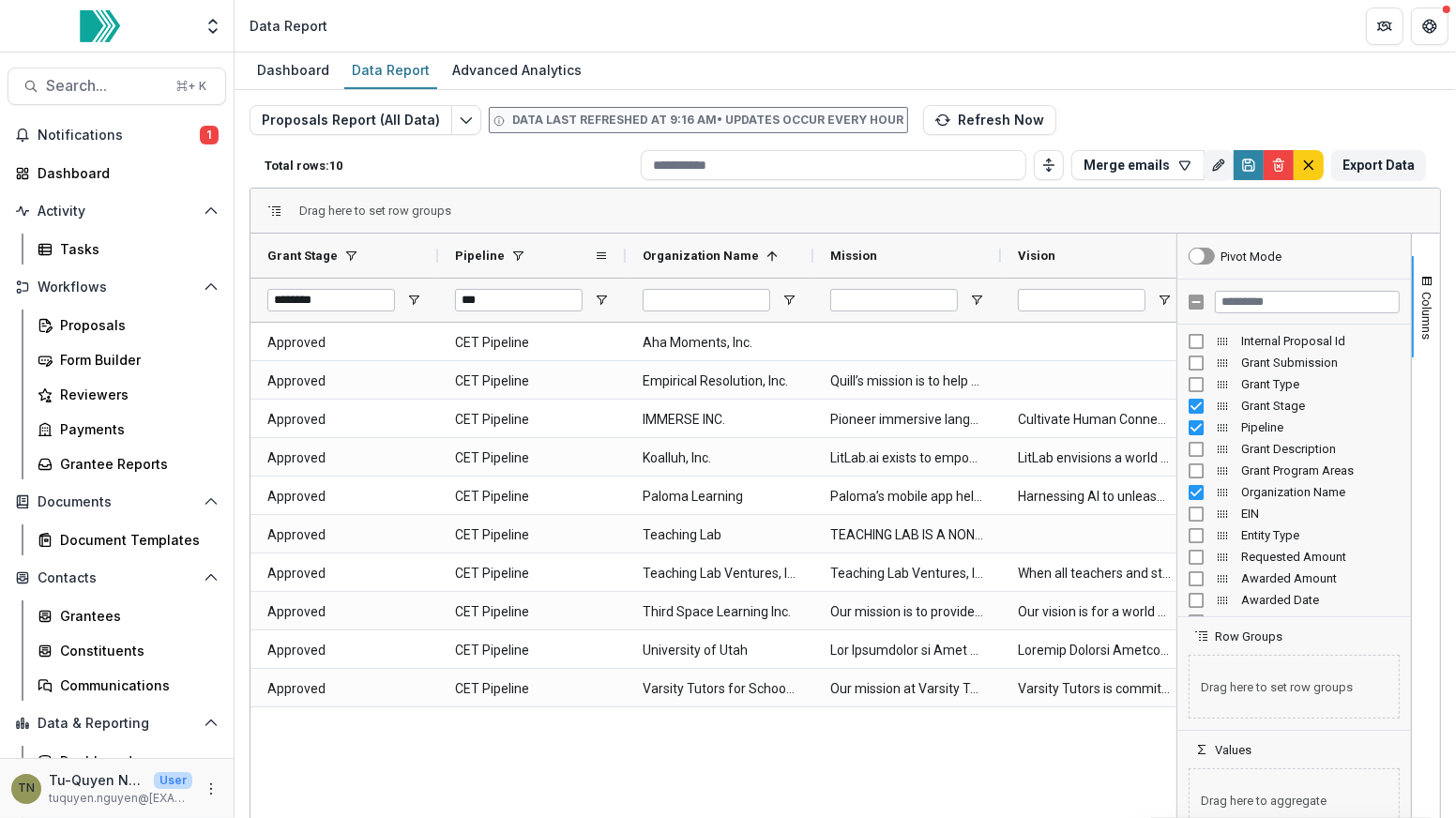 click on "Pipeline" at bounding box center [479, 255] 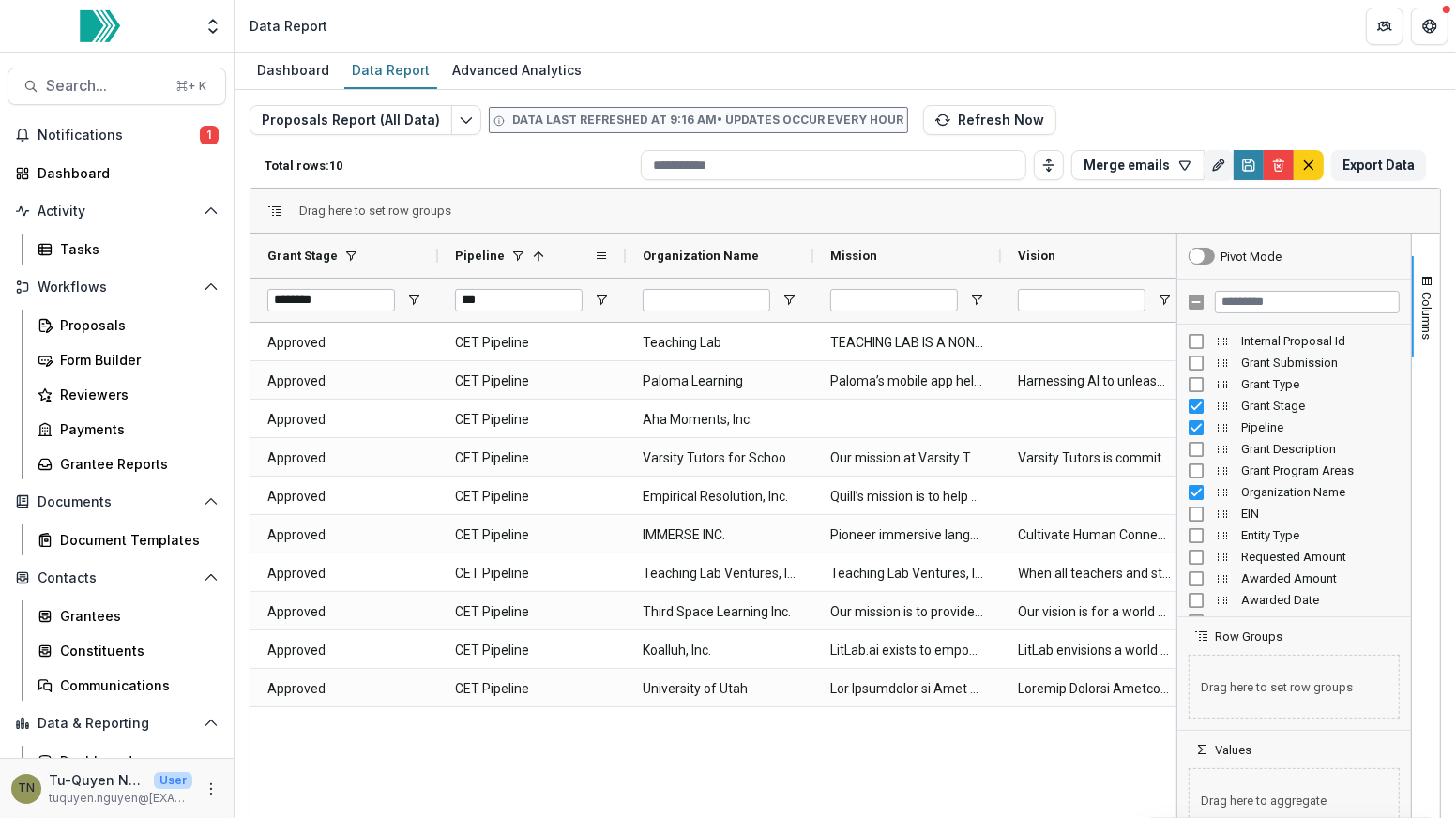 click at bounding box center [518, 256] 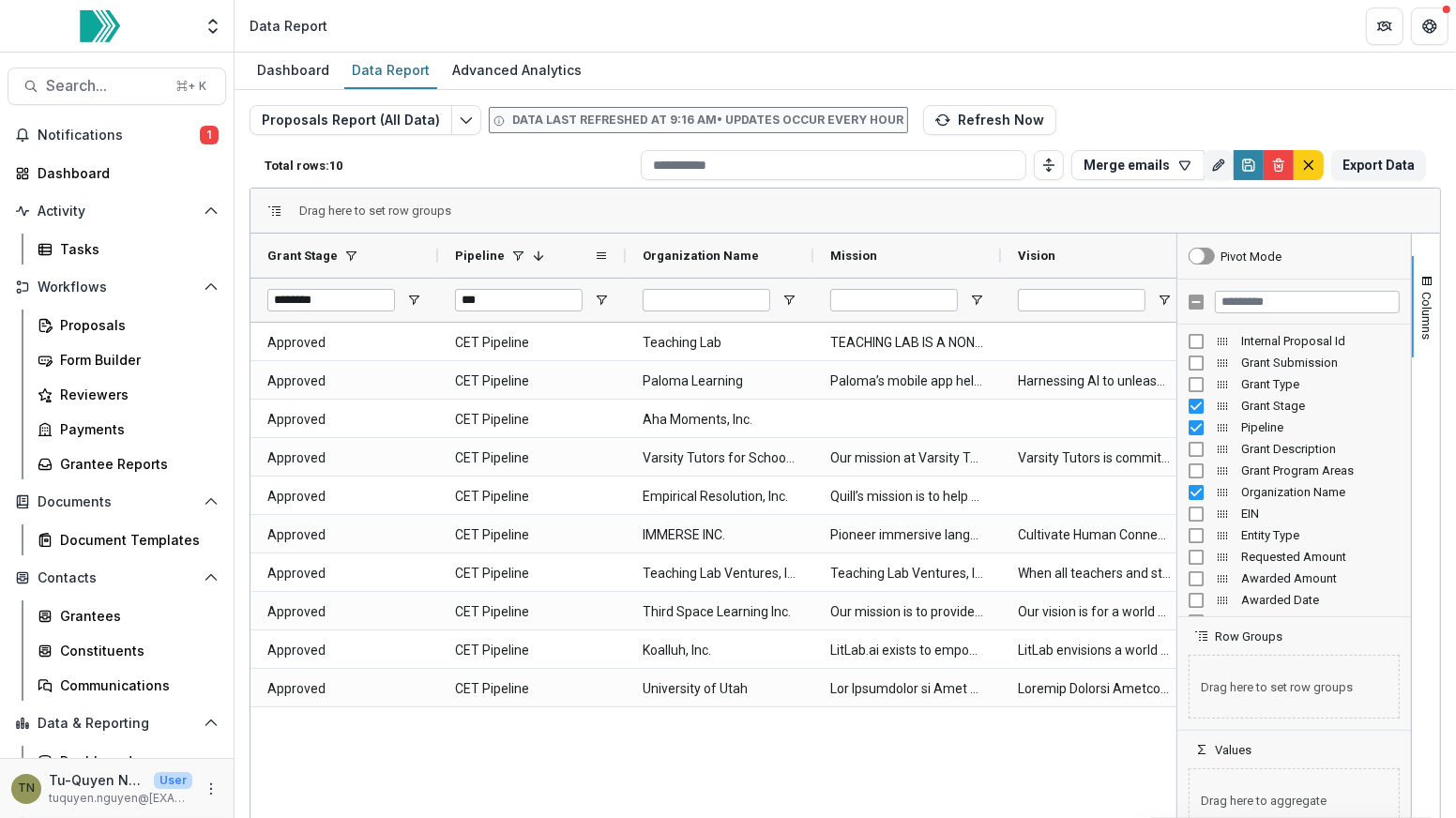 click at bounding box center [518, 256] 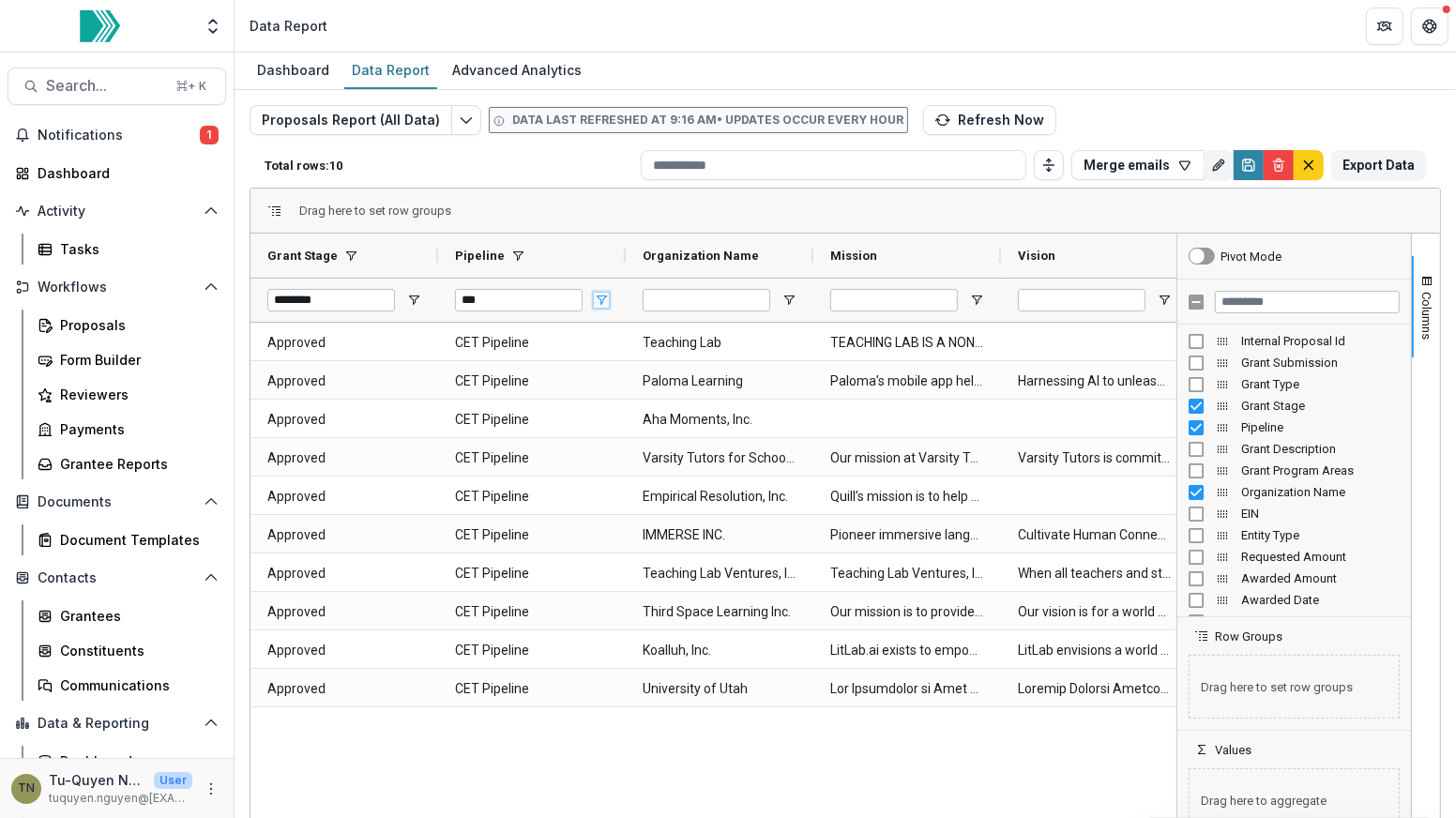 click at bounding box center [601, 300] 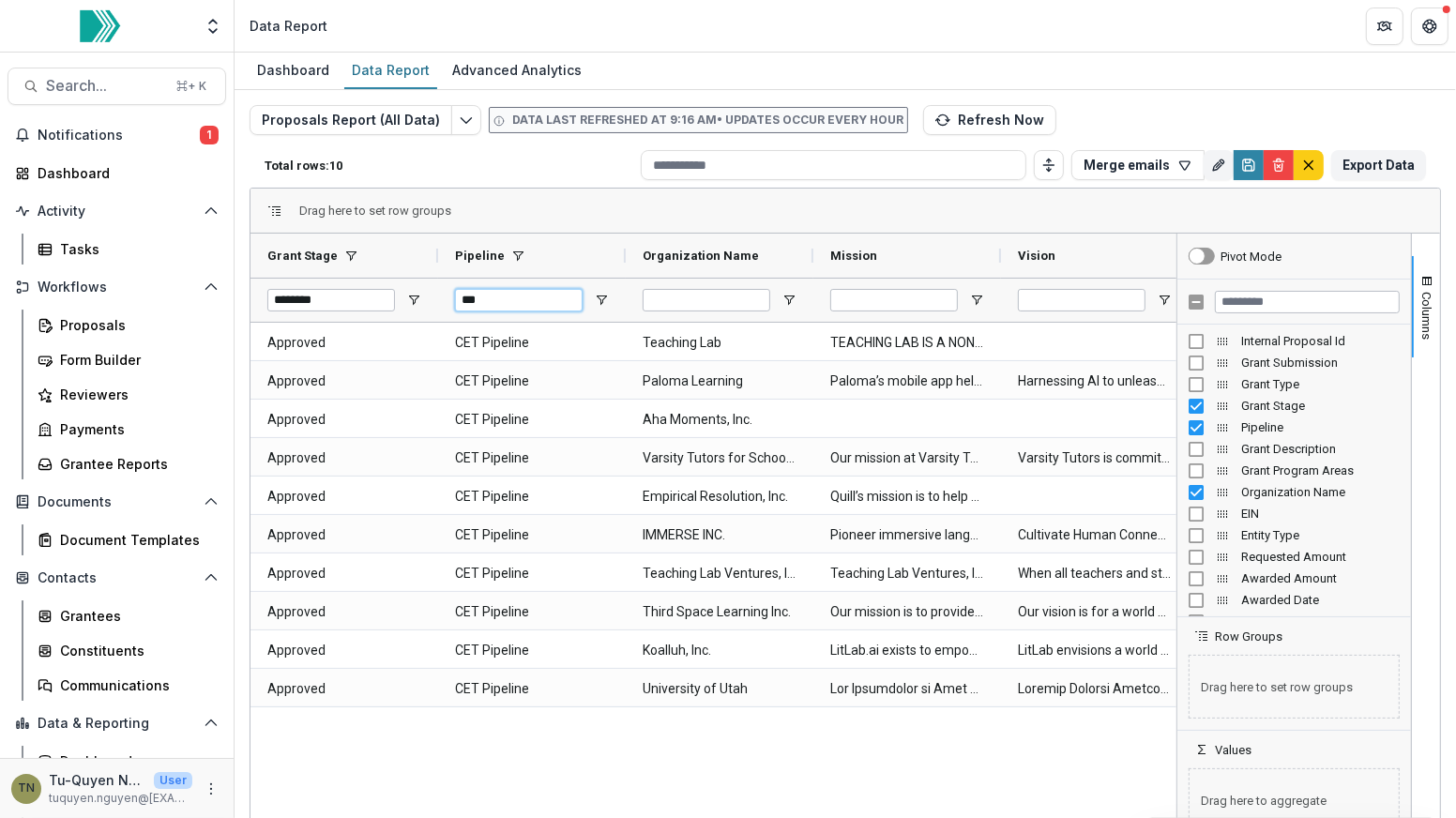 click on "***" at bounding box center [519, 300] 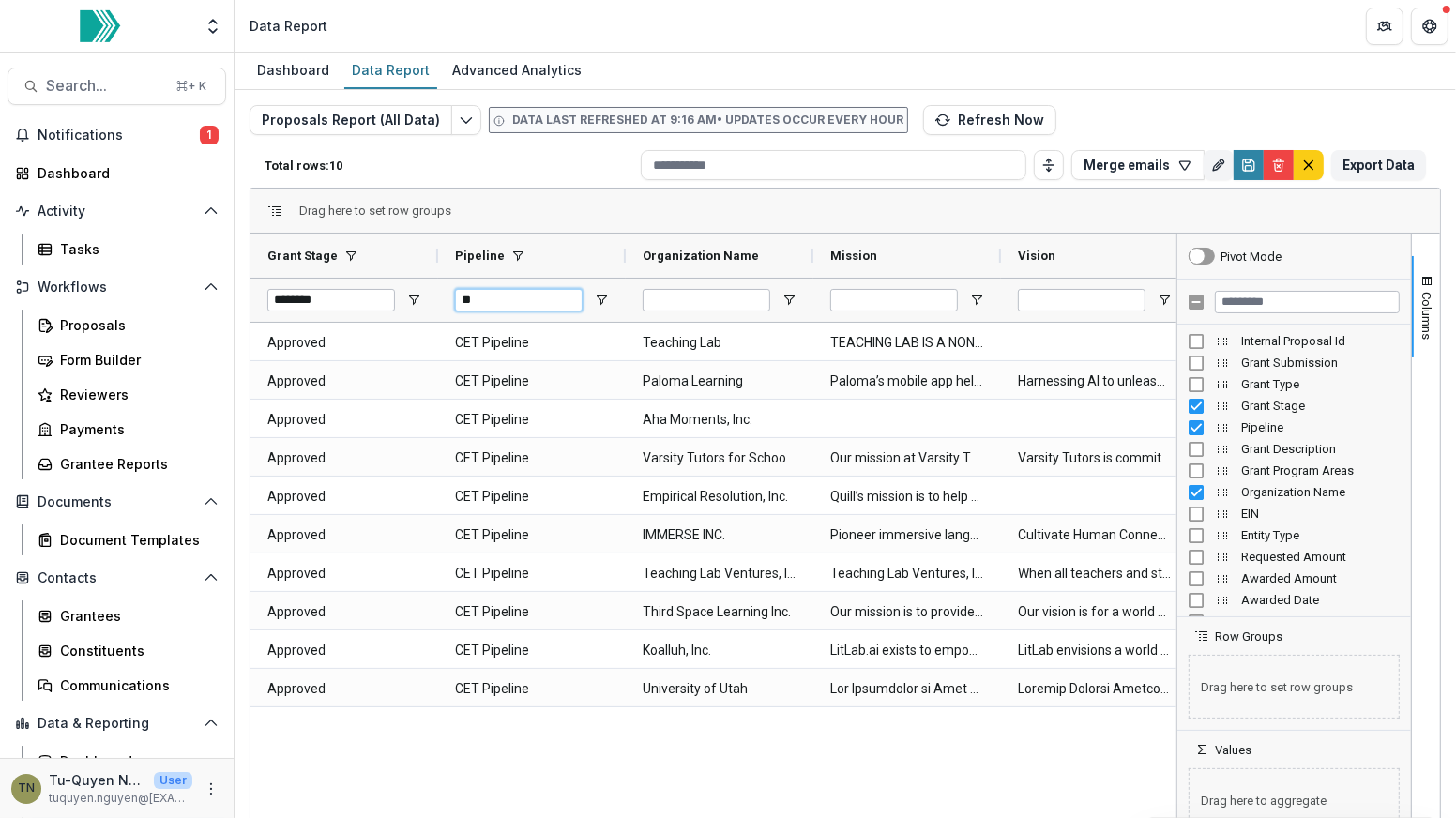 type on "*" 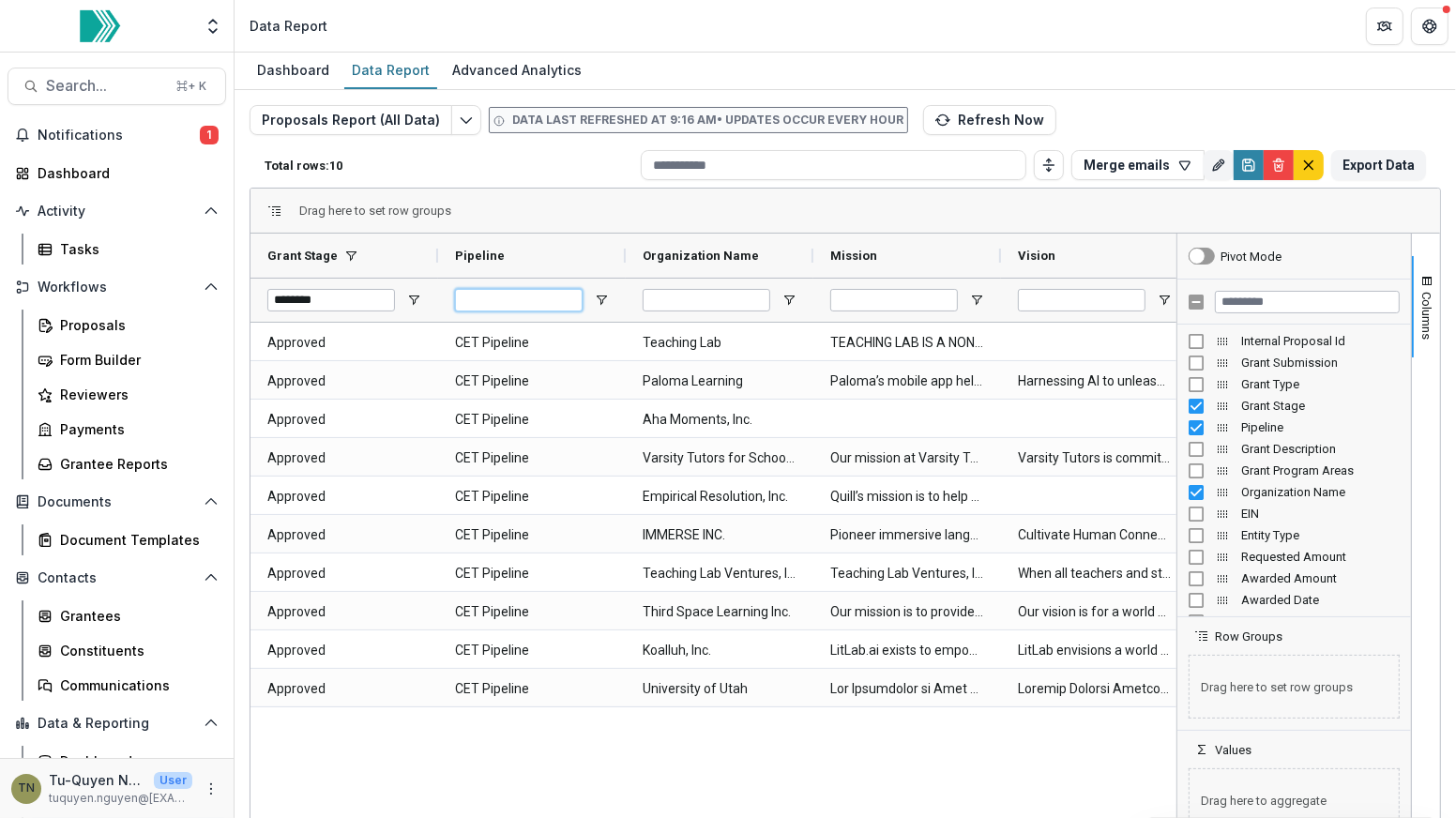 type 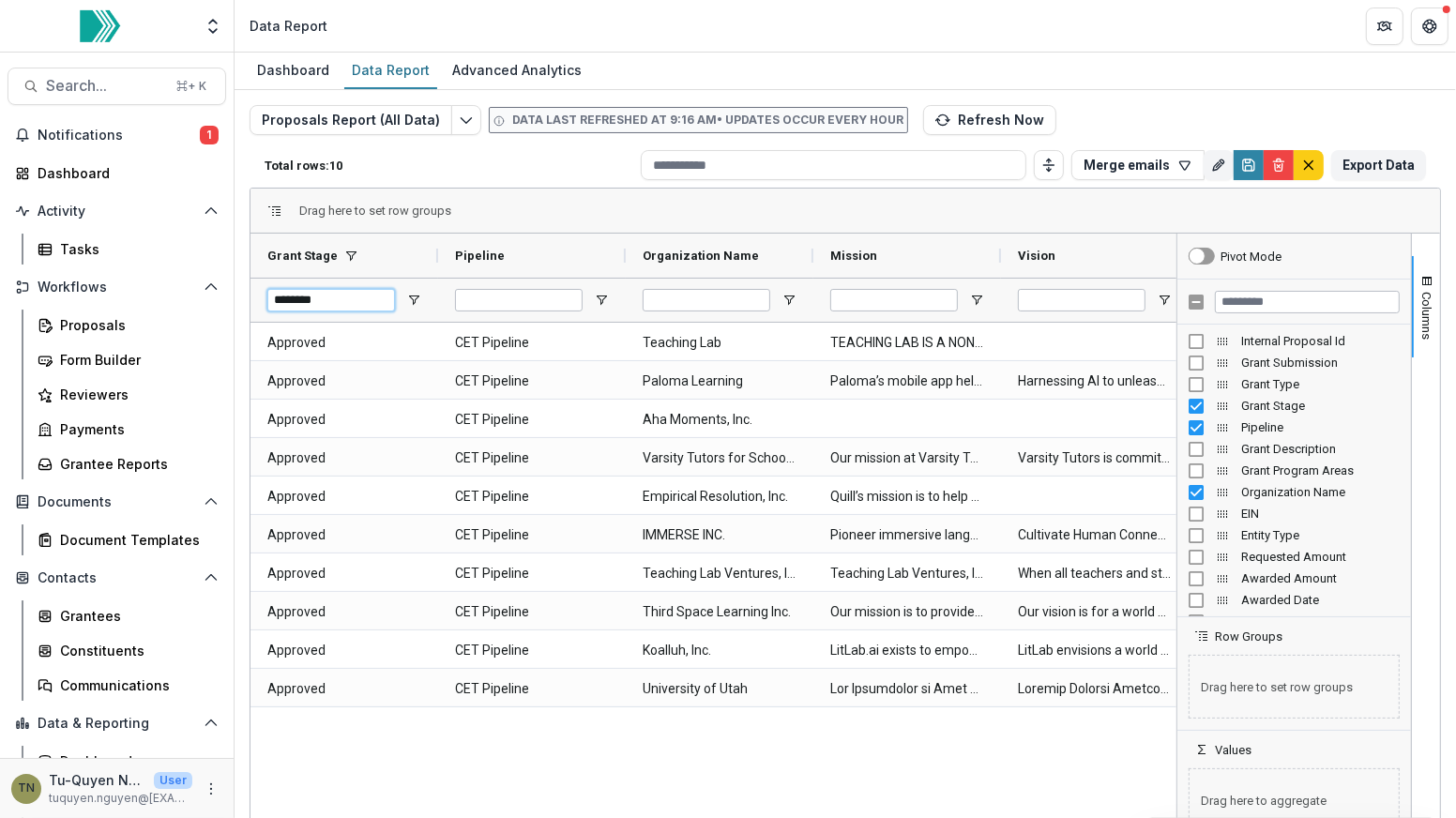 click on "********" at bounding box center (331, 300) 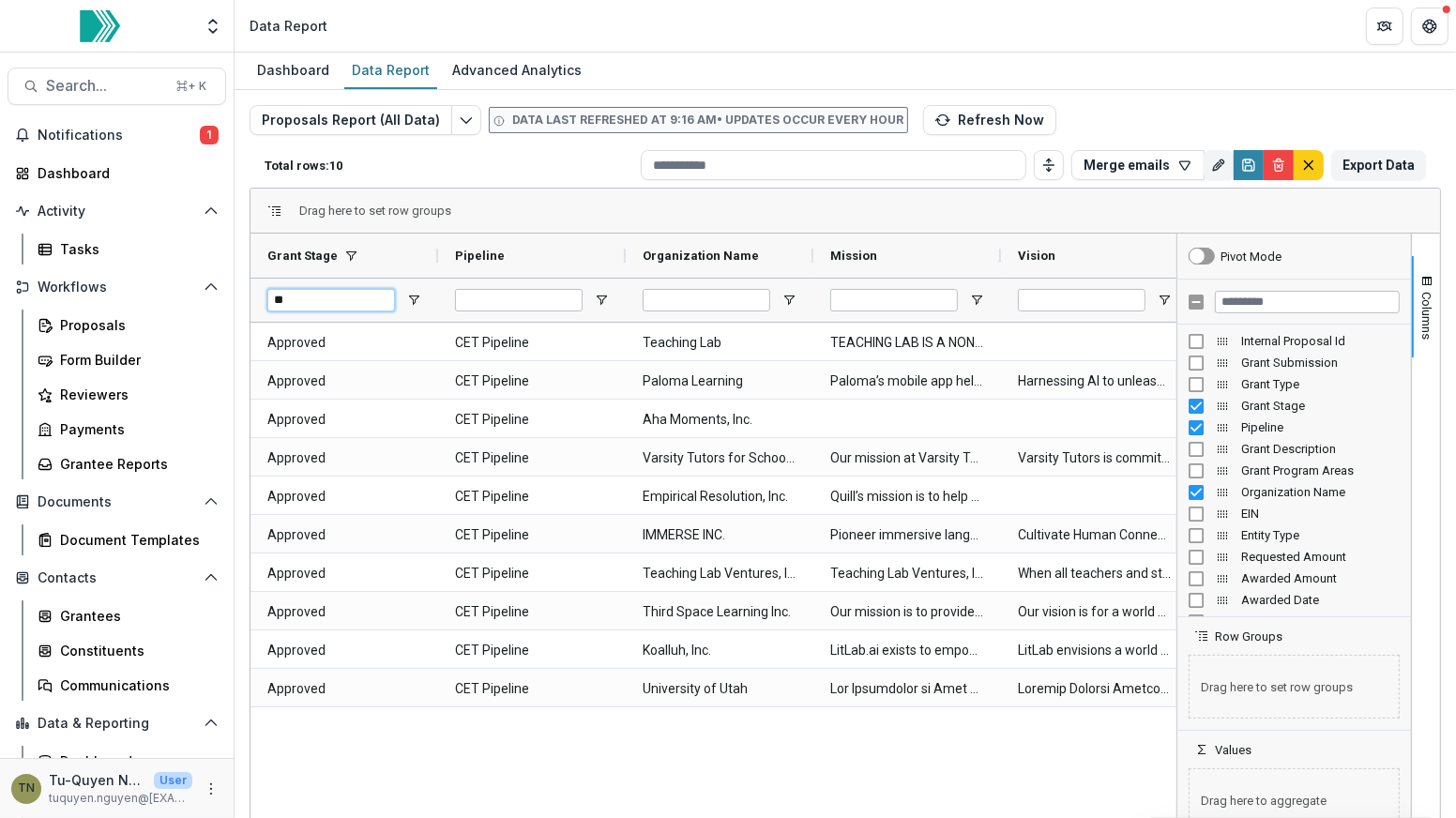 type on "*" 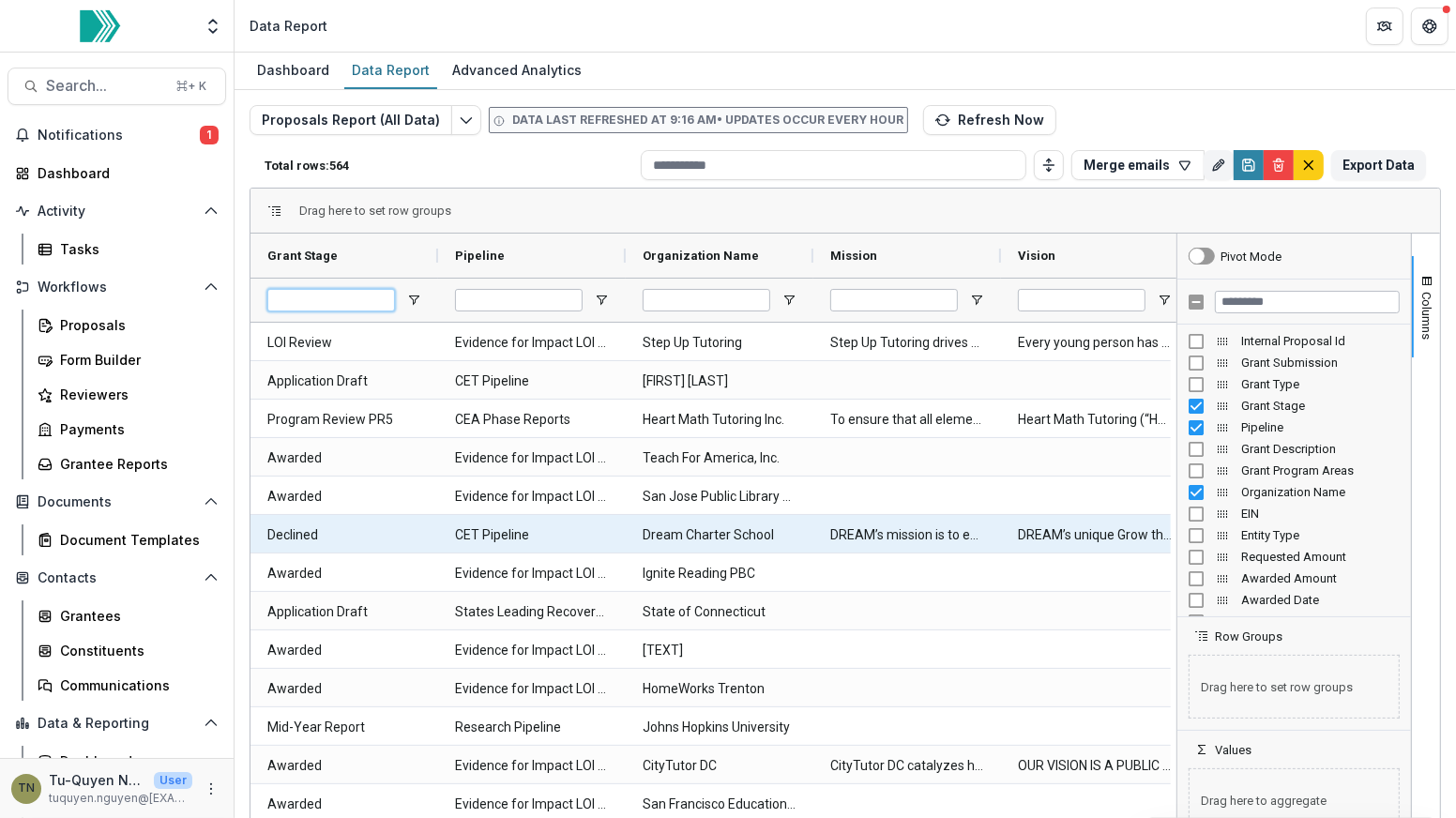 scroll, scrollTop: 908, scrollLeft: 0, axis: vertical 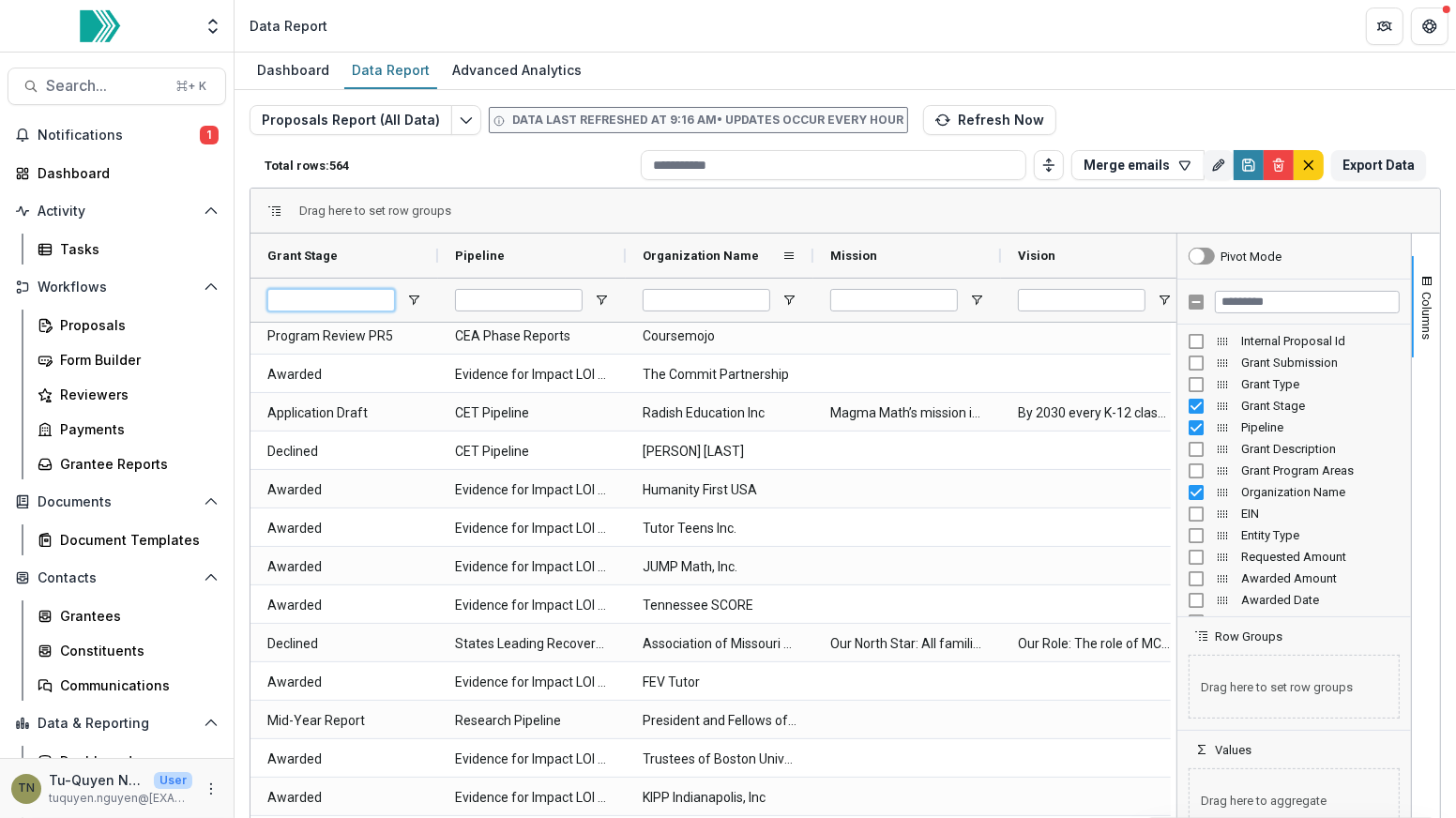 type 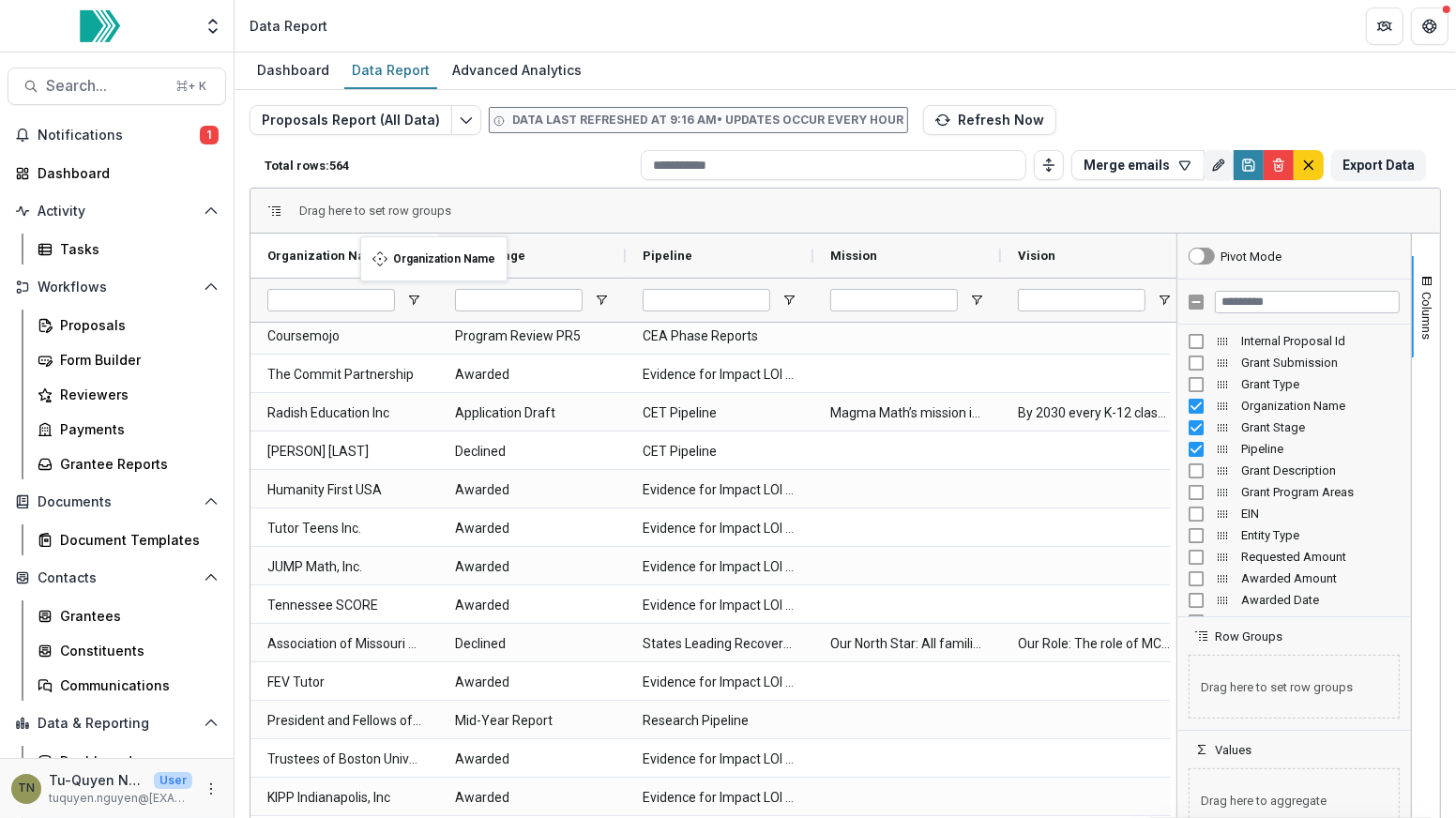 drag, startPoint x: 734, startPoint y: 239, endPoint x: 346, endPoint y: 250, distance: 388.1559 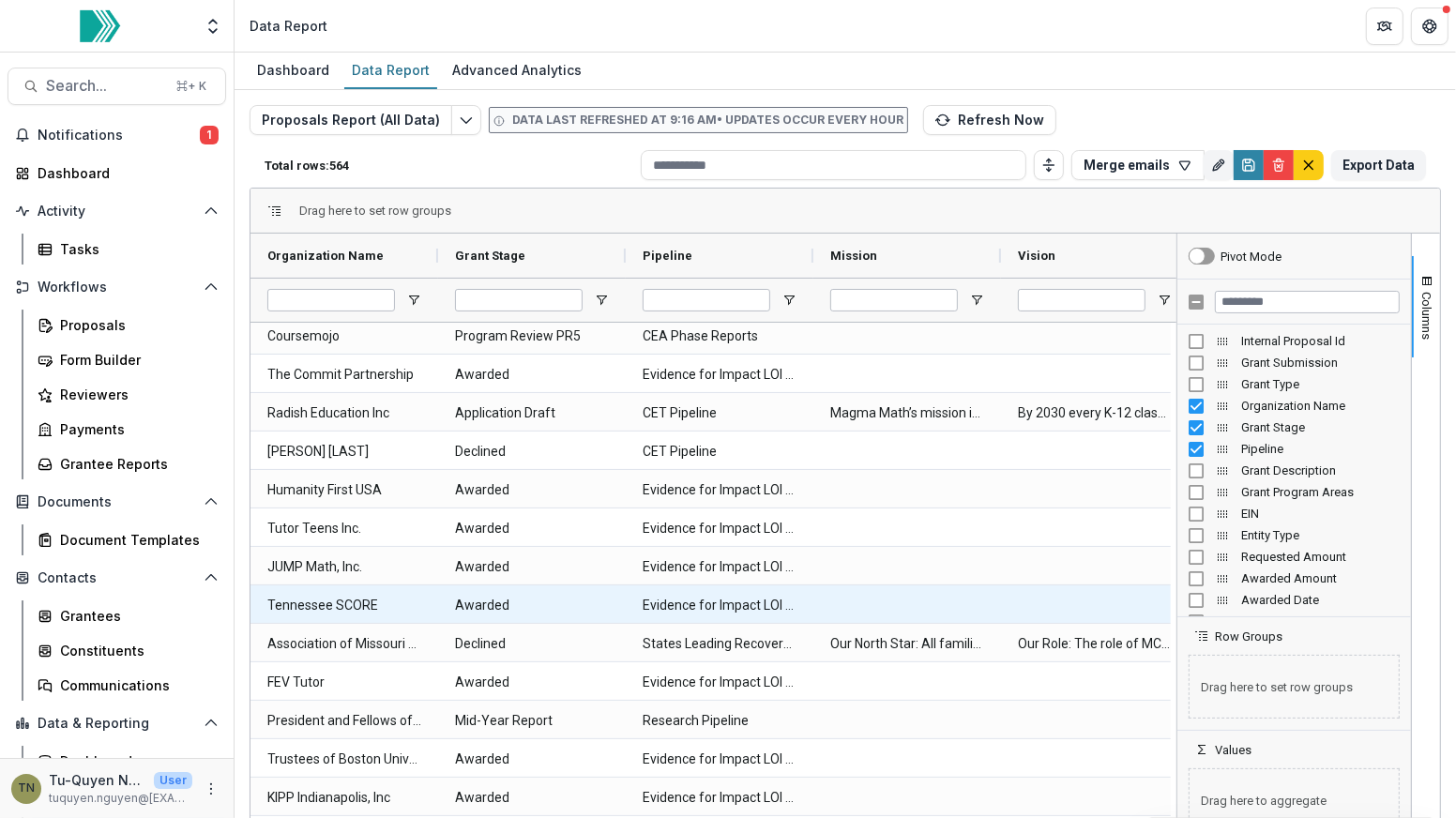 scroll, scrollTop: 1577, scrollLeft: 0, axis: vertical 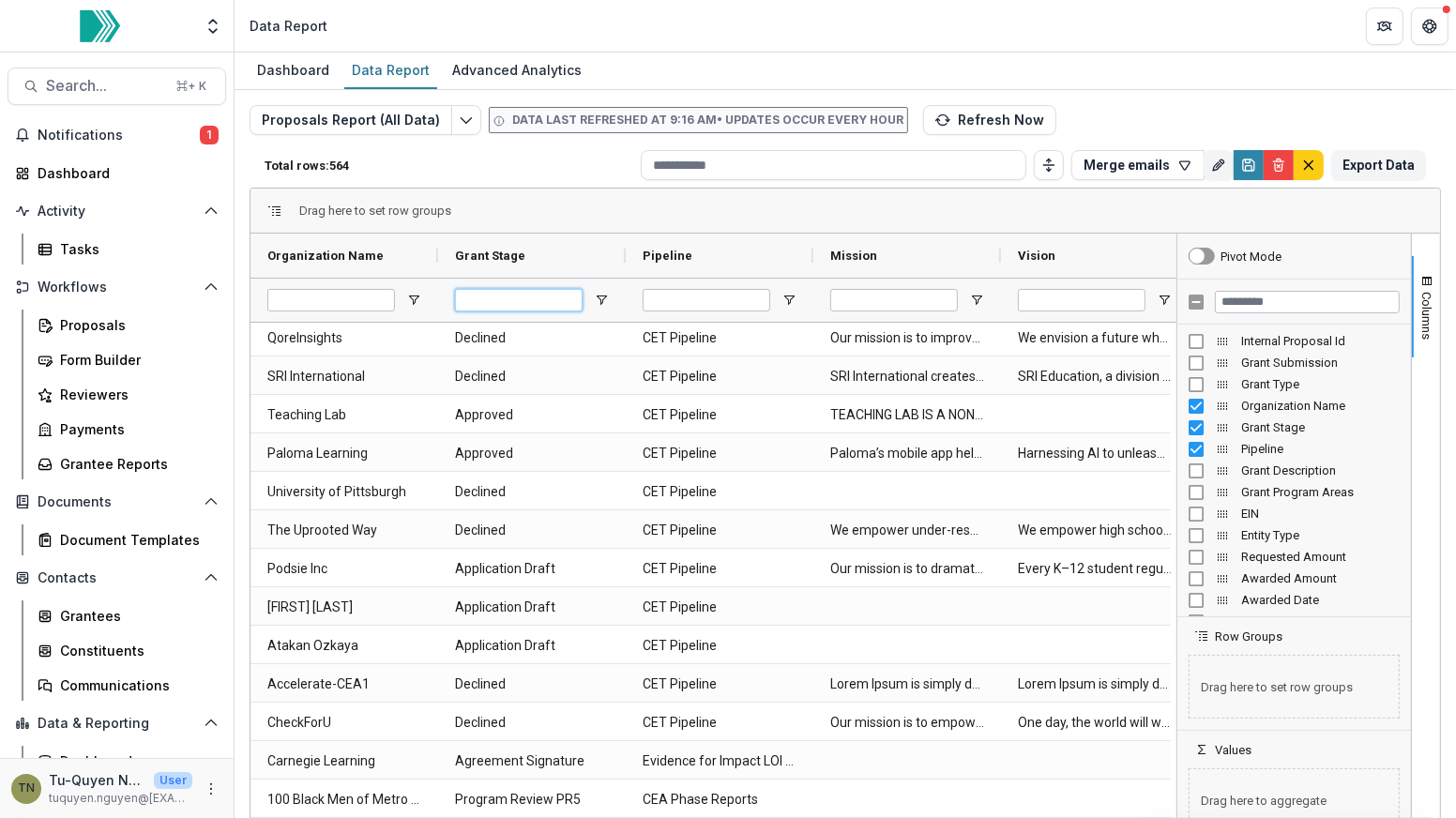 click at bounding box center [519, 300] 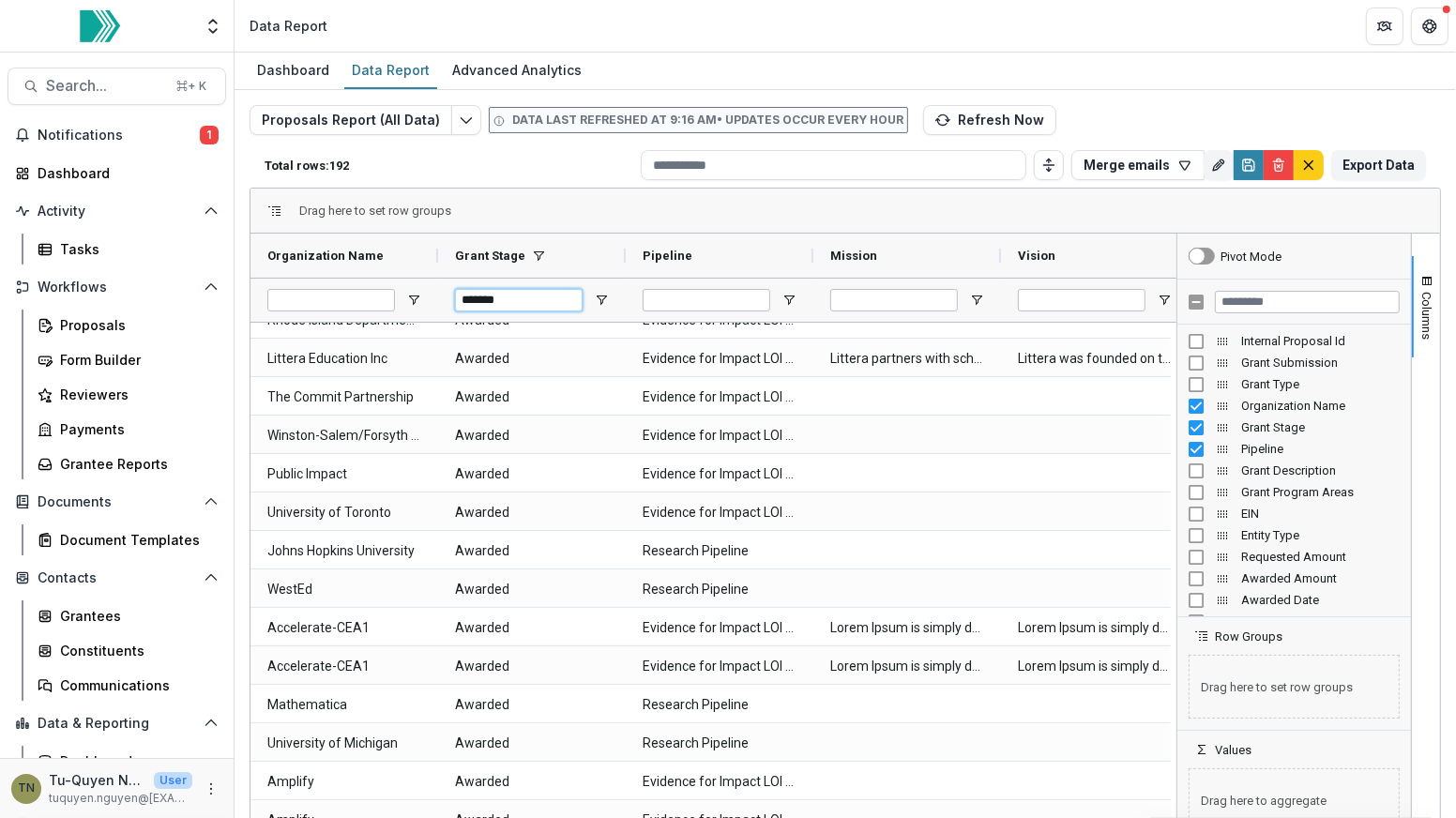 type on "*******" 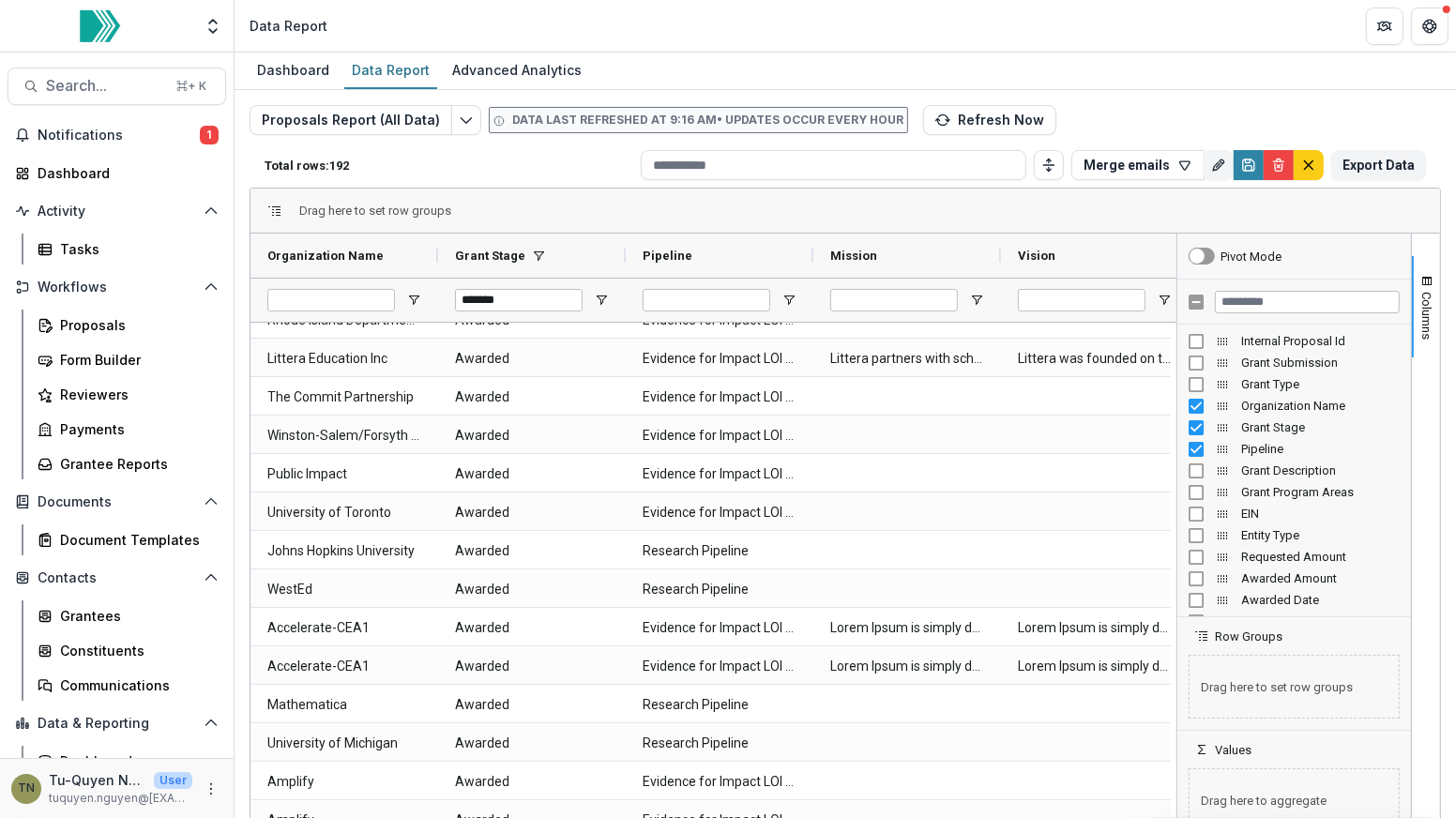 click on "Drag here to set row groups" at bounding box center (845, 211) 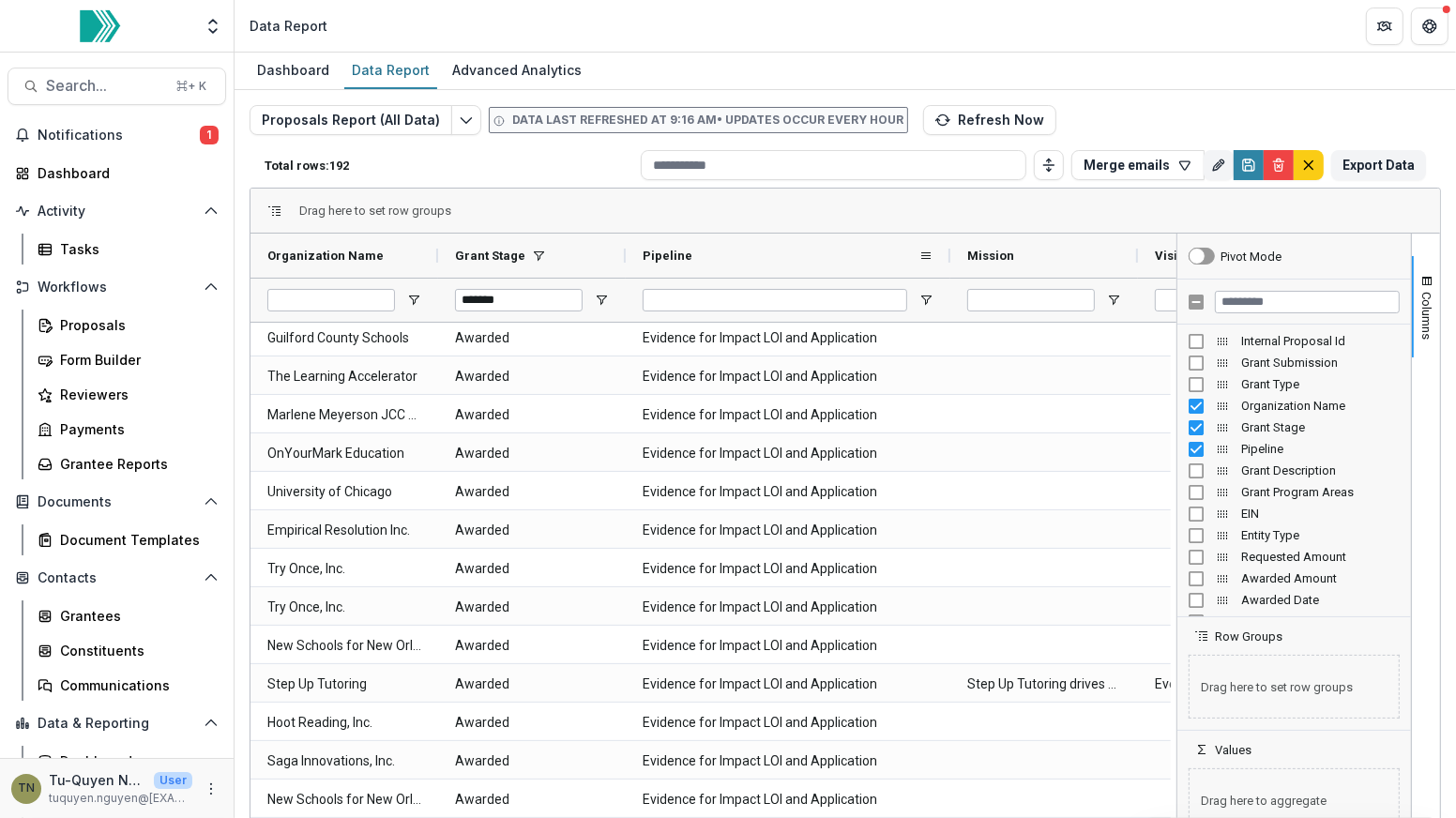 drag, startPoint x: 811, startPoint y: 250, endPoint x: 948, endPoint y: 250, distance: 137 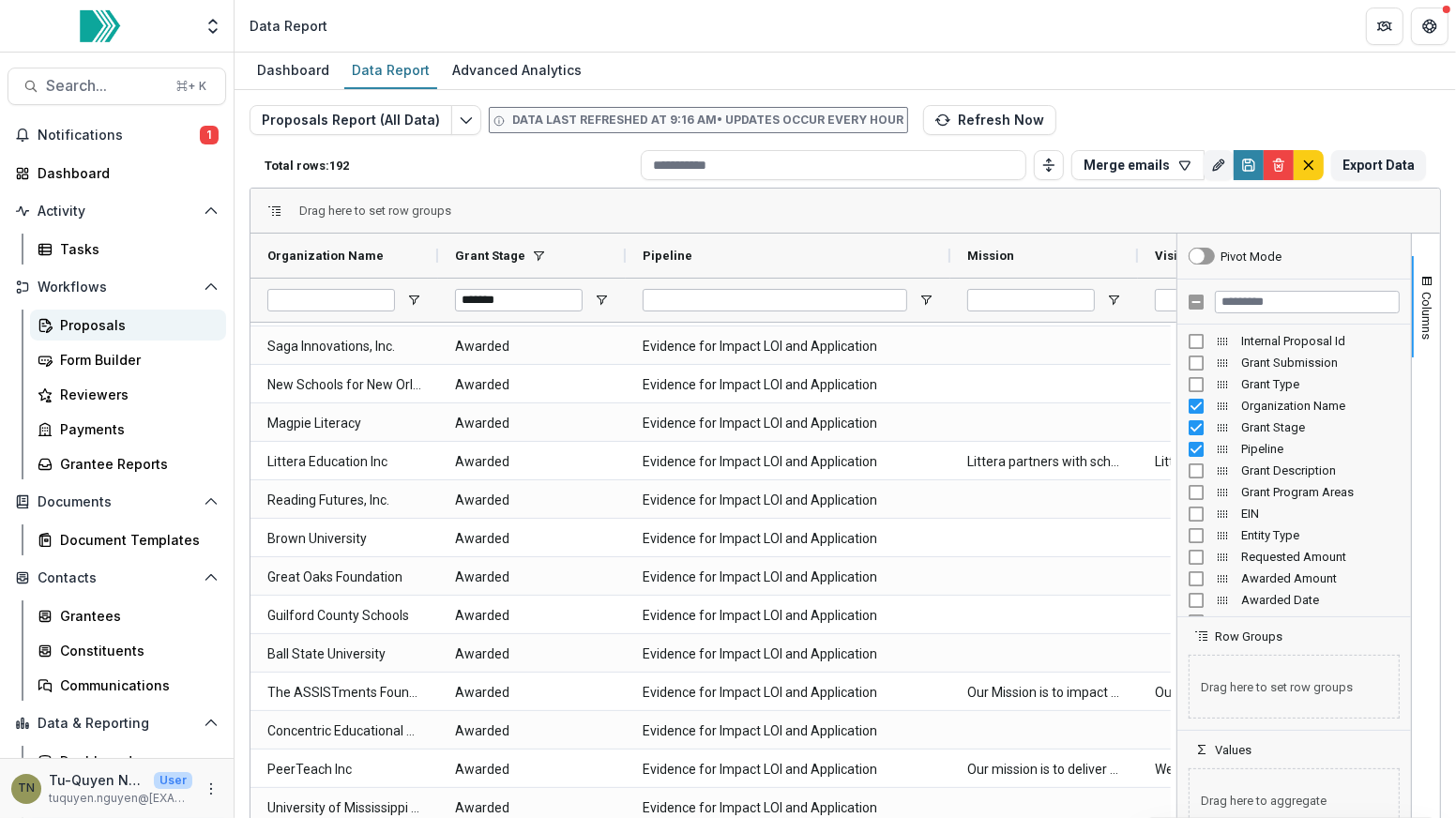 click on "Proposals" at bounding box center [135, 325] 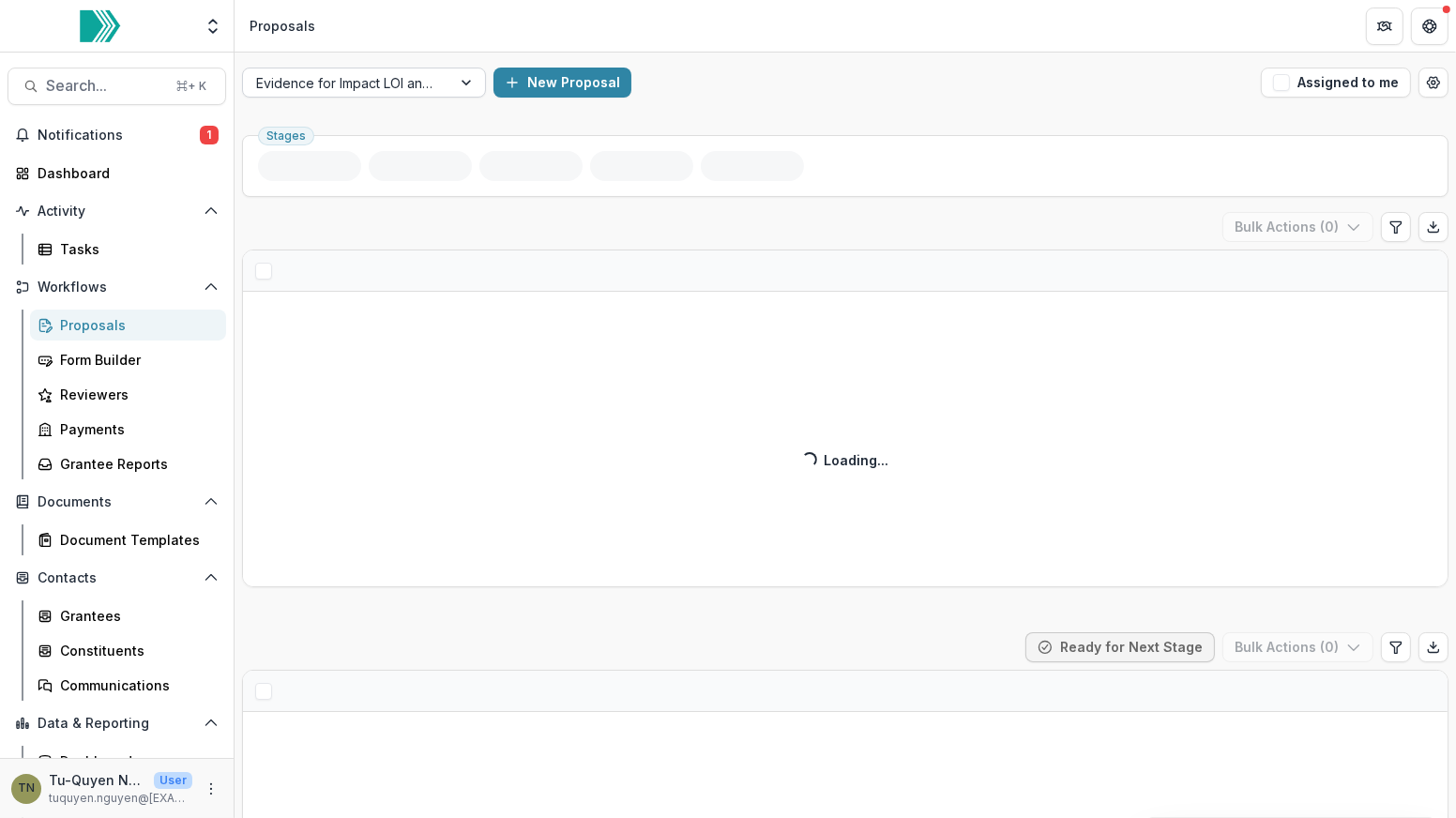 click on "Evidence for Impact LOI and Application" at bounding box center [347, 83] 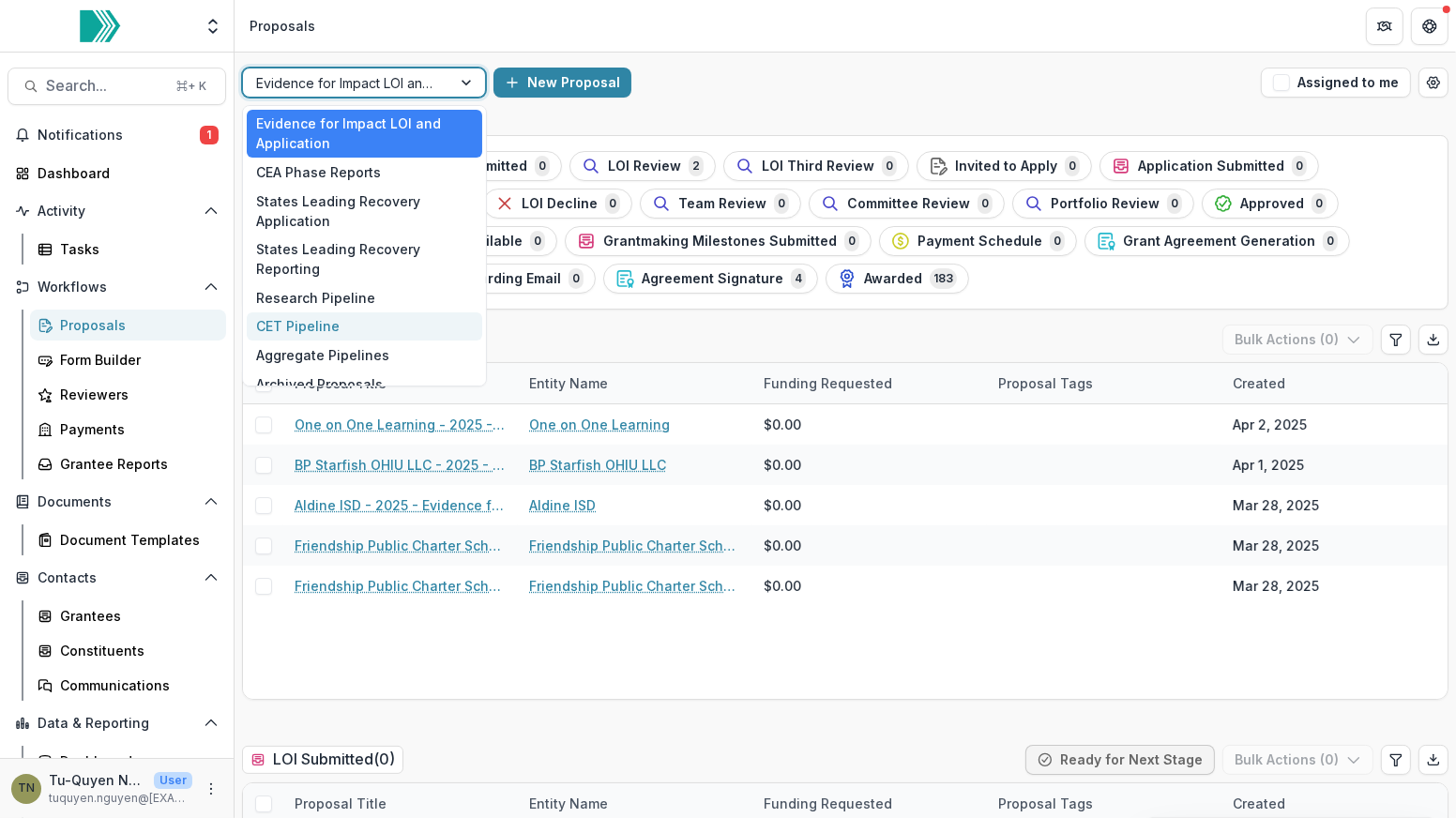 click on "CET Pipeline" at bounding box center [364, 326] 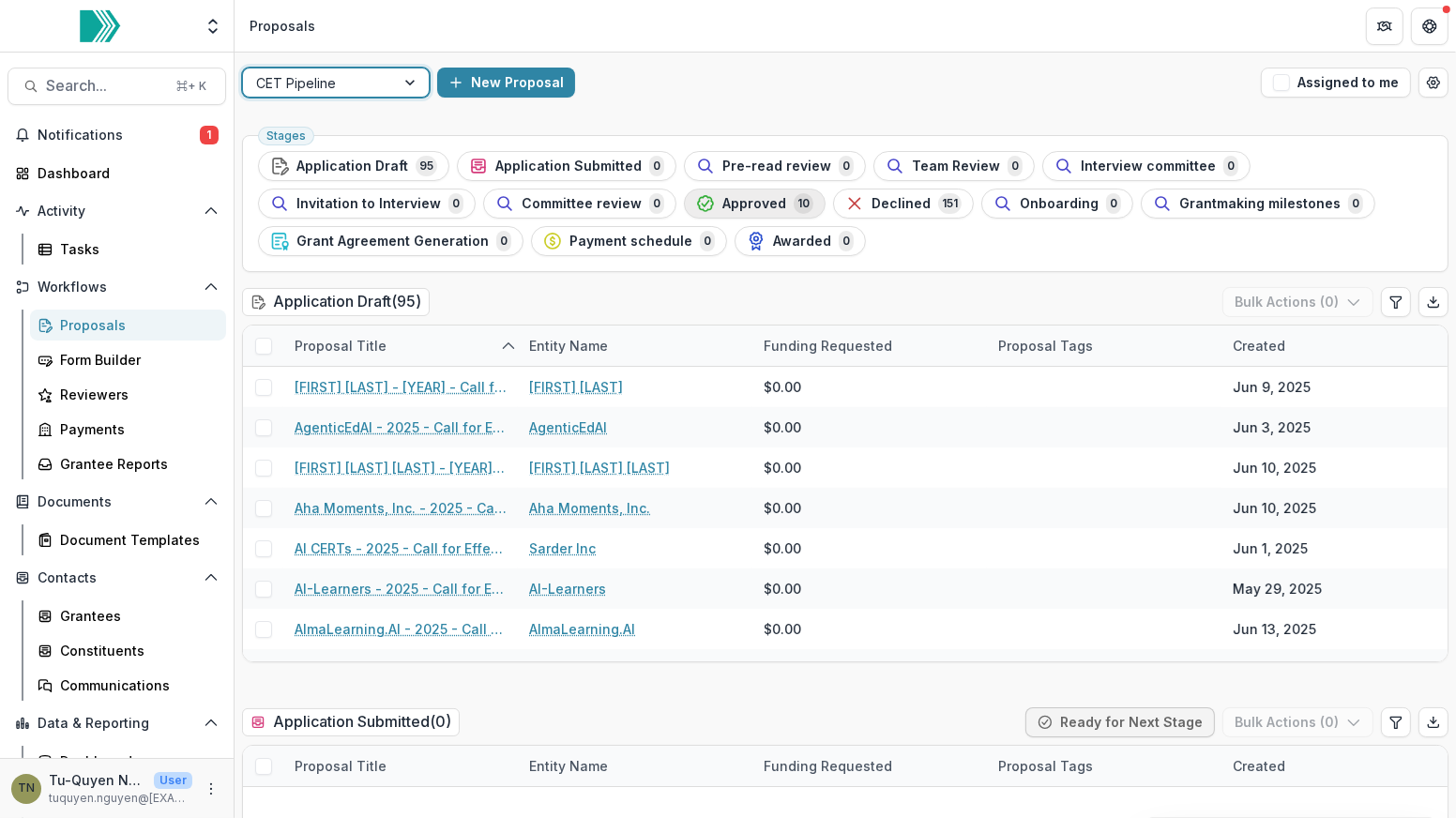 click on "Approved" at bounding box center (754, 204) 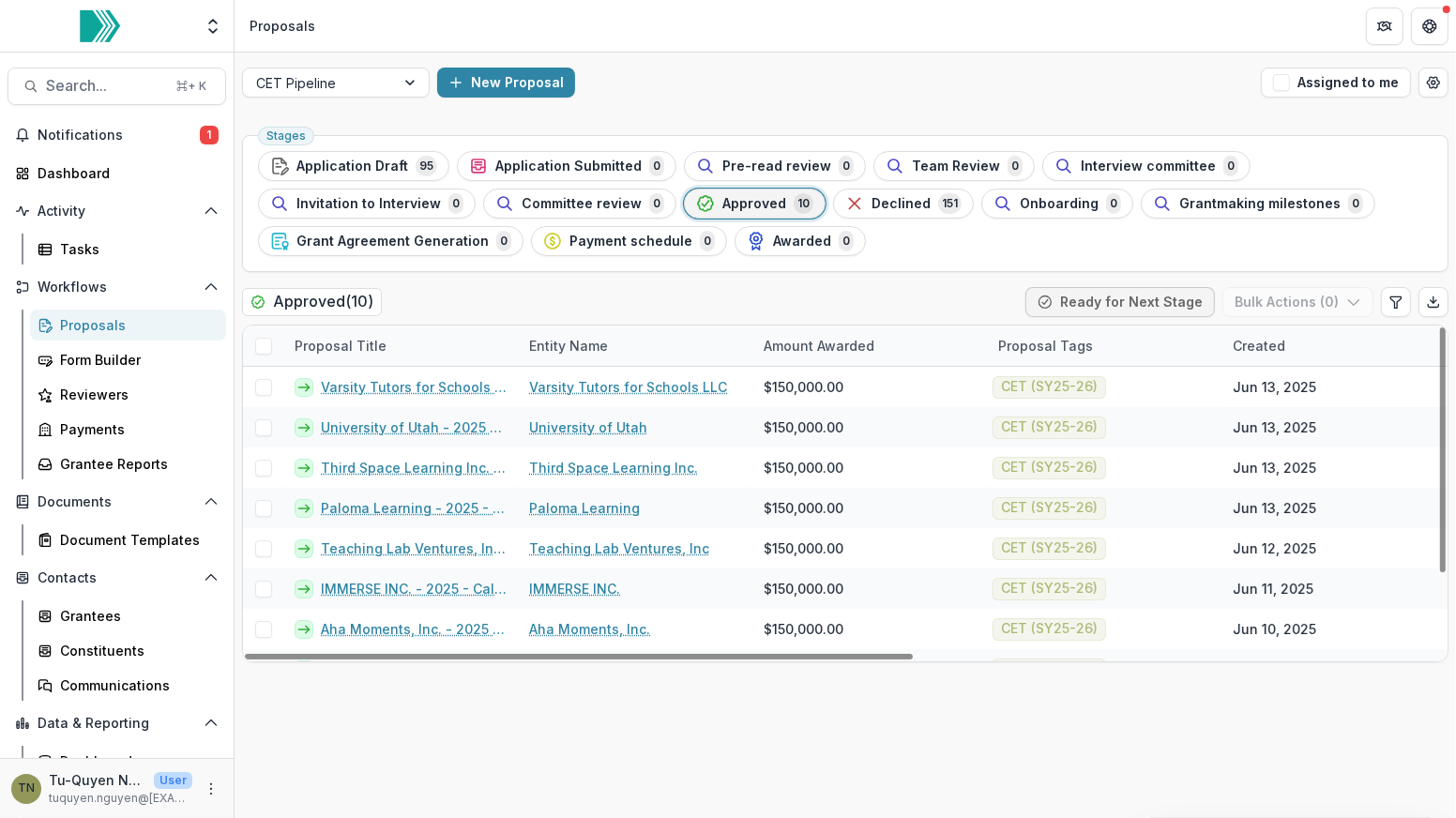 click on "Proposal Title" at bounding box center (341, 345) 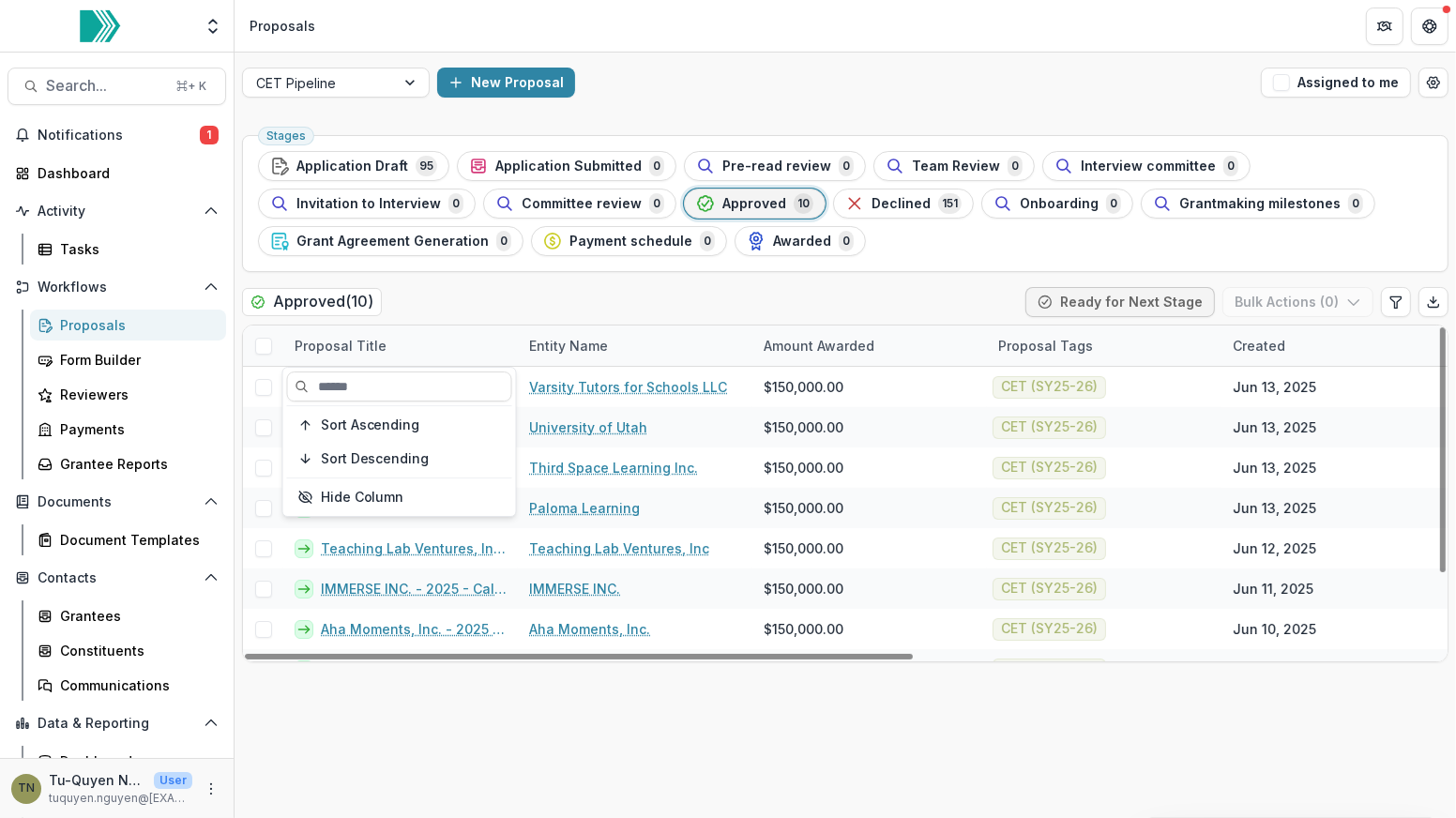 click on "Proposal Title" at bounding box center [341, 345] 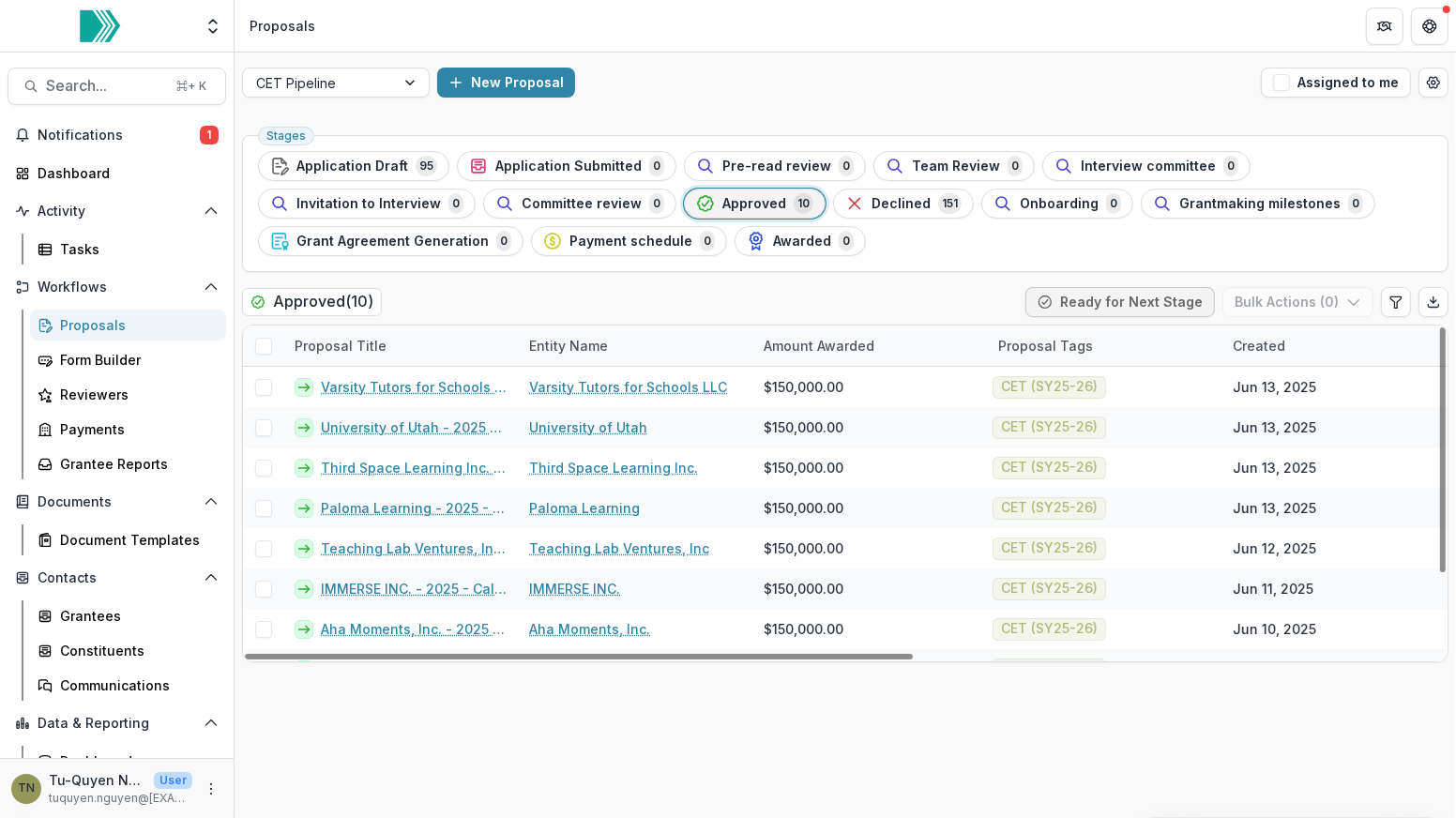click on "Proposal Title" at bounding box center (341, 345) 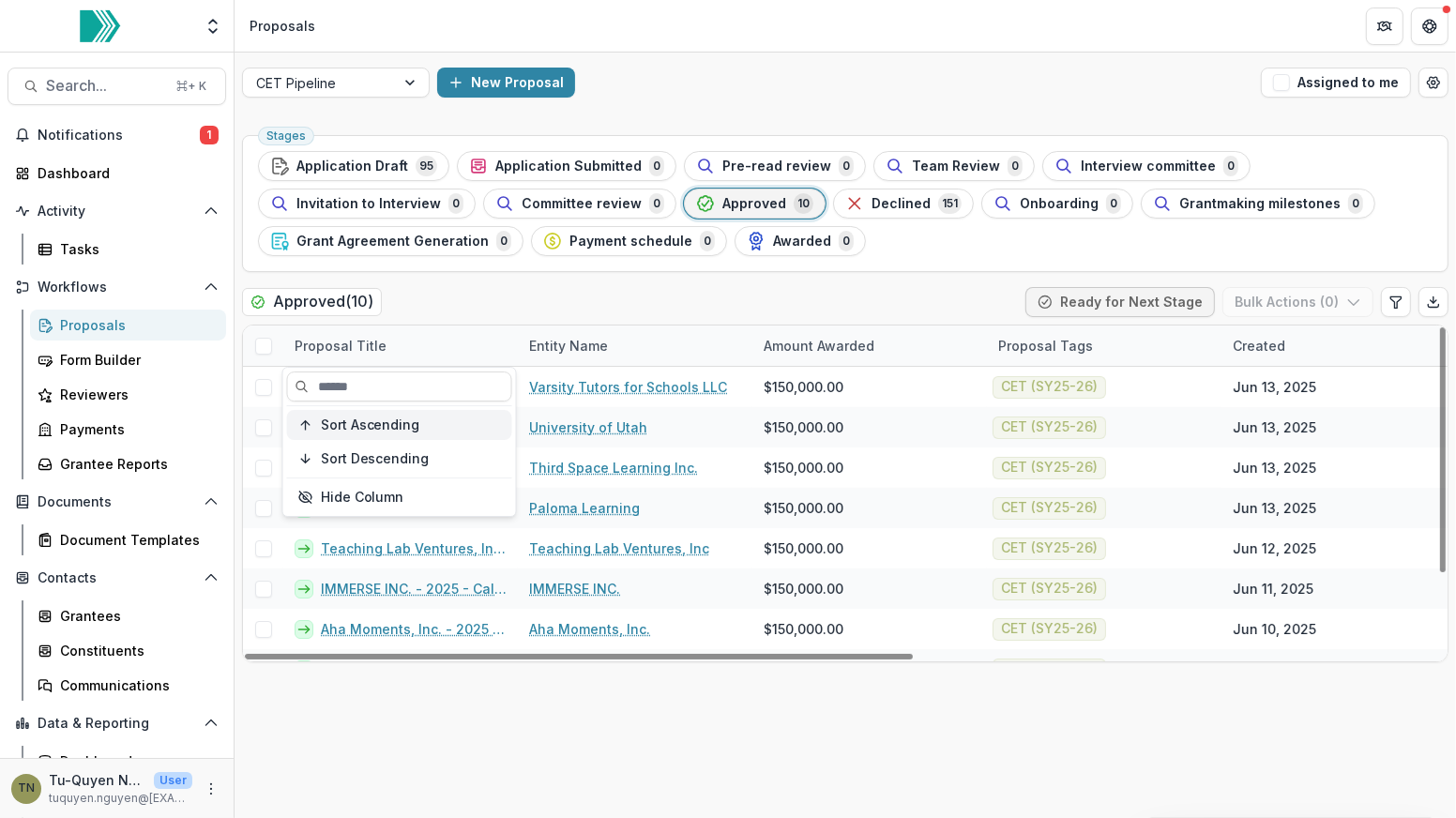 click on "Sort Ascending" at bounding box center (371, 425) 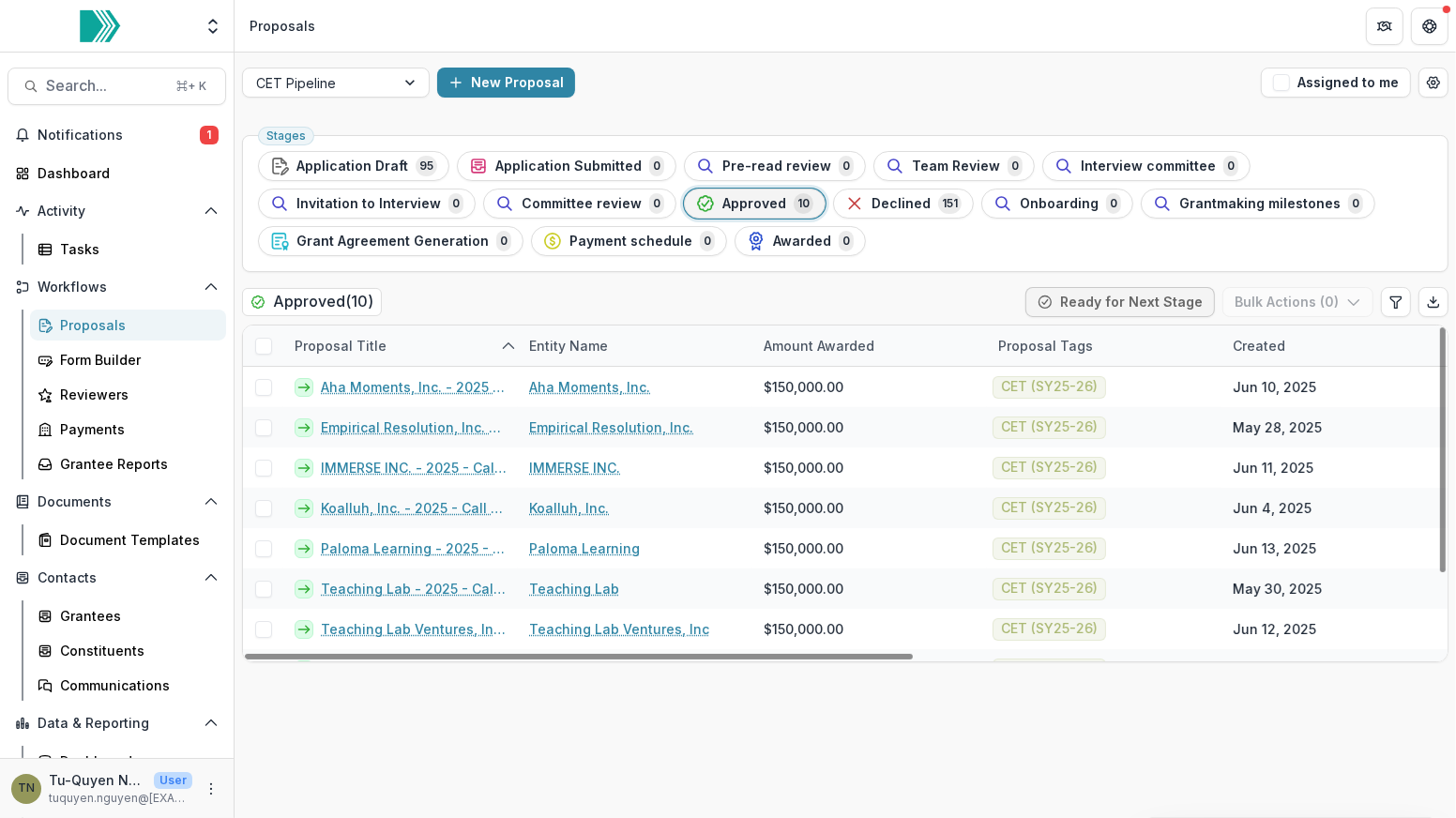 click on "Aha Moments, Inc. - 2025 - Call for Effective Technology Grant Application Aha Moments, Inc. $150,000.00 CET (SY25-26) Jun 10, 2025 Jun 11, 2025 Call for Effective Technology Grant Application 0 Empirical Resolution, Inc. - 2025 - Call for Effective Technology Grant Application Empirical Resolution, Inc. $150,000.00 CET (SY25-26) May 28, 2025 Jun 11, 2025 Call for Effective Technology Grant Application 0 IMMERSE INC. - 2025 - Call for Effective Technology Grant Application IMMERSE INC. $150,000.00 CET (SY25-26) Jun 11, 2025 Jun 12, 2025 0 Koalluh, Inc. 0 0 0 0 0" at bounding box center [845, 473] 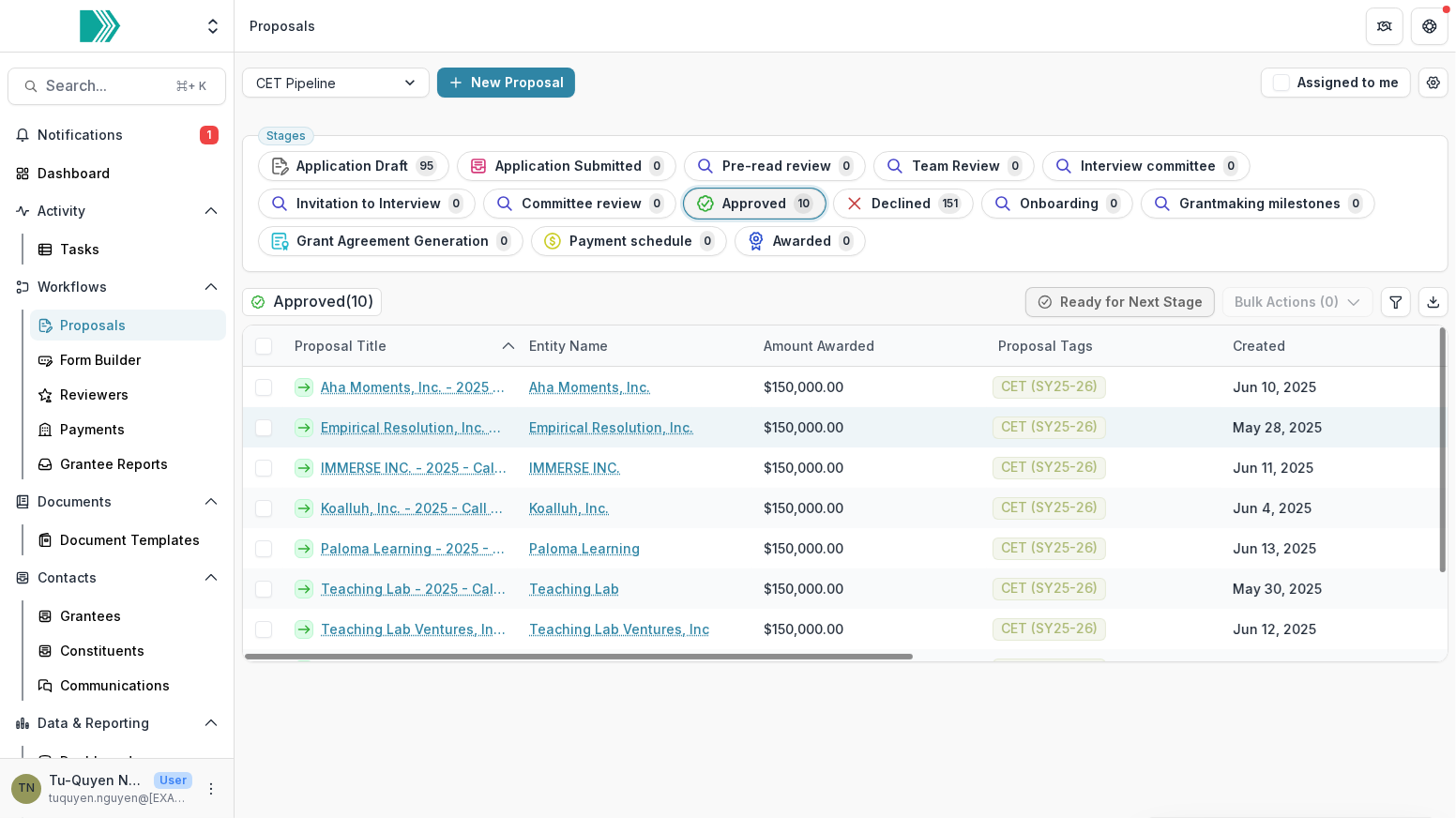 click on "Empirical Resolution, Inc. - 2025 - Call for Effective Technology Grant Application" at bounding box center (414, 427) 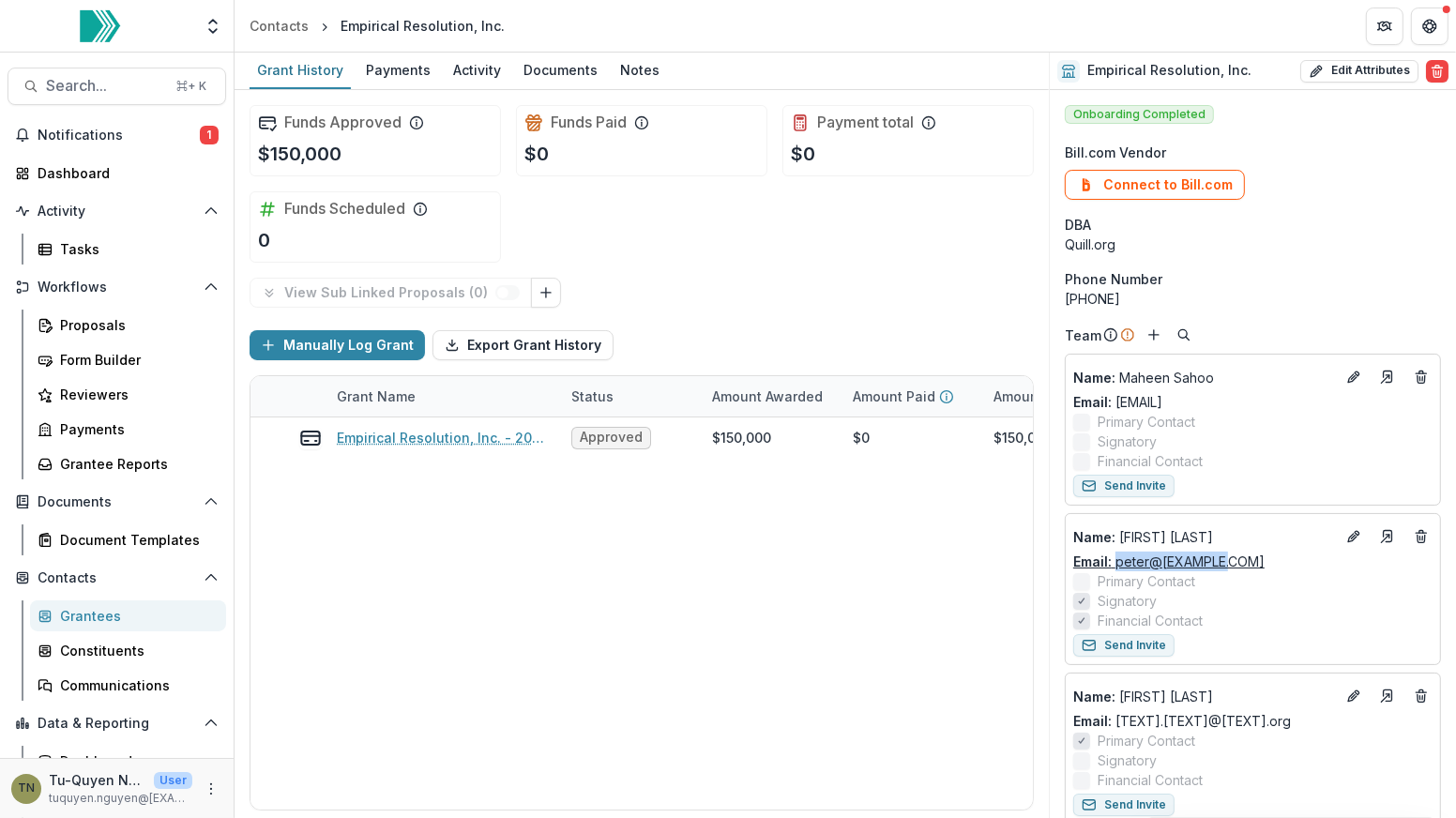 drag, startPoint x: 1233, startPoint y: 563, endPoint x: 1116, endPoint y: 561, distance: 117.01709 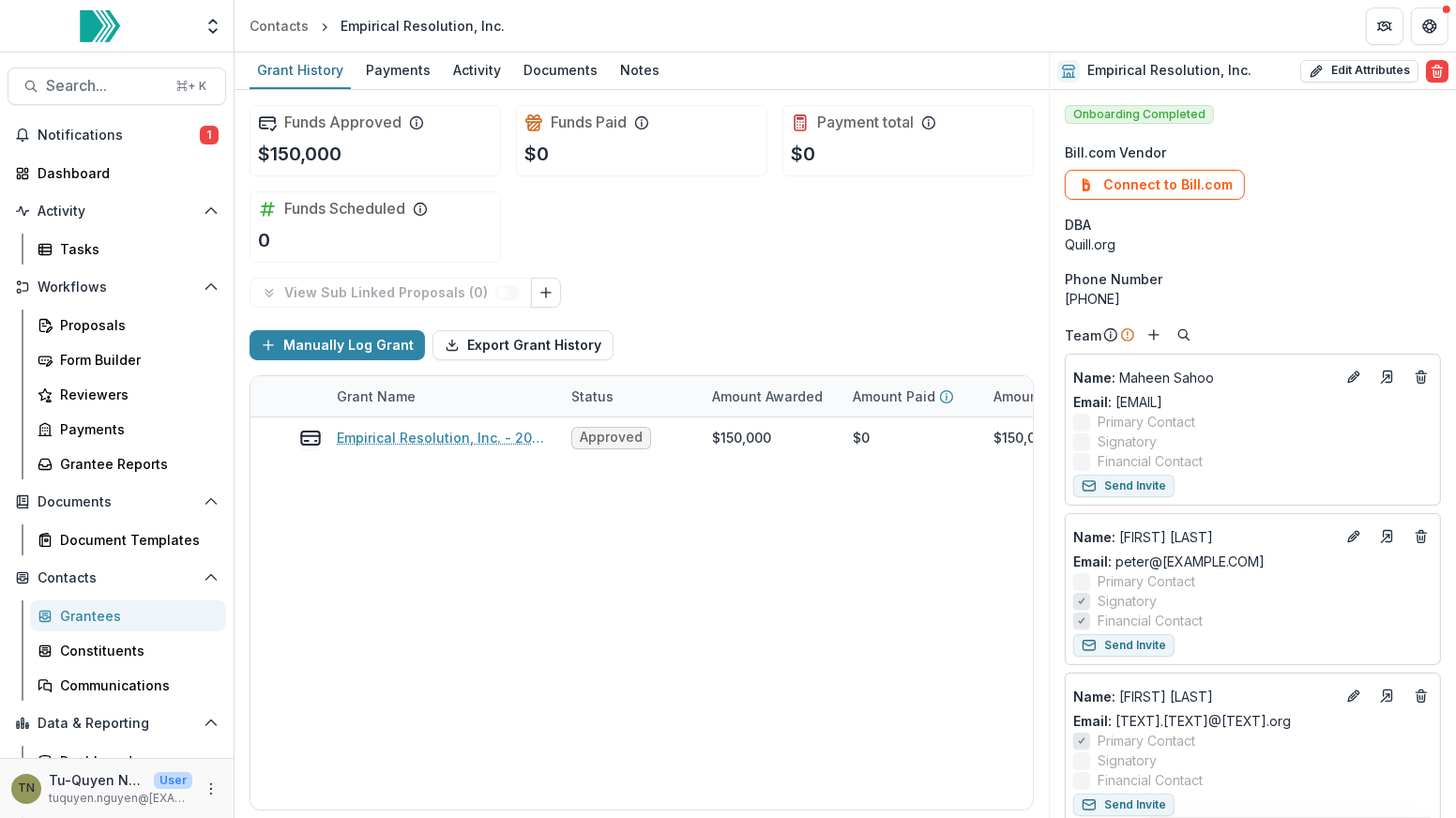 click on "Email:   [EMAIL]" at bounding box center [1252, 401] 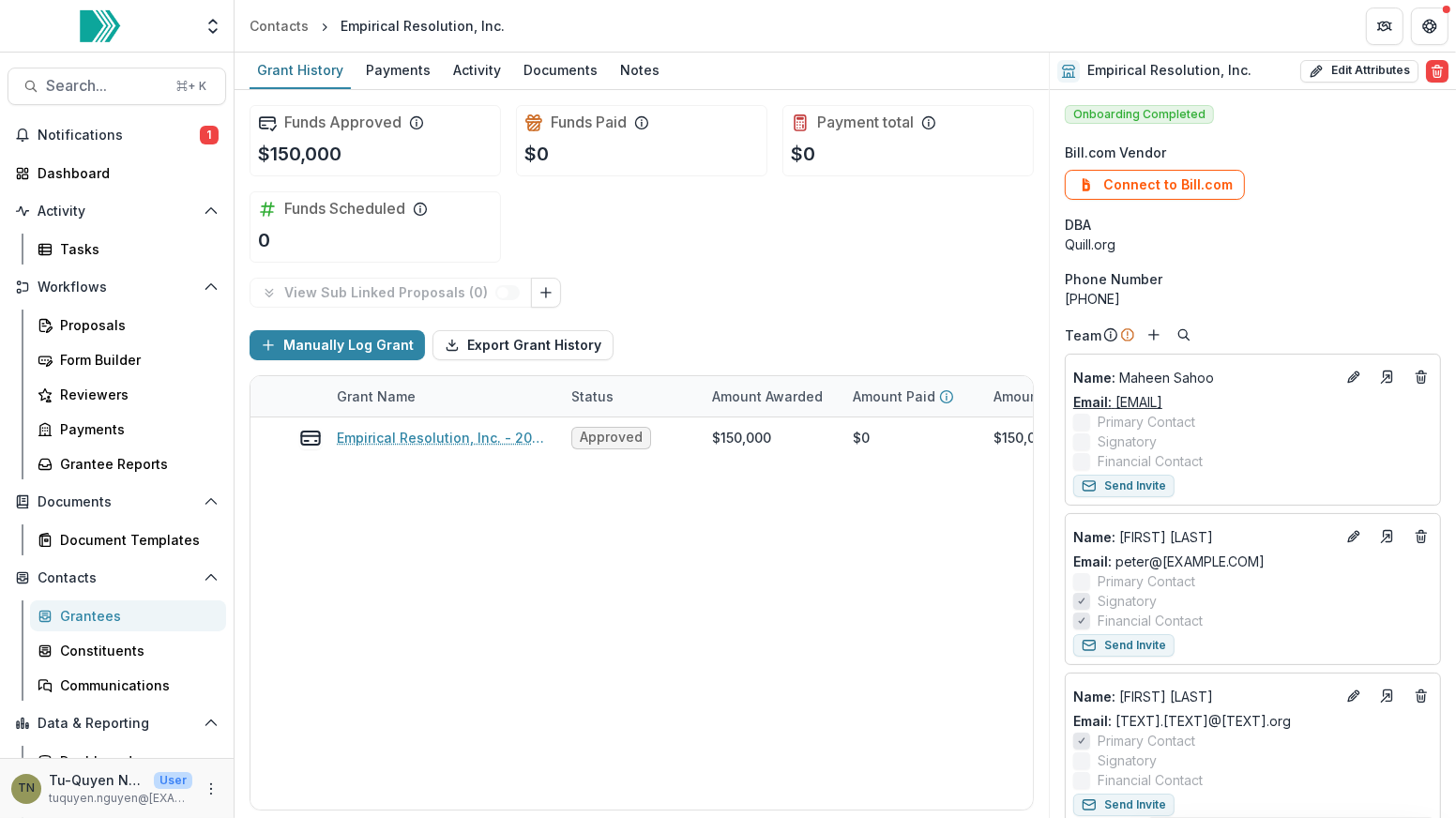 drag, startPoint x: 1254, startPoint y: 401, endPoint x: 1118, endPoint y: 404, distance: 136.03308 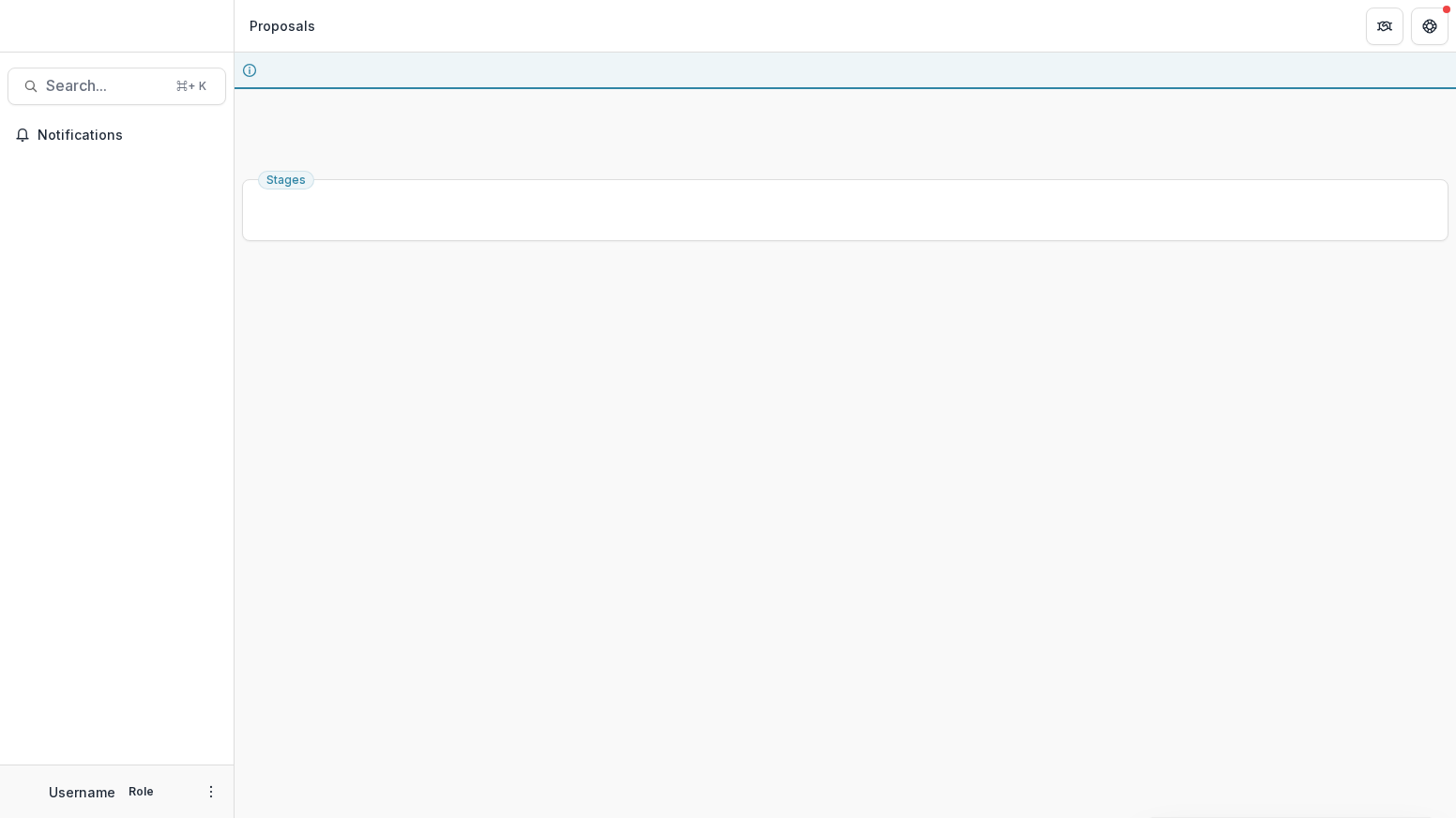 scroll, scrollTop: 0, scrollLeft: 0, axis: both 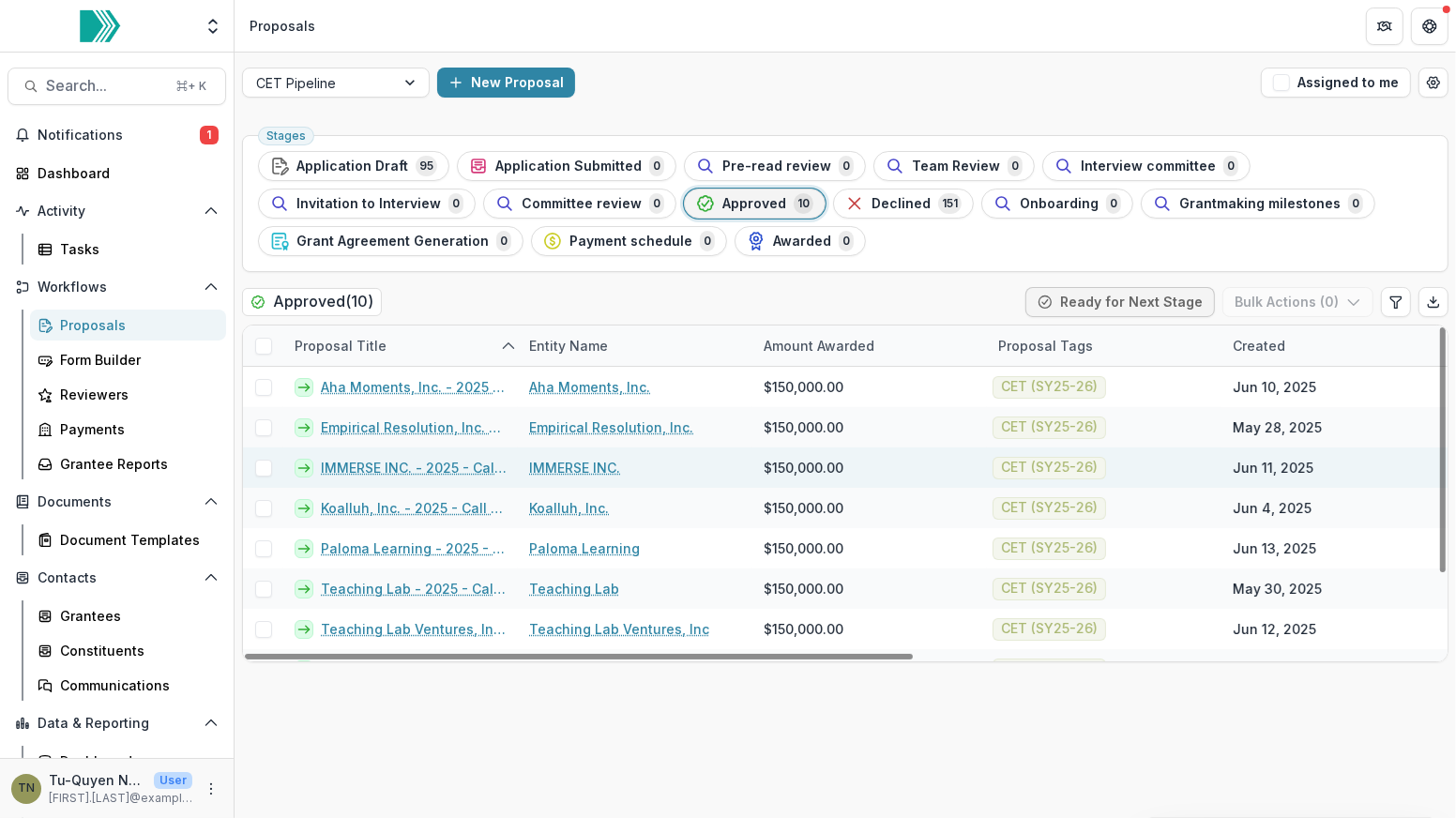 click on "IMMERSE INC. - 2025 - Call for Effective Technology Grant Application" at bounding box center (414, 467) 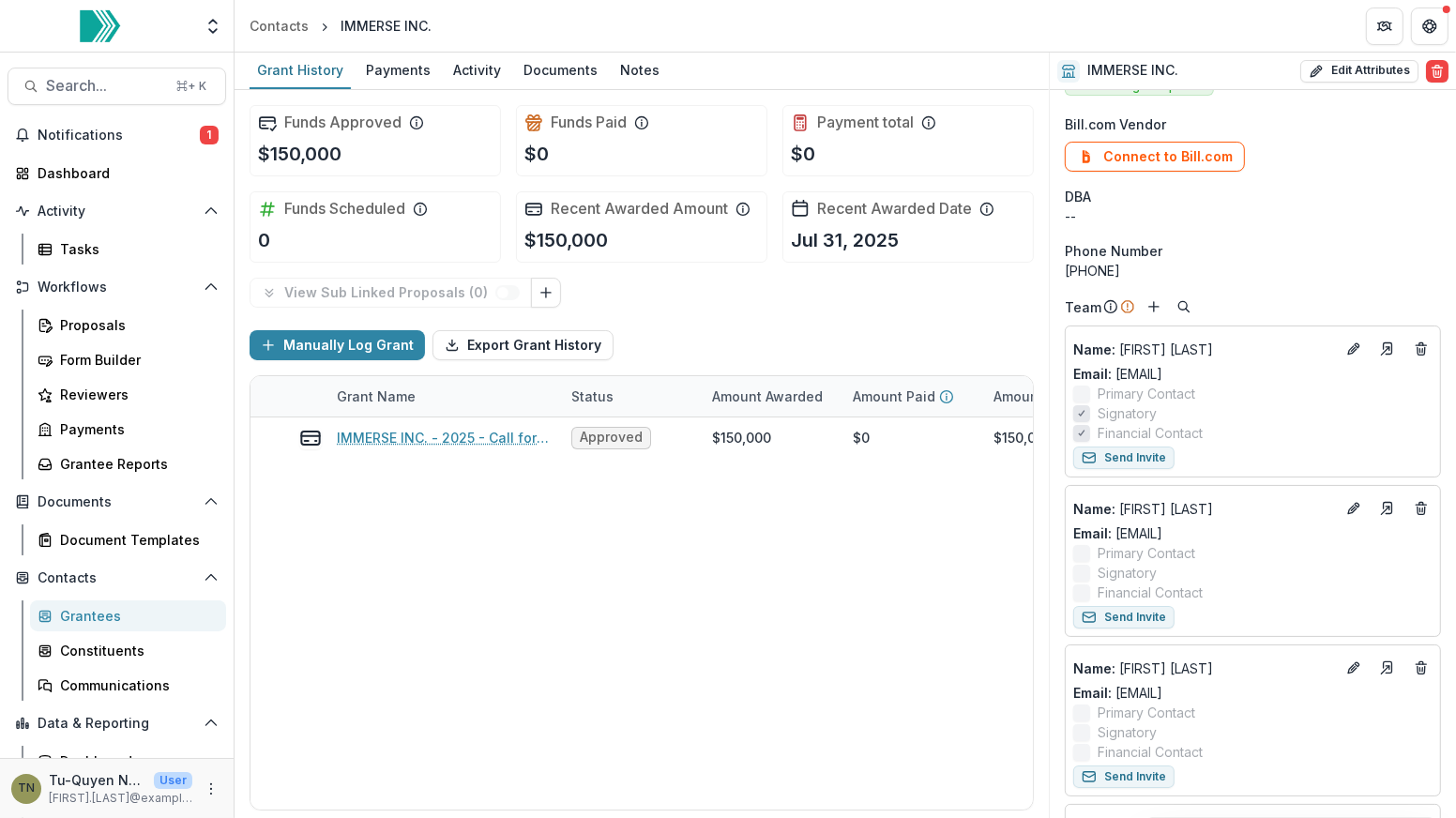 scroll, scrollTop: 38, scrollLeft: 0, axis: vertical 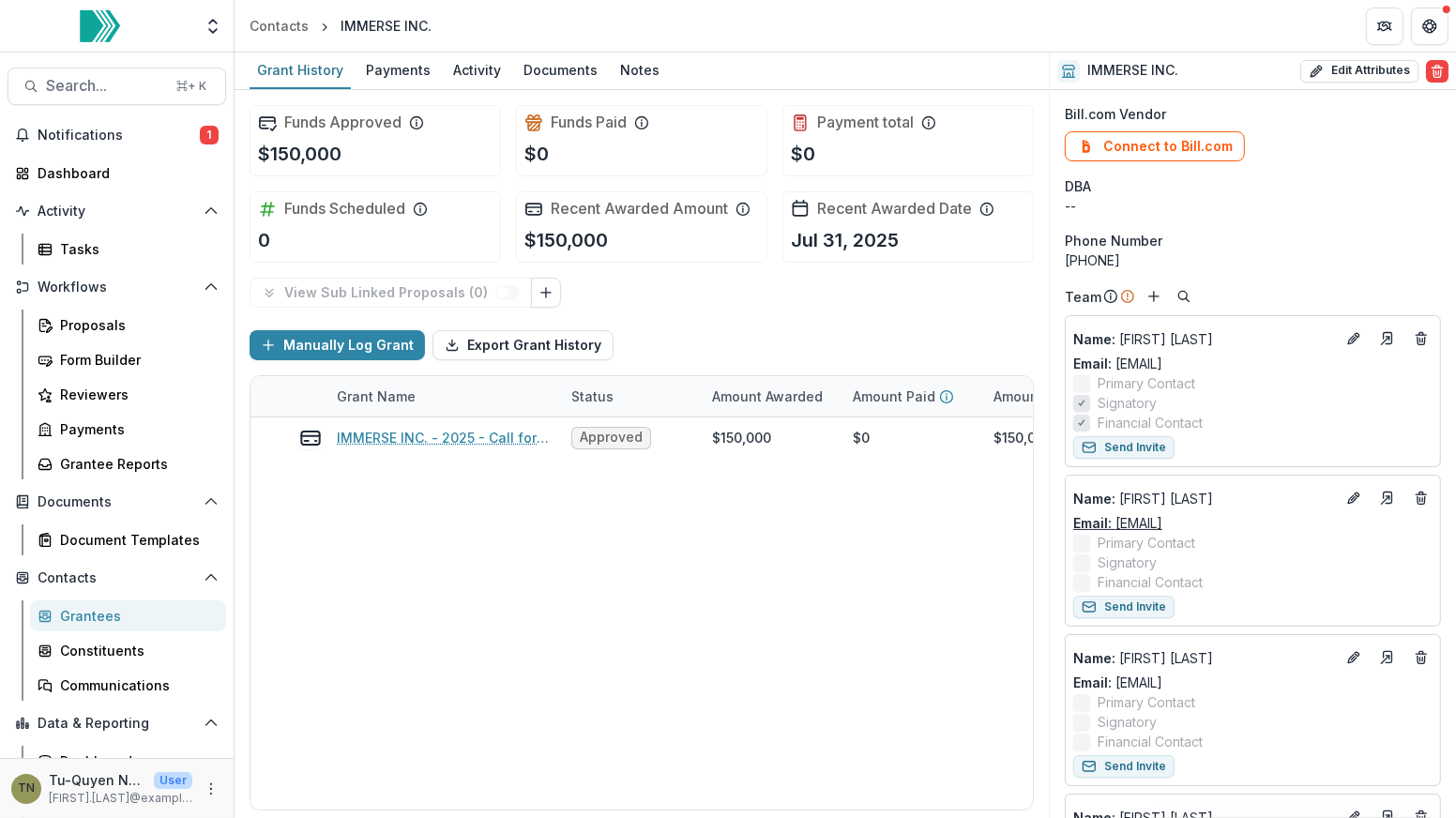 drag, startPoint x: 1262, startPoint y: 521, endPoint x: 1113, endPoint y: 523, distance: 149.01342 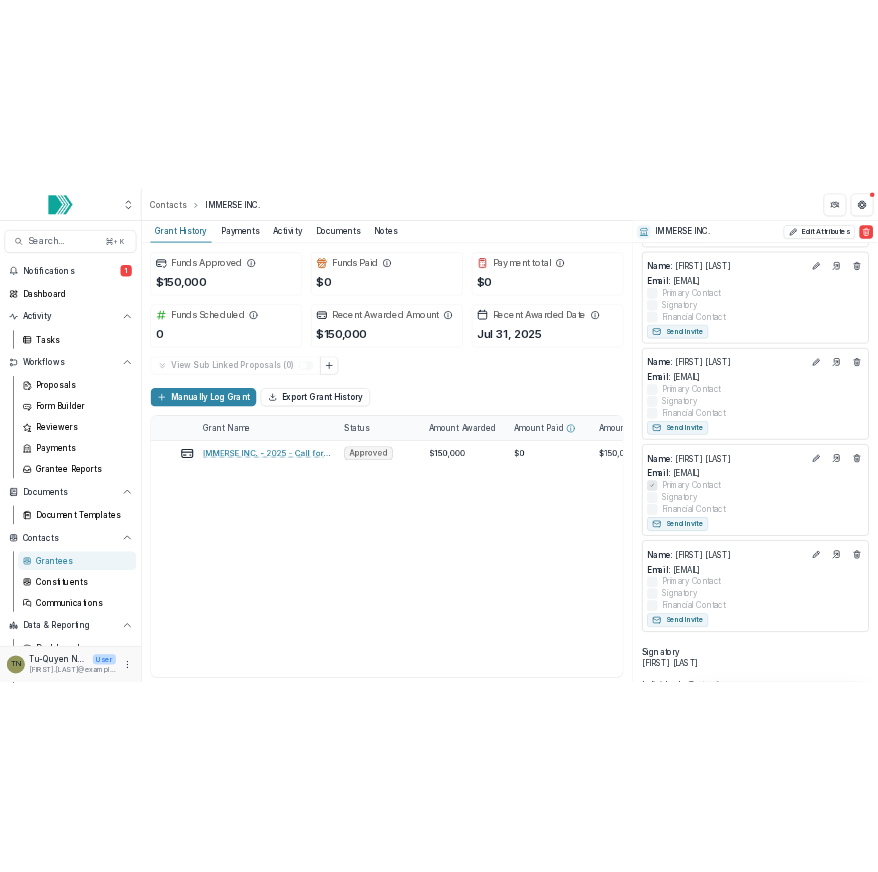 scroll, scrollTop: 0, scrollLeft: 0, axis: both 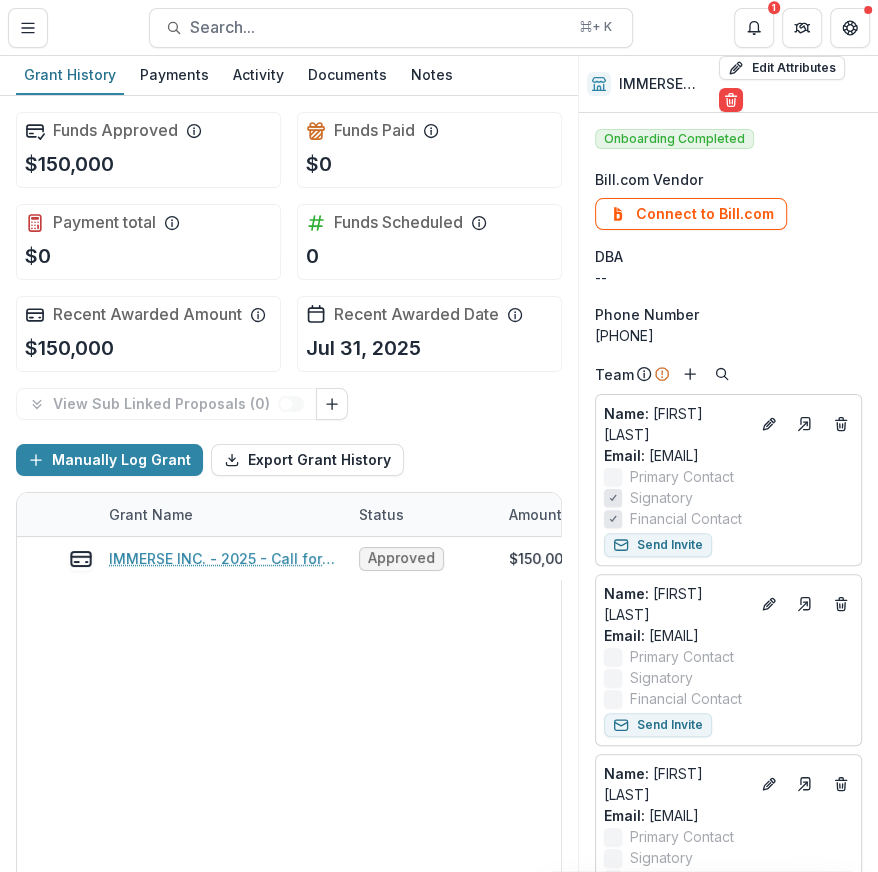 click on "Signatory" at bounding box center [728, 497] 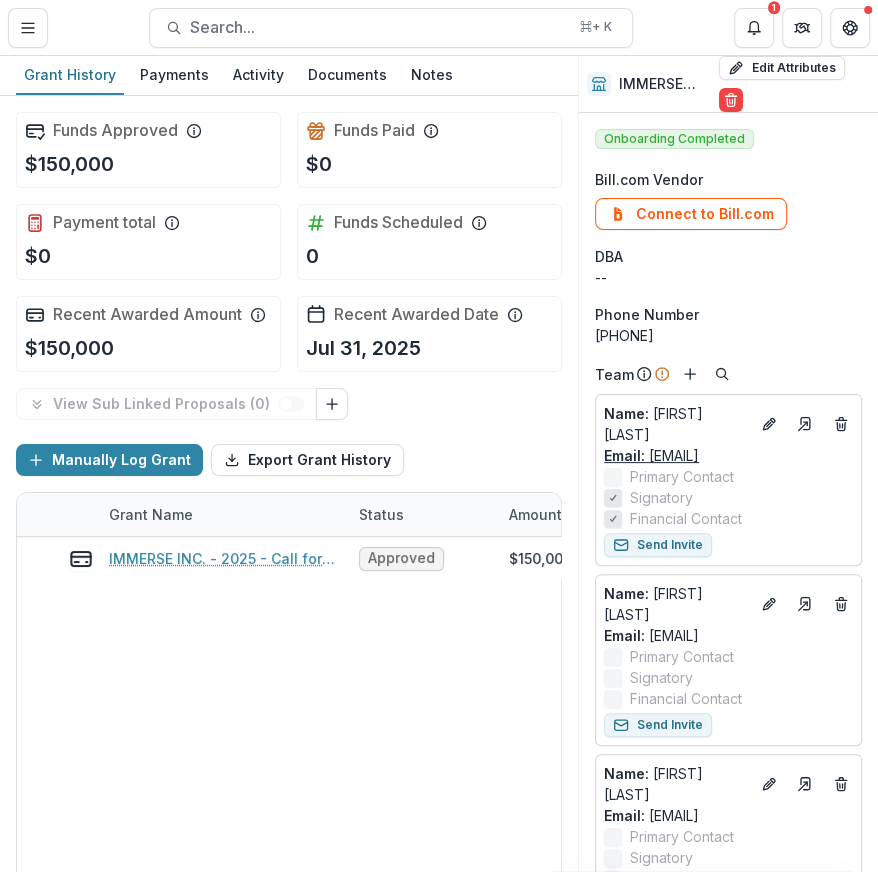 drag, startPoint x: 827, startPoint y: 444, endPoint x: 648, endPoint y: 445, distance: 179.00279 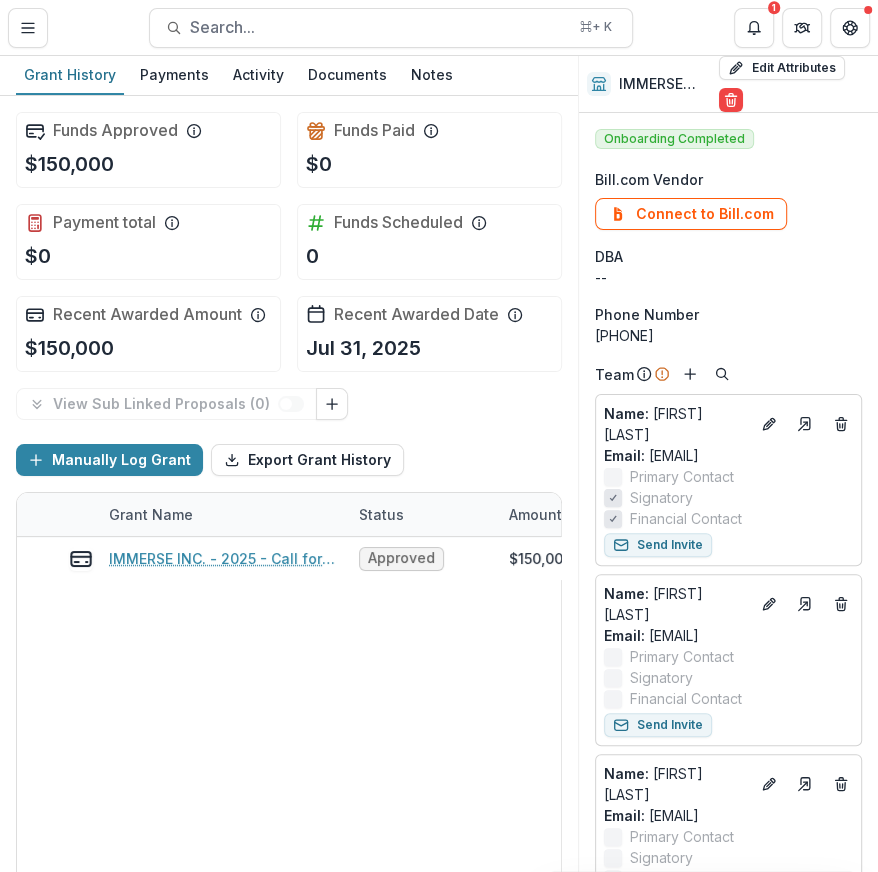 copy on "hradmin@immerse.online" 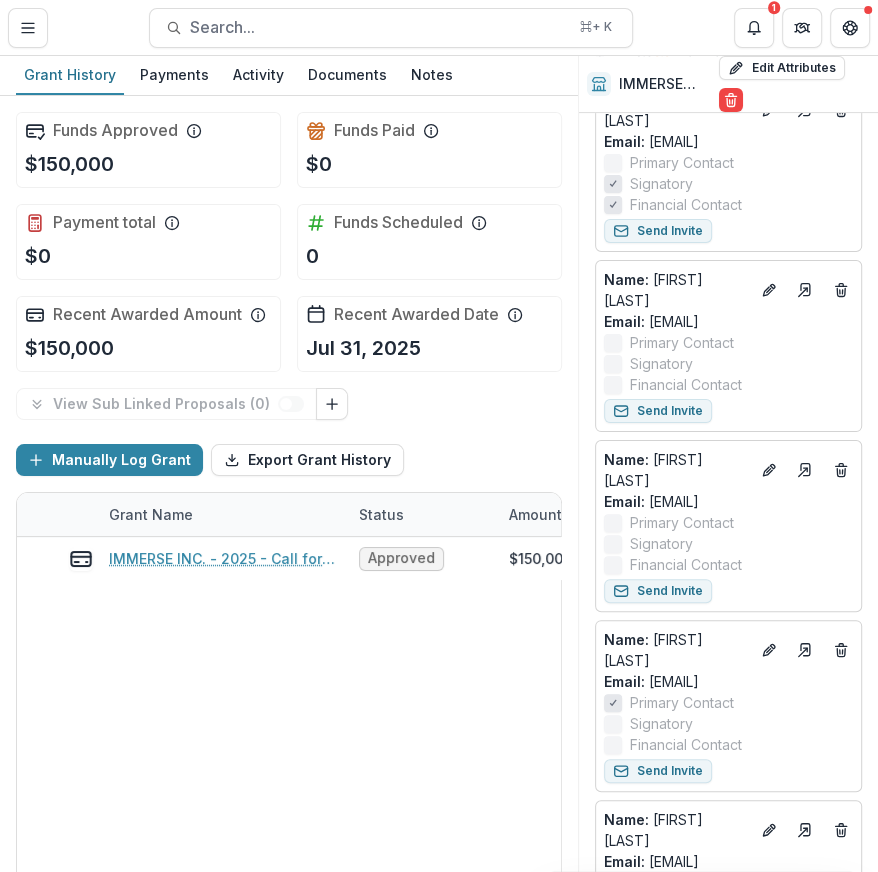 scroll, scrollTop: 316, scrollLeft: 0, axis: vertical 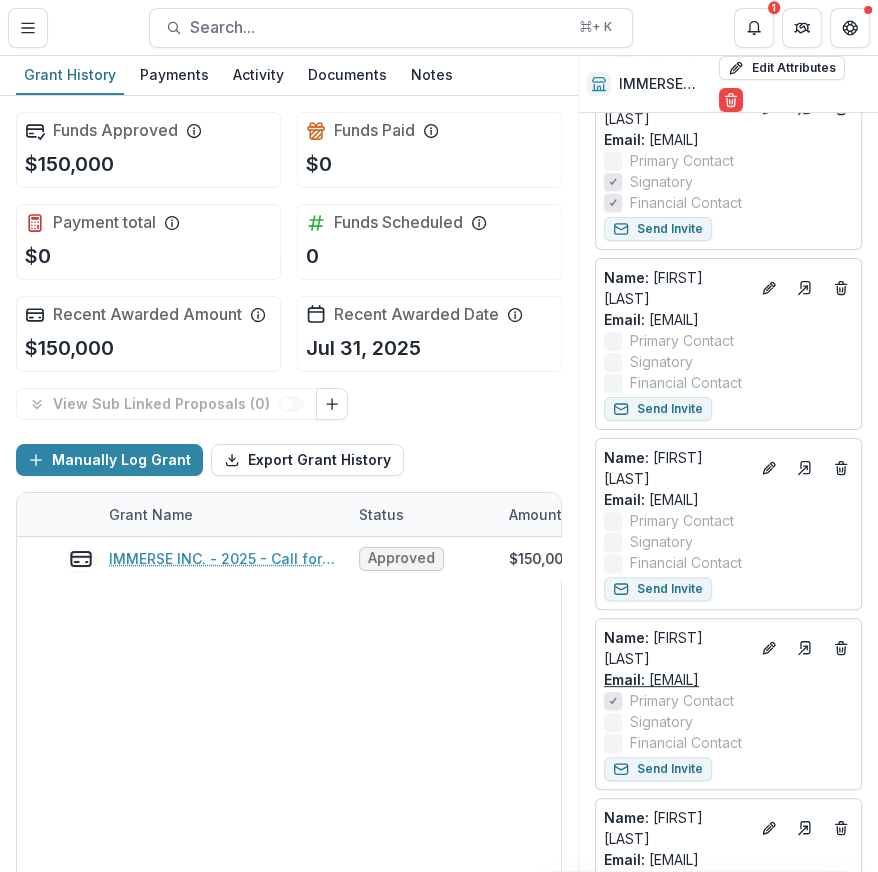 drag, startPoint x: 809, startPoint y: 661, endPoint x: 643, endPoint y: 665, distance: 166.04819 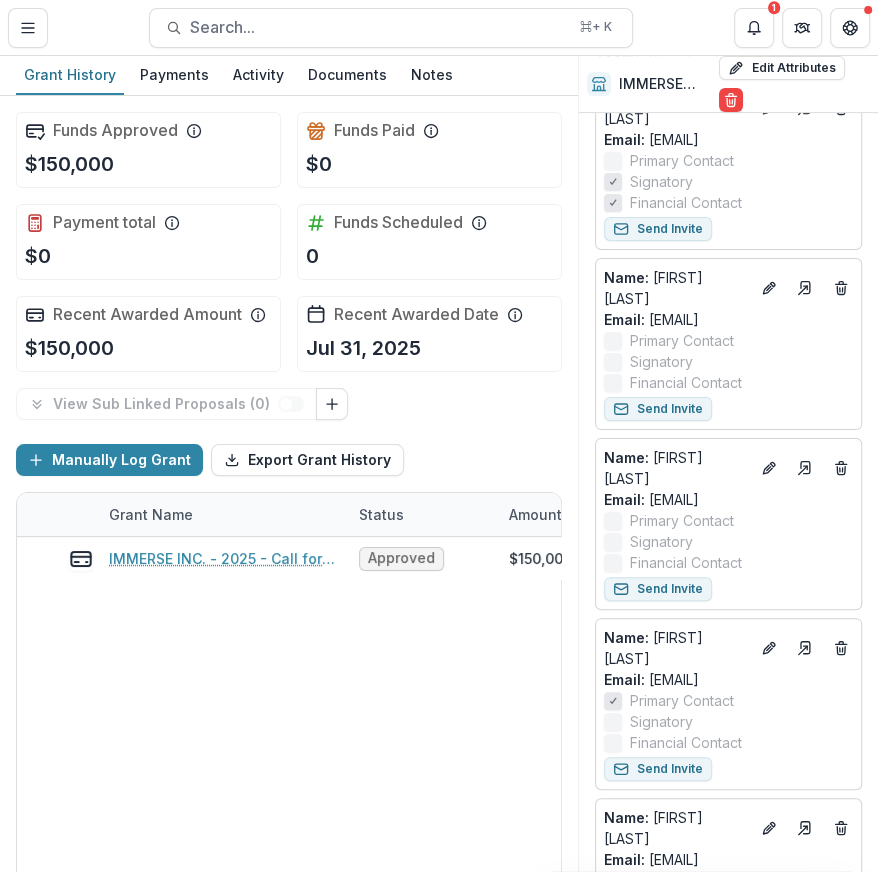 copy on "tricia@immerse.online" 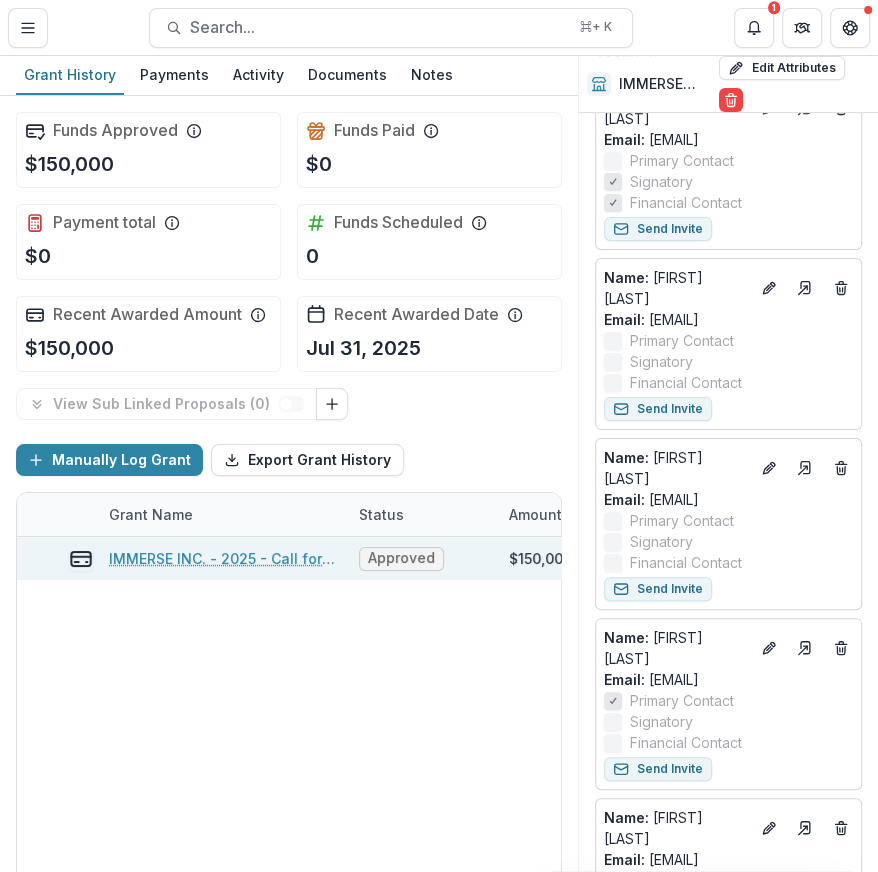 click on "IMMERSE INC. - 2025 - Call for Effective Technology Grant Application" at bounding box center [222, 558] 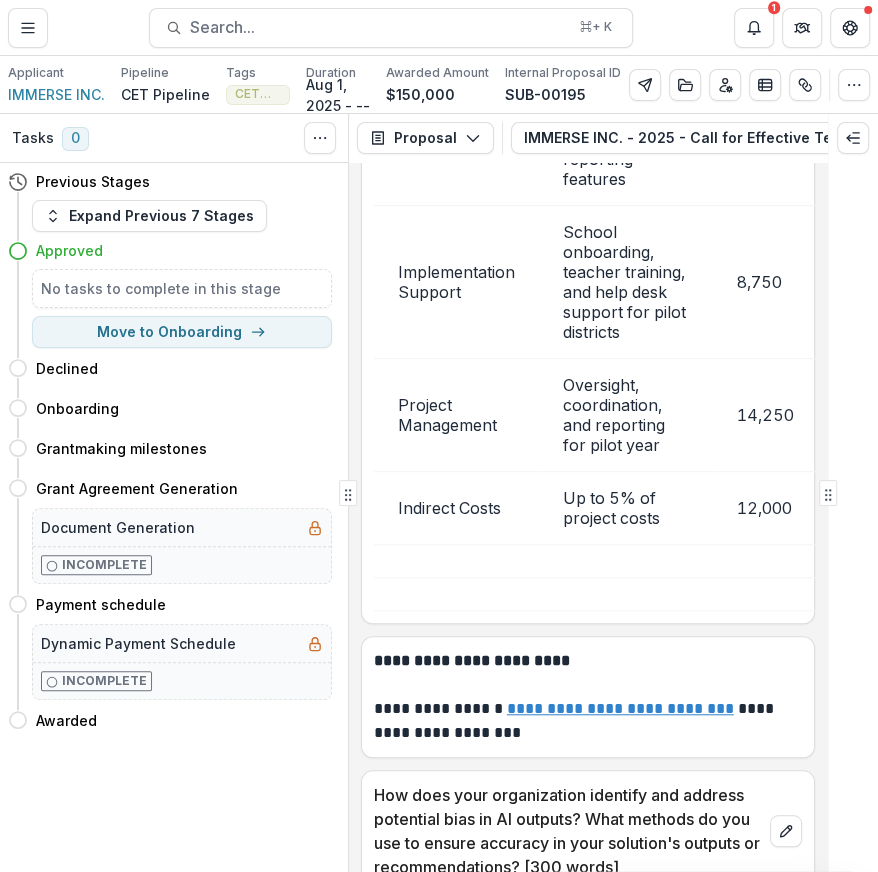 scroll, scrollTop: 32232, scrollLeft: 0, axis: vertical 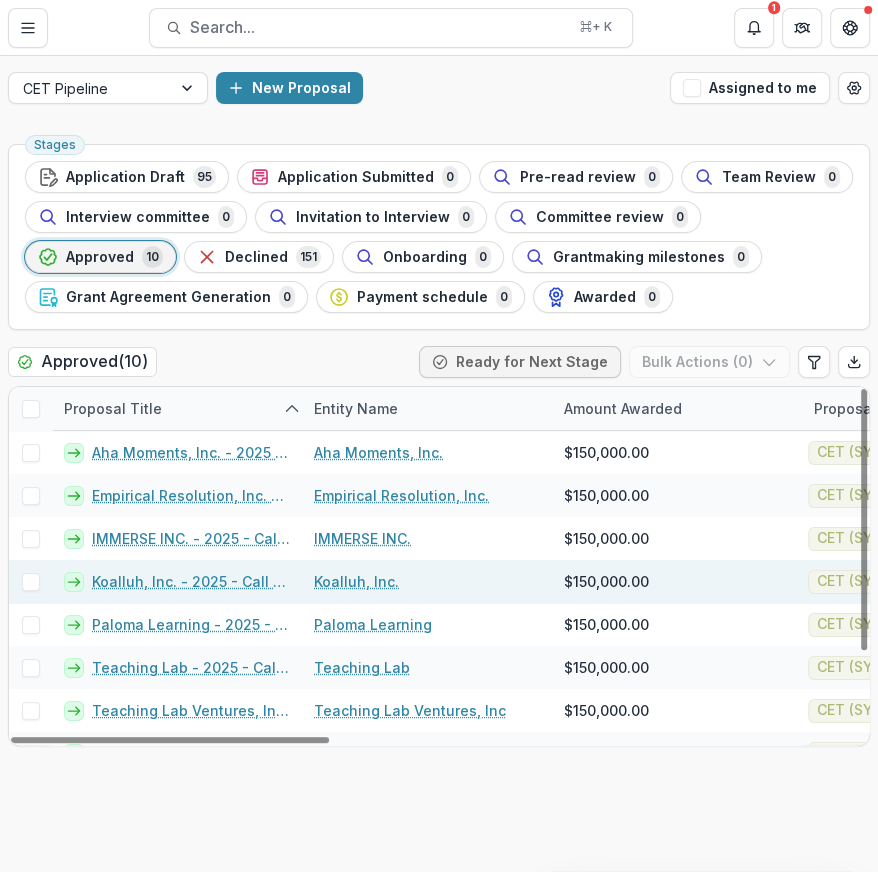 click on "Koalluh, Inc. - 2025 - Call for Effective Technology Grant Application" at bounding box center [191, 581] 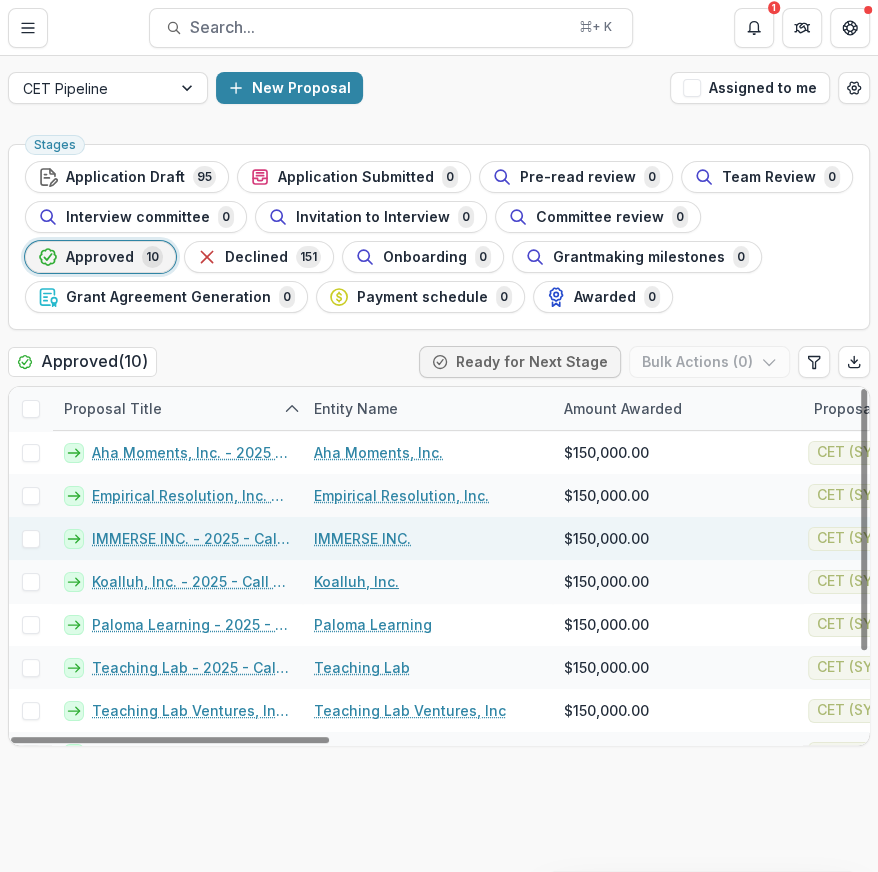 click on "Koalluh, Inc." at bounding box center (356, 581) 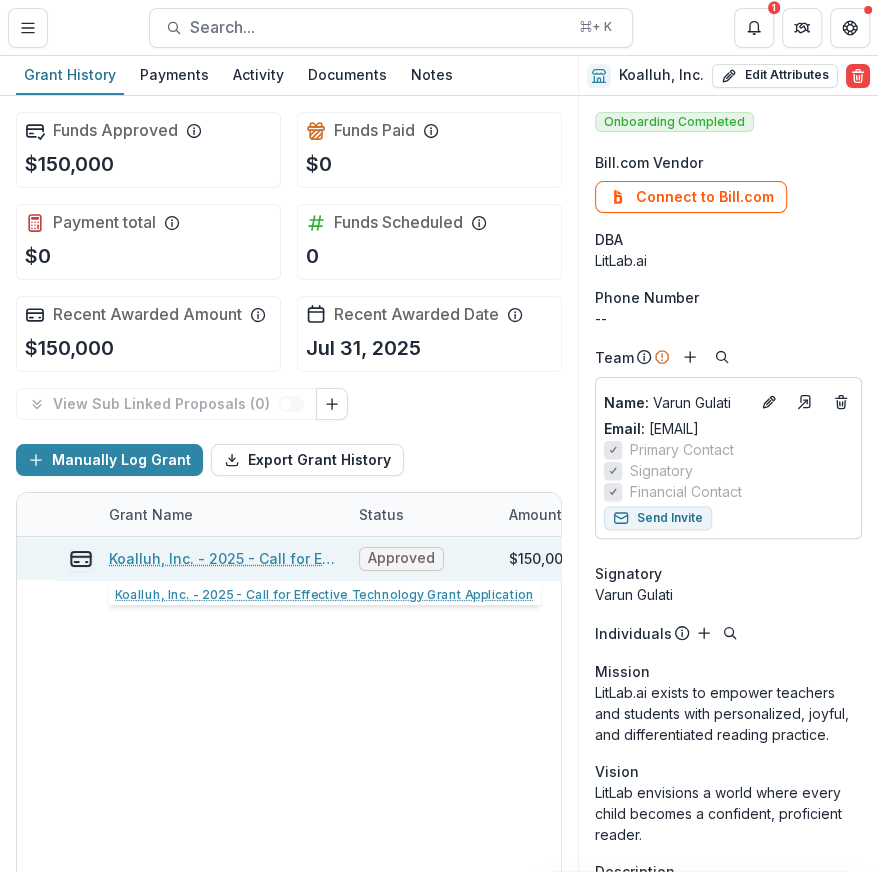 click on "Koalluh, Inc. - 2025 - Call for Effective Technology Grant Application" at bounding box center (222, 558) 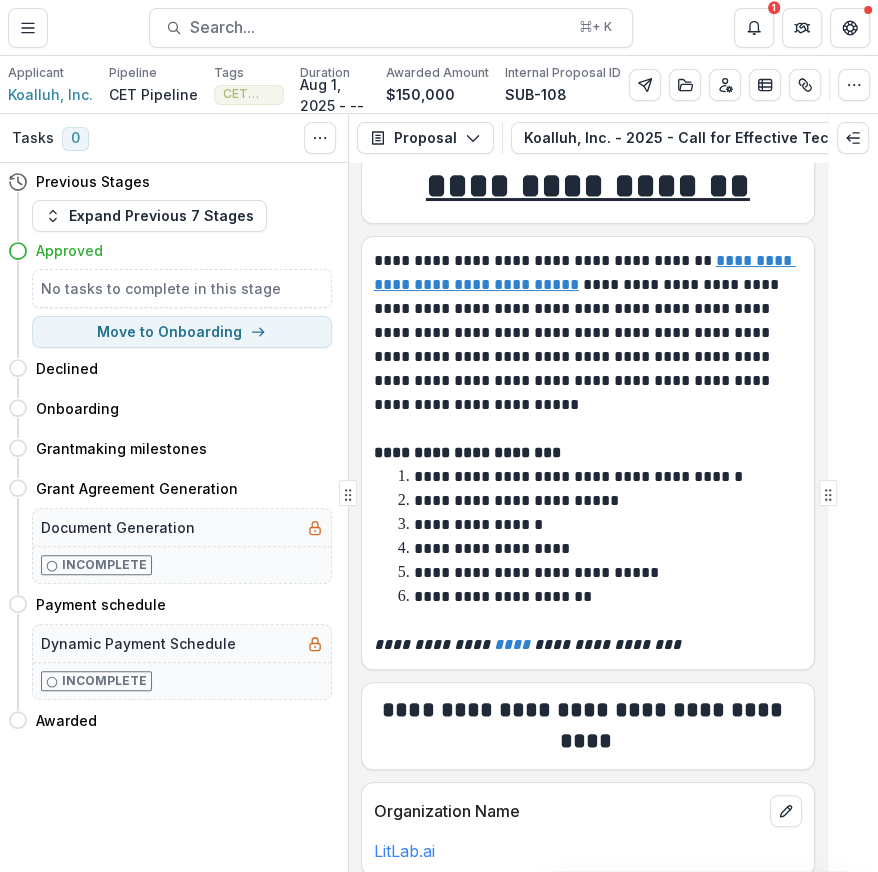 scroll, scrollTop: 136, scrollLeft: 0, axis: vertical 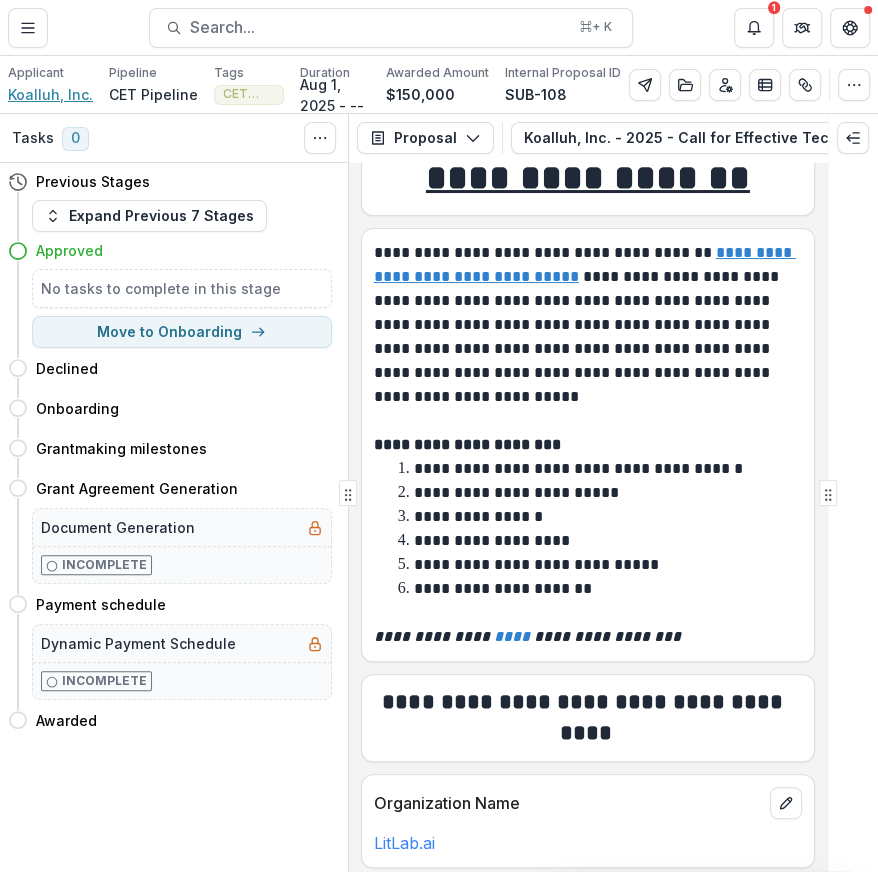 click on "Koalluh, Inc." at bounding box center (50, 94) 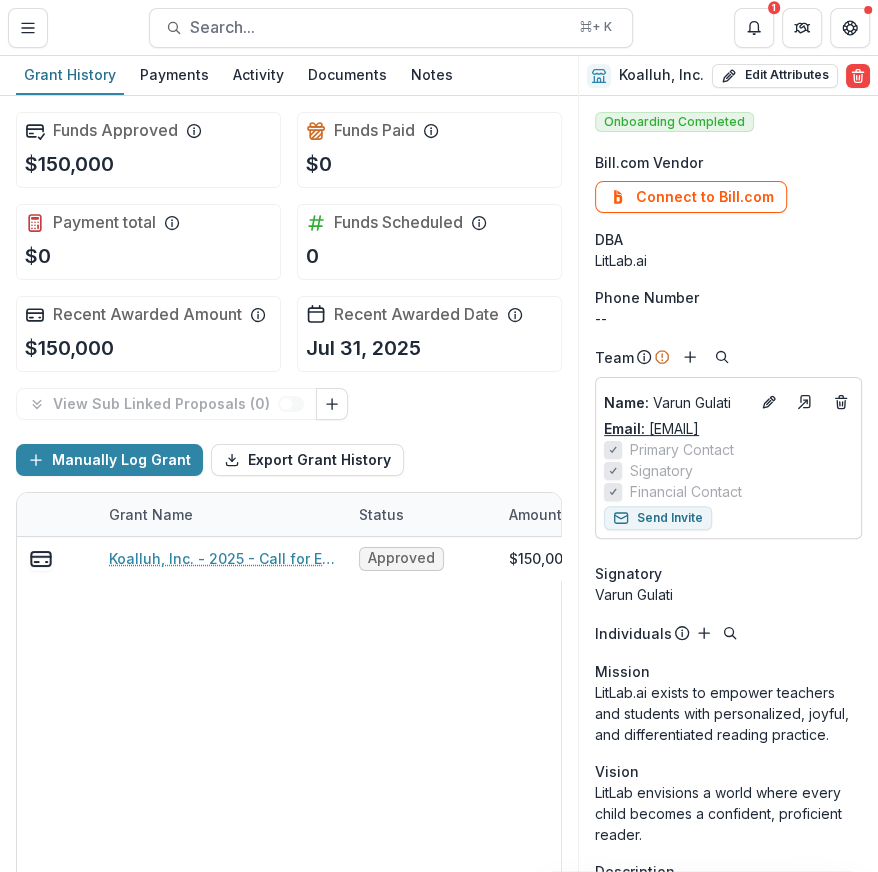 drag, startPoint x: 799, startPoint y: 428, endPoint x: 650, endPoint y: 431, distance: 149.0302 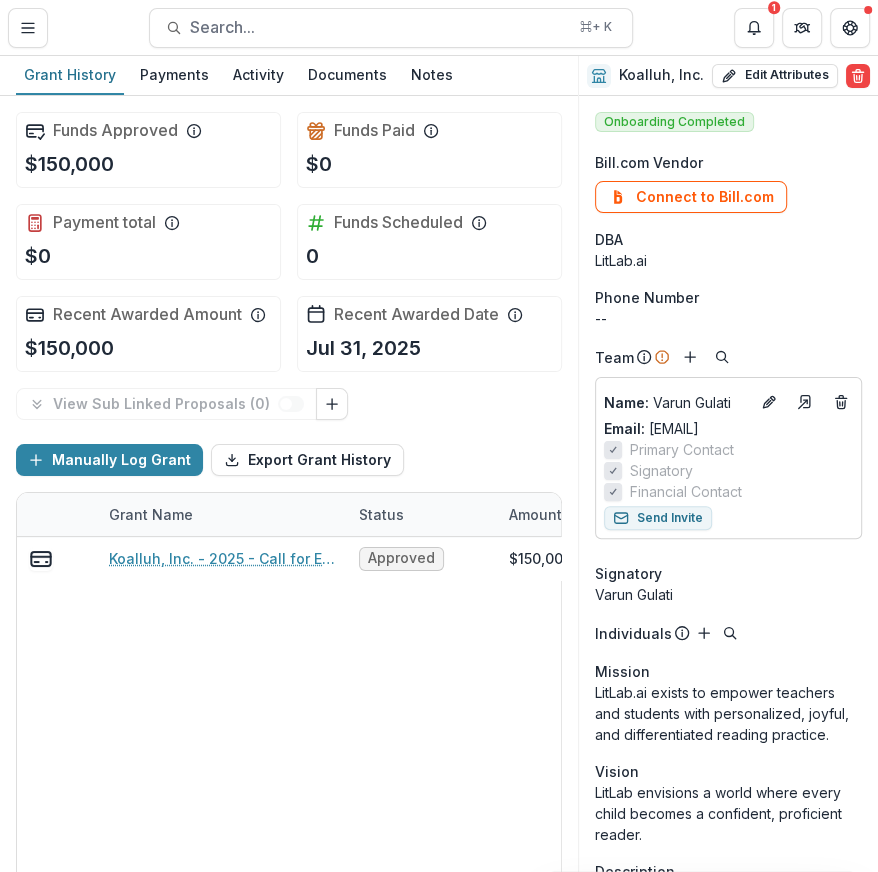copy on "varun@koalluh.com" 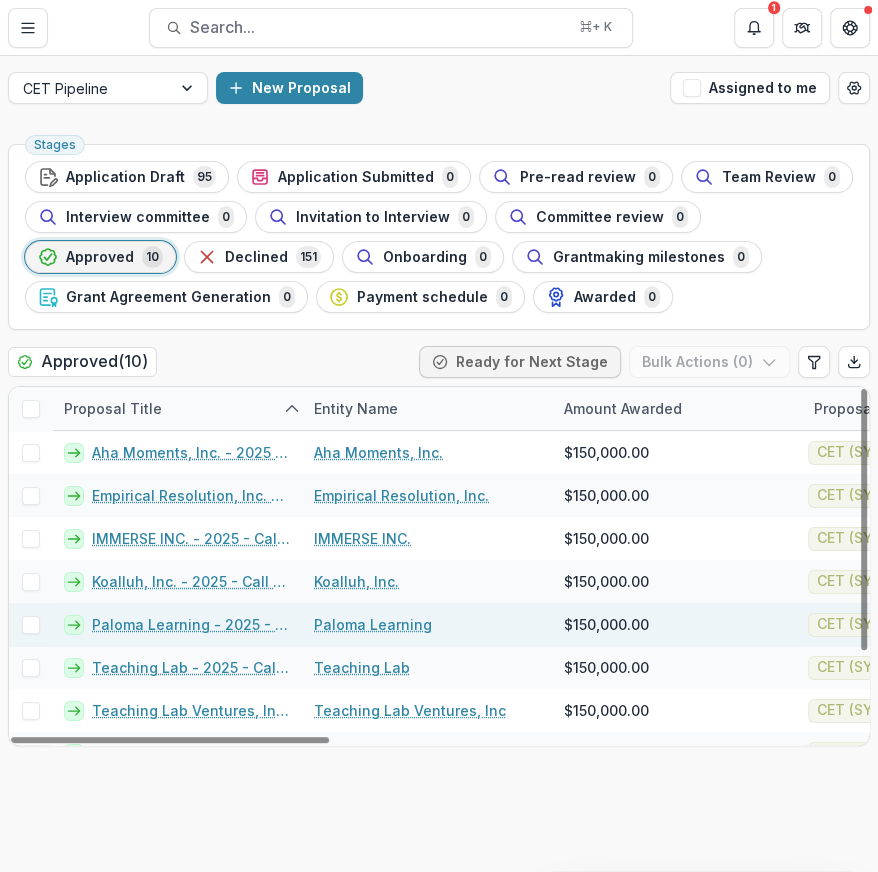 click on "Paloma Learning - 2025 - Call for Effective Technology Grant Application" at bounding box center (191, 624) 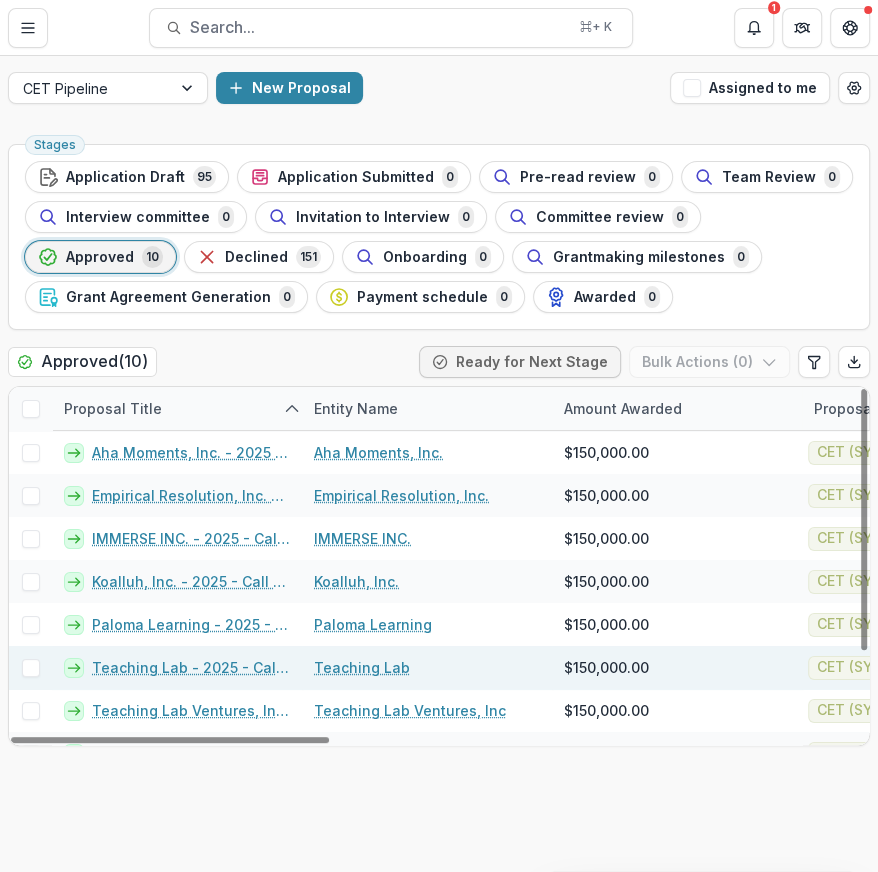 click on "Teaching Lab - 2025 - Call for Effective Technology Grant Application" at bounding box center [191, 667] 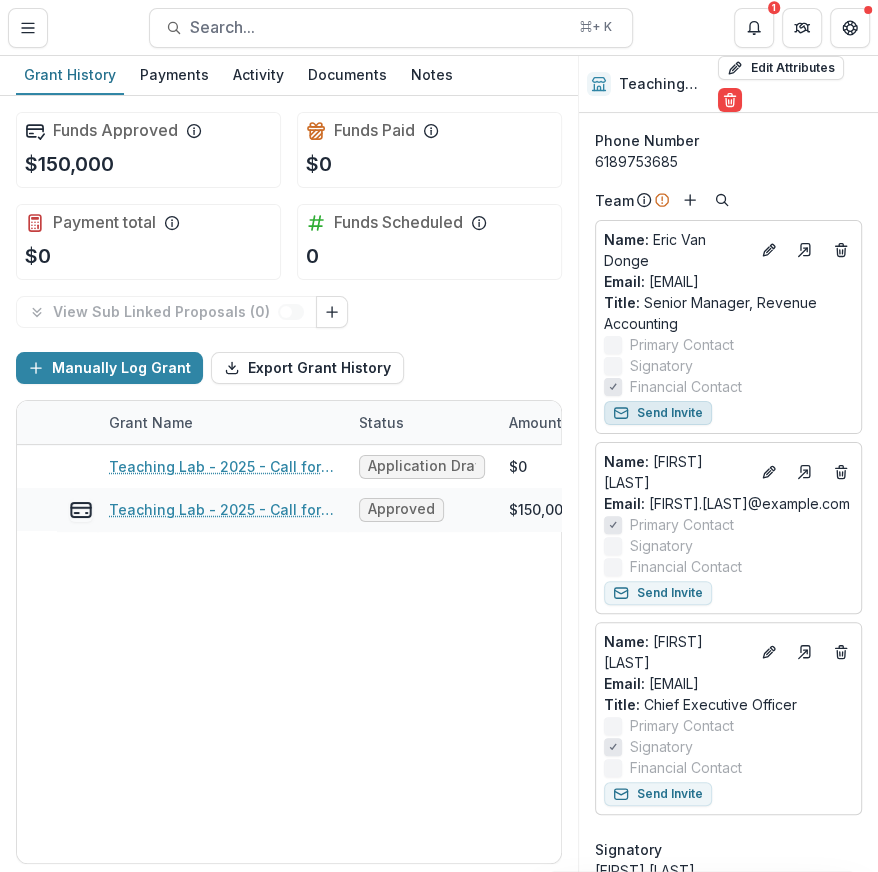 scroll, scrollTop: 174, scrollLeft: 1, axis: both 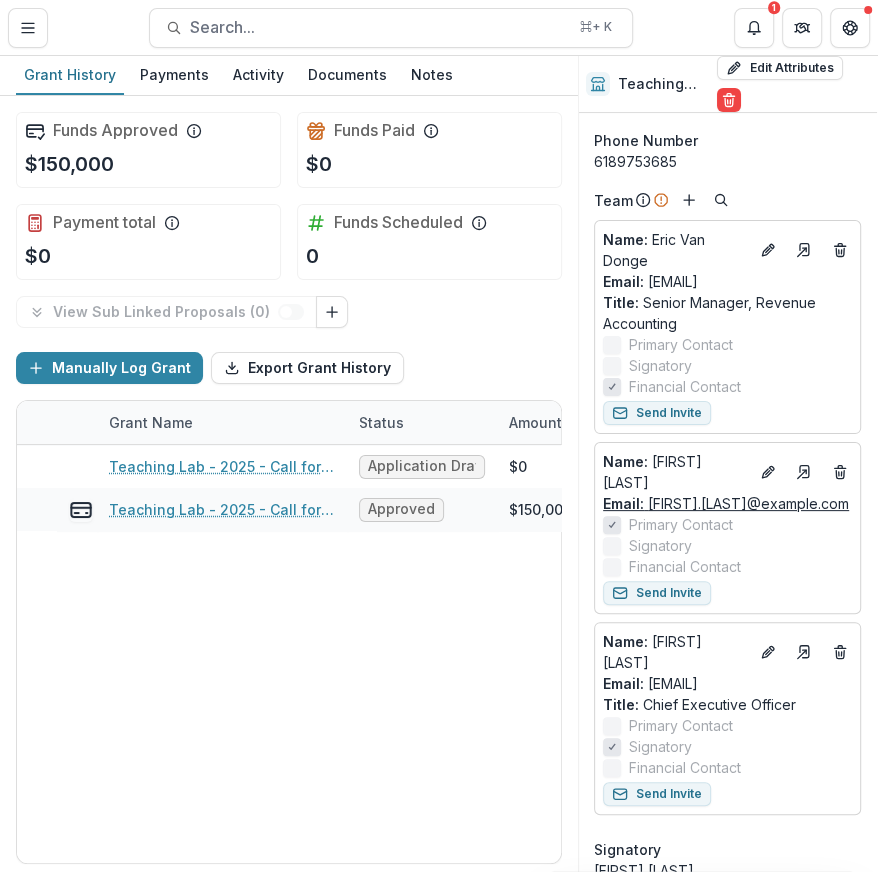 click on "Email:   kyle.williams@teachinglab.org" at bounding box center [726, 503] 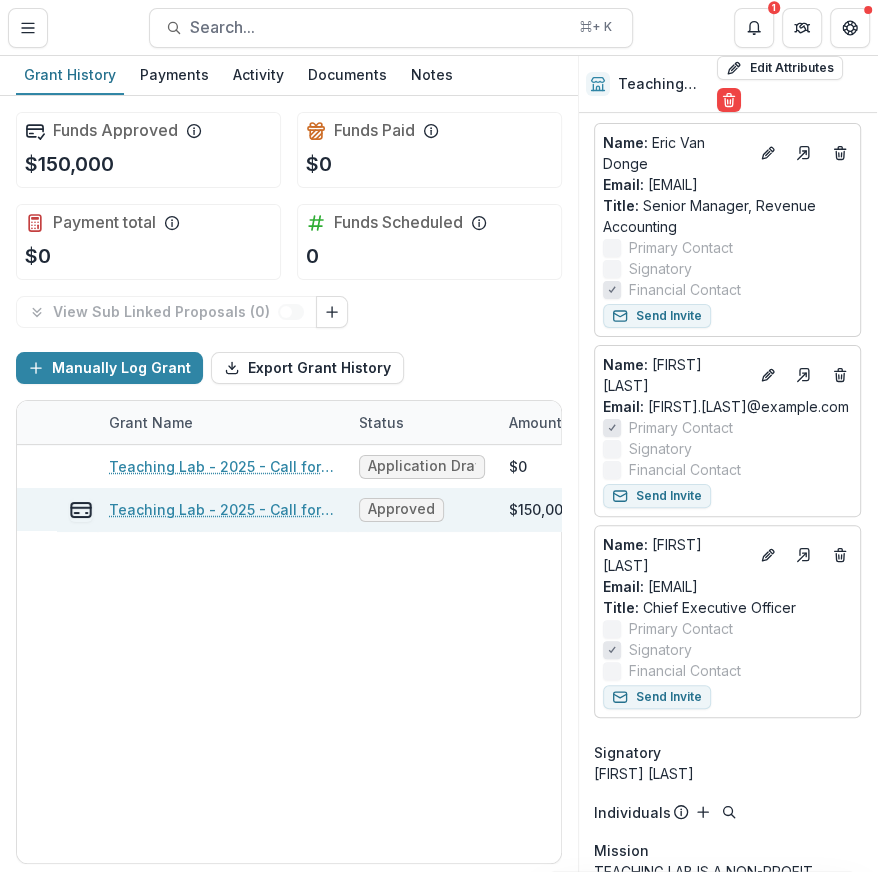 scroll, scrollTop: 273, scrollLeft: 1, axis: both 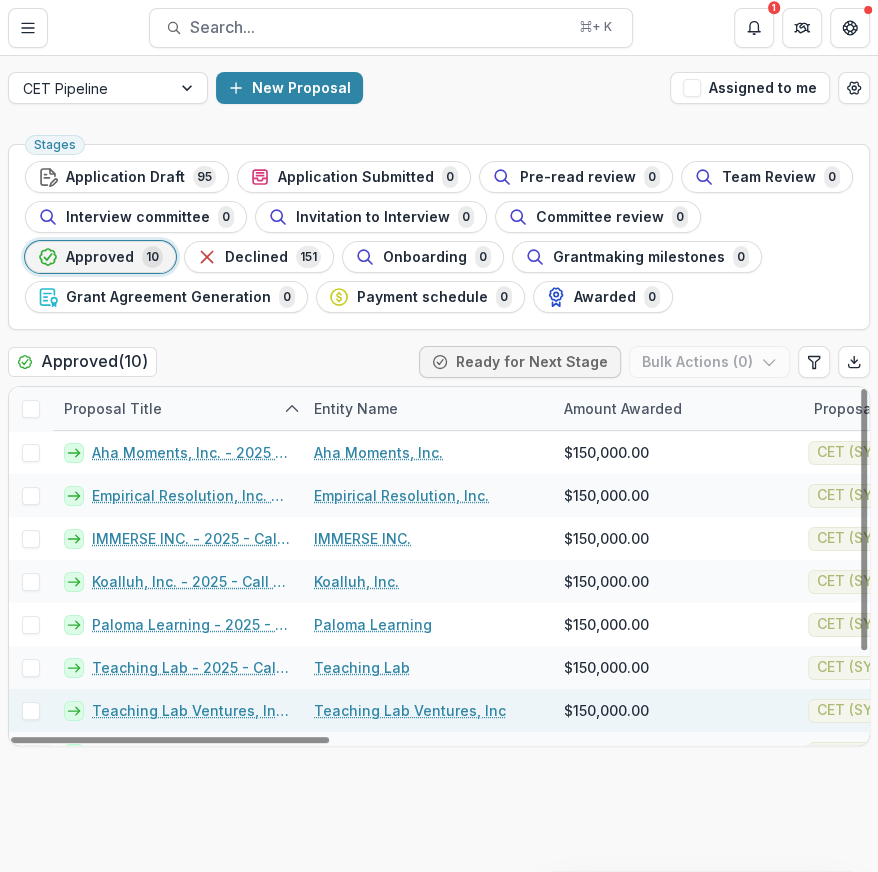 click on "Teaching Lab Ventures, Inc" at bounding box center (427, 710) 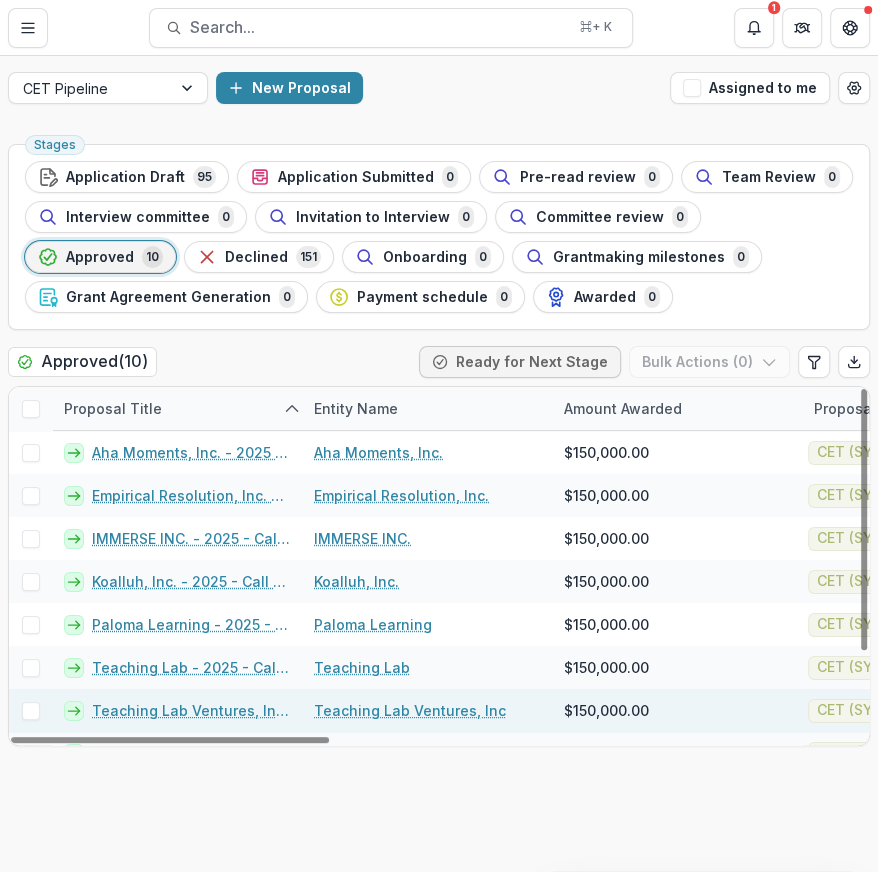 click on "Teaching Lab Ventures, Inc" at bounding box center (410, 710) 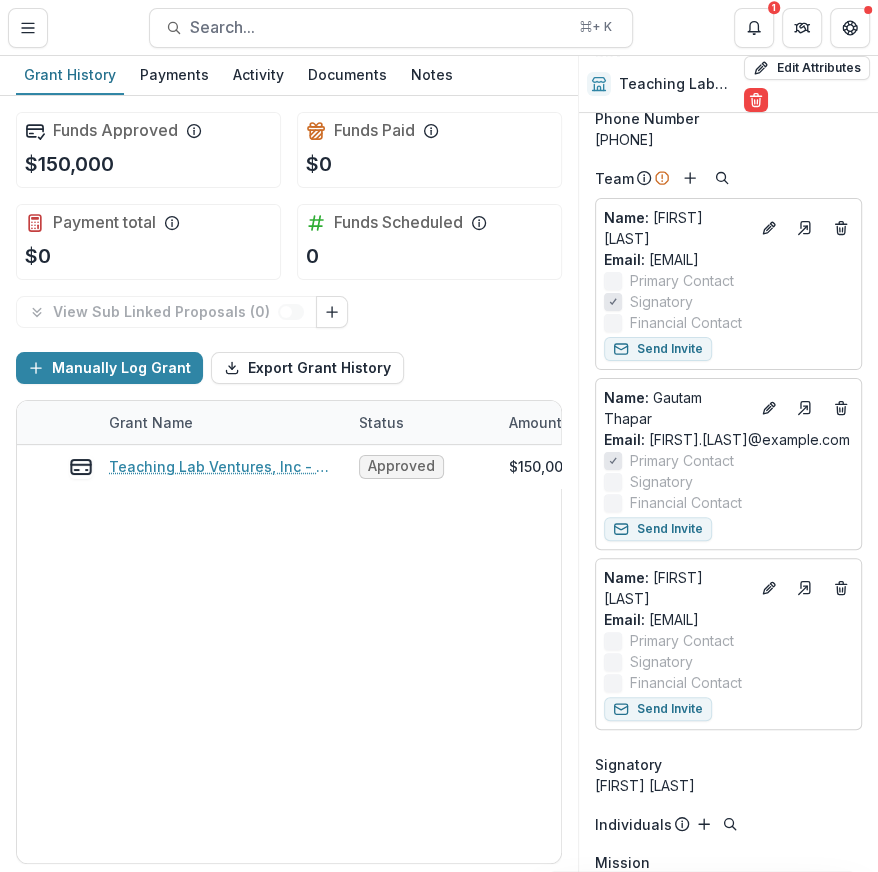 scroll, scrollTop: 211, scrollLeft: 0, axis: vertical 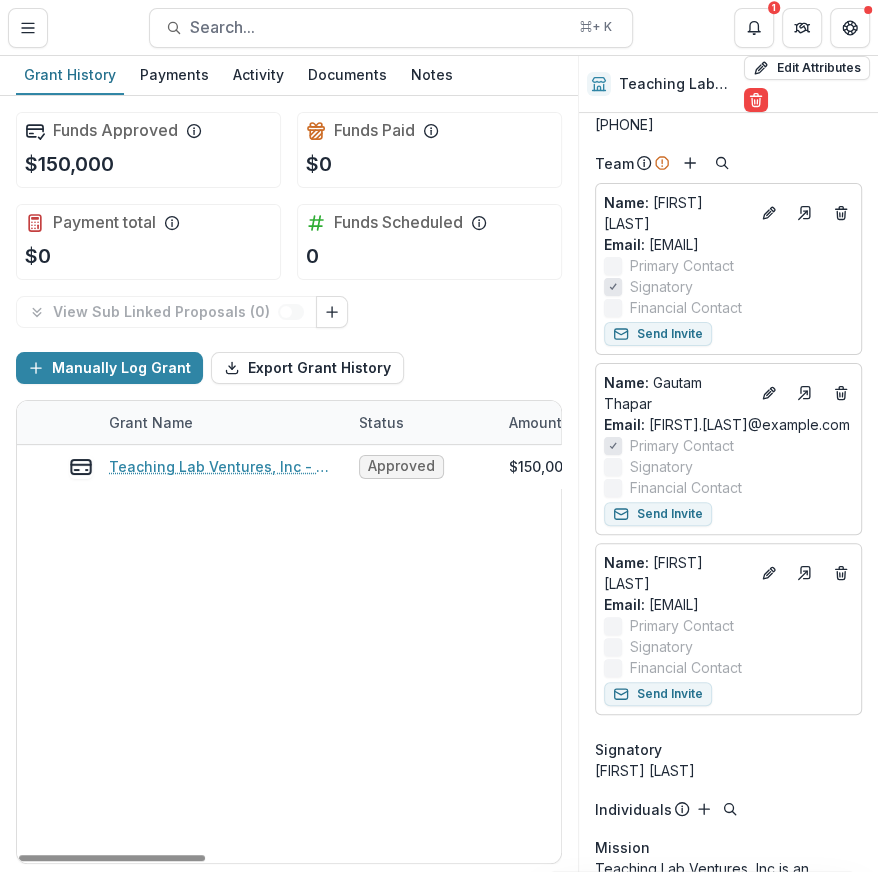 click on "Teaching Lab Ventures, Inc - 2025 - Call for Effective Technology Grant Application Approved $150,000 $0 $150,000 Aug 1, 2025 -- $0" at bounding box center (807, 654) 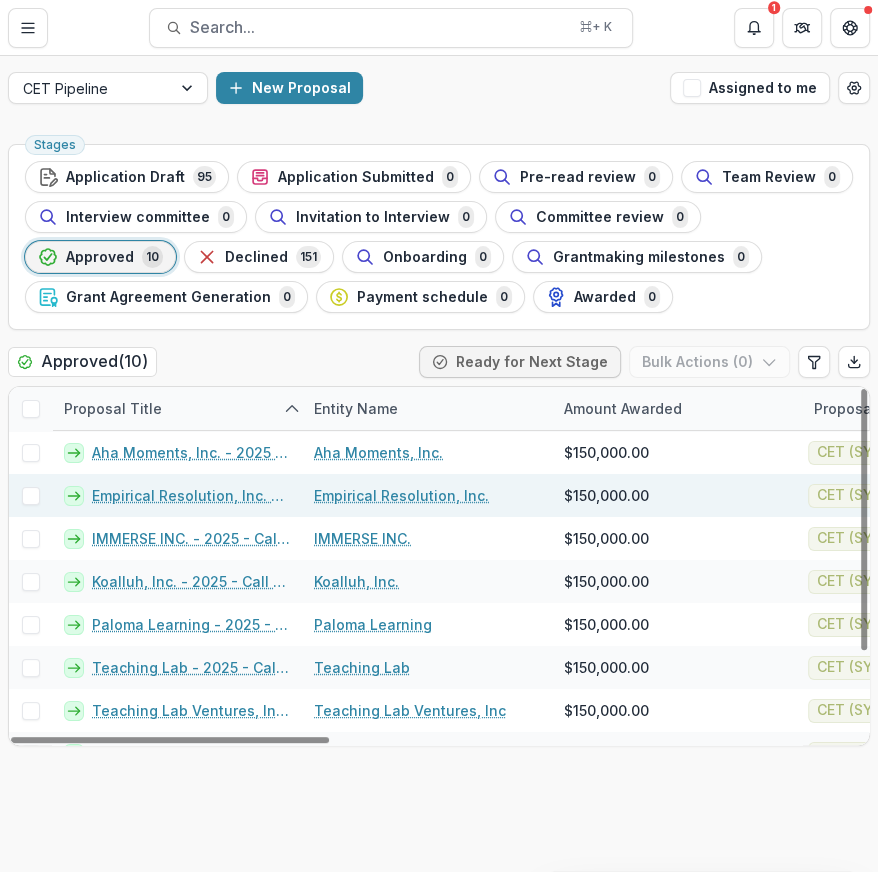 scroll, scrollTop: 114, scrollLeft: 0, axis: vertical 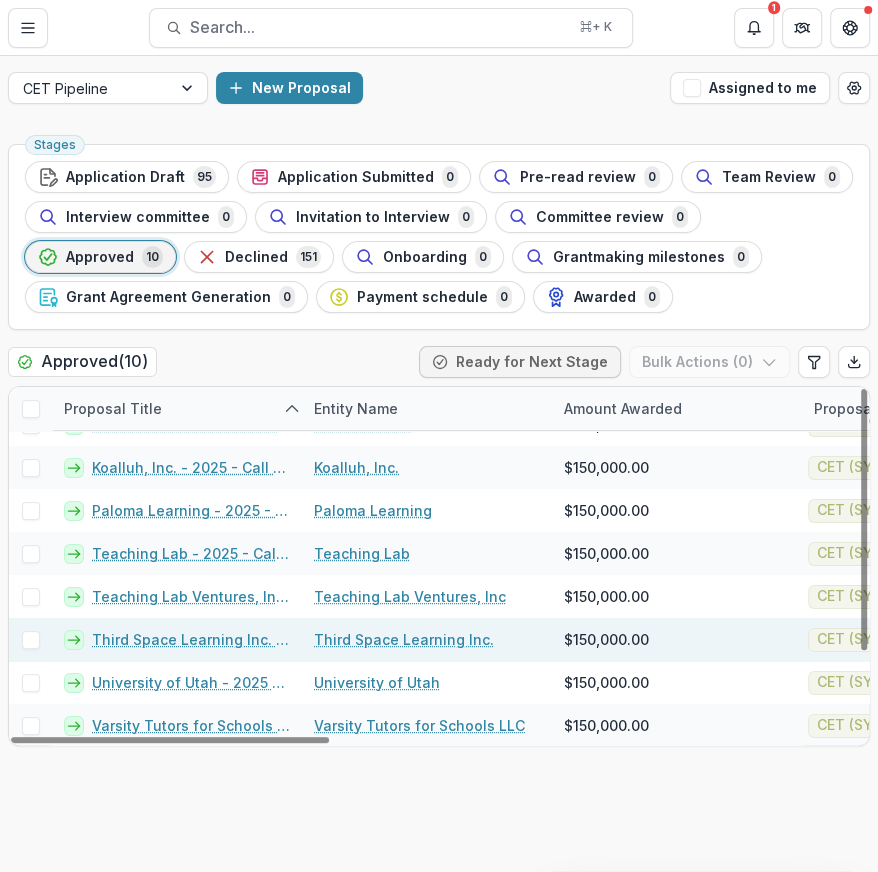 click on "Third Space Learning Inc." at bounding box center [404, 639] 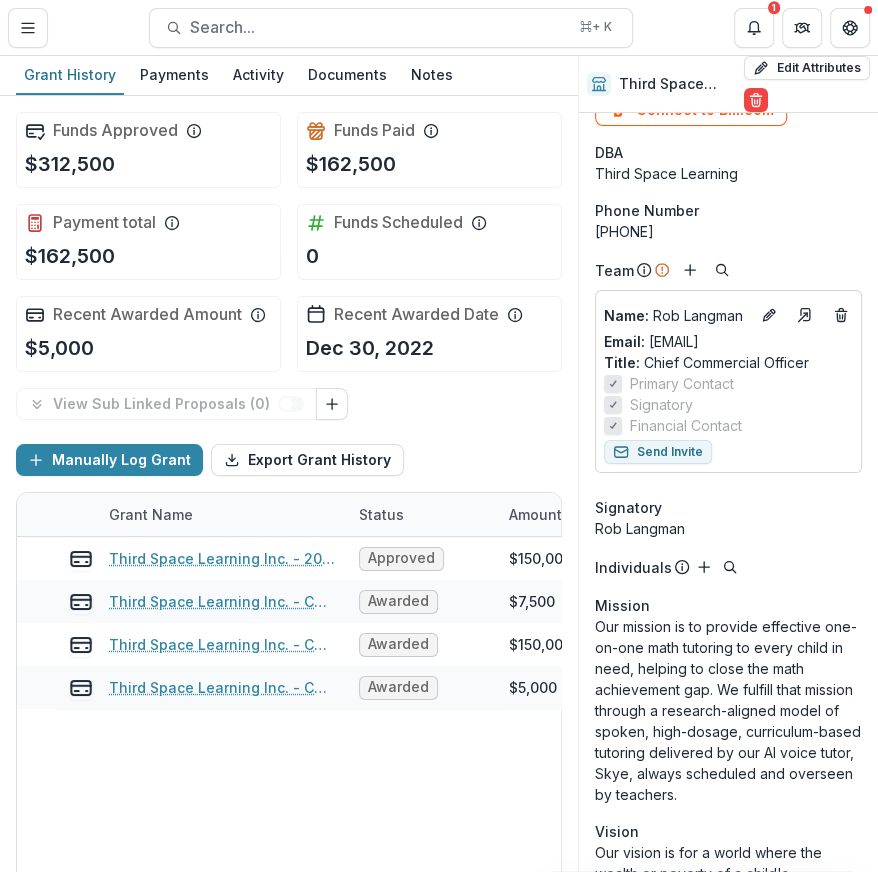 scroll, scrollTop: 120, scrollLeft: 0, axis: vertical 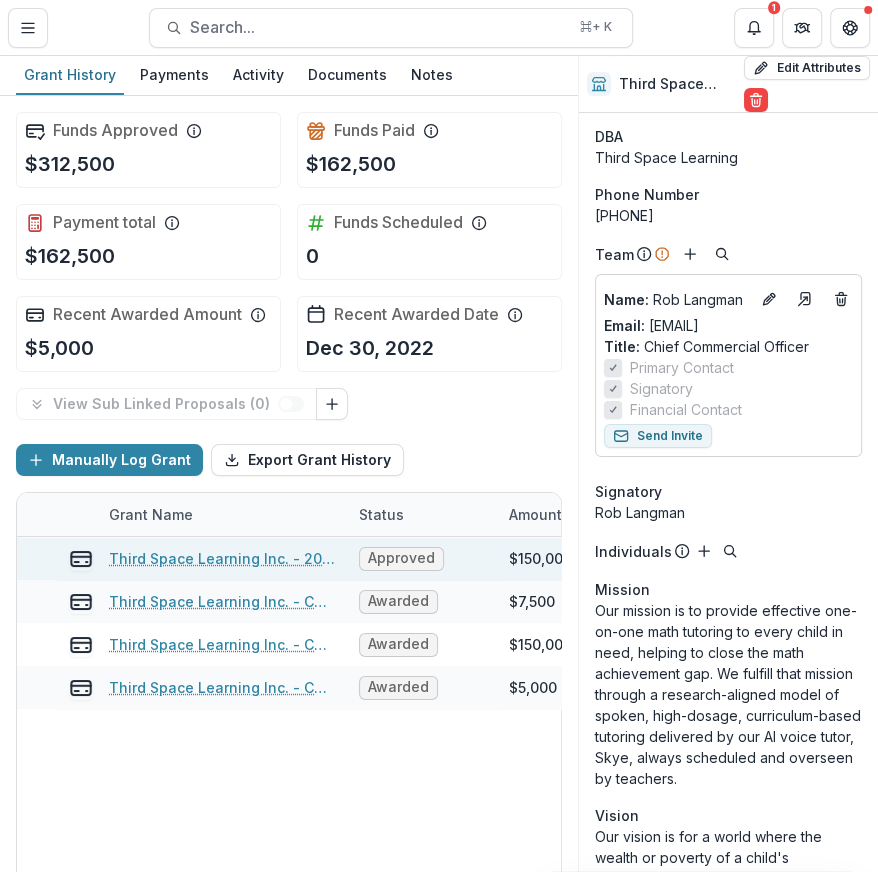 click on "Third Space Learning Inc. - 2025 - Call for Effective Technology Grant Application" at bounding box center (222, 558) 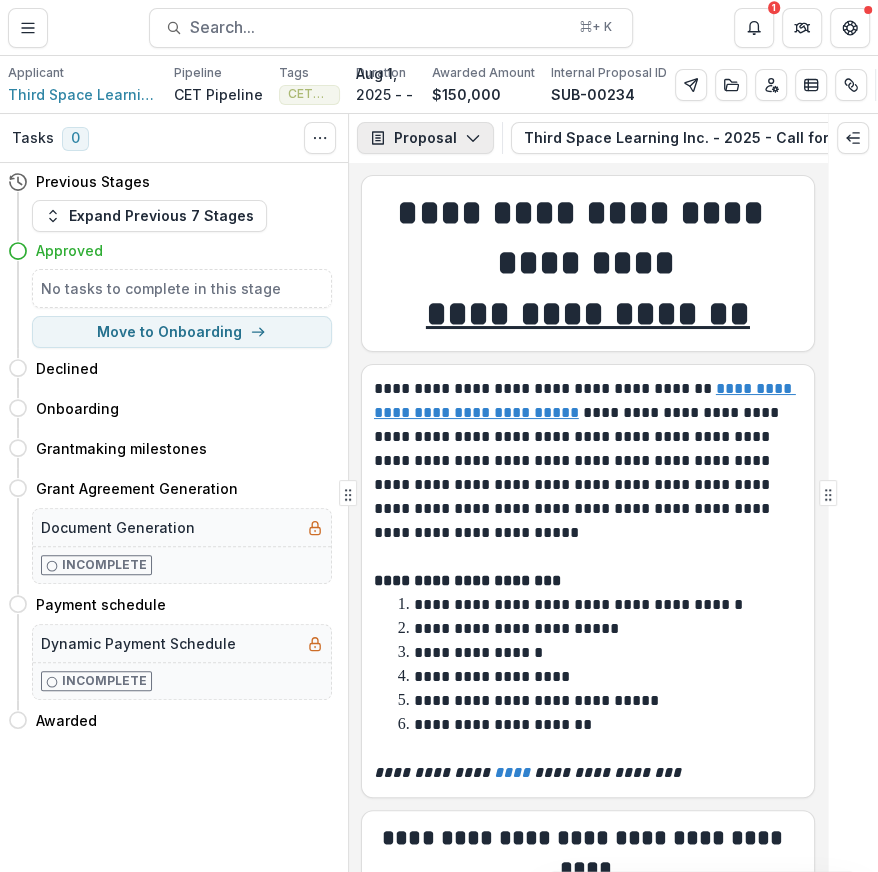 click on "Proposal" at bounding box center [425, 138] 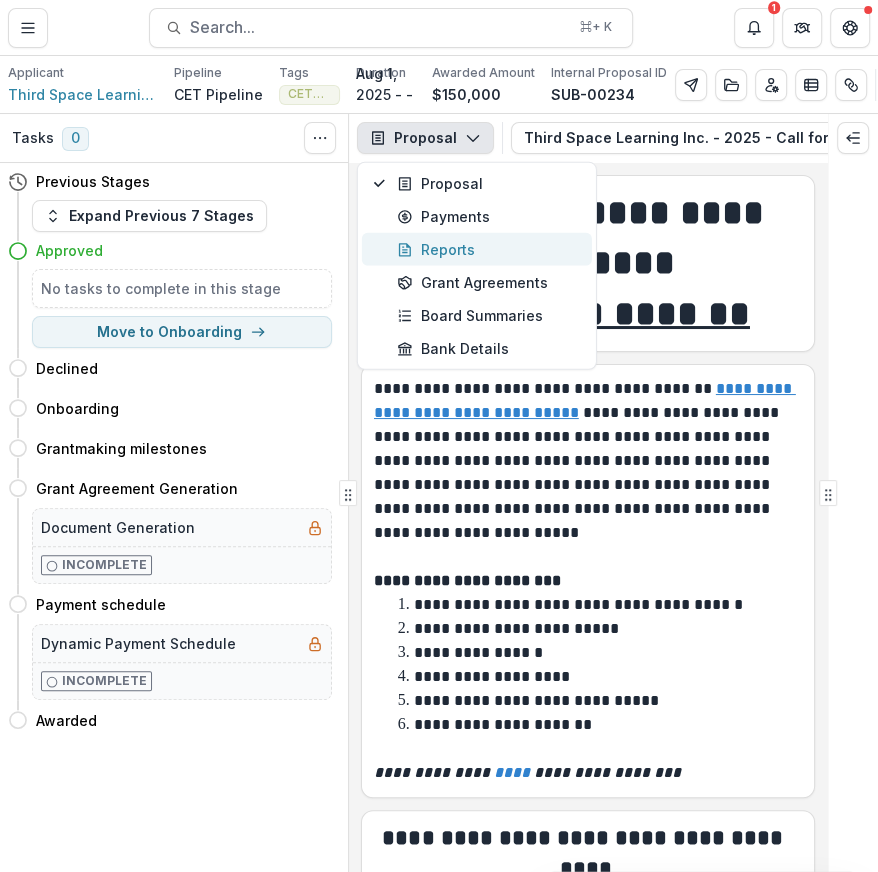 click on "Reports" at bounding box center (488, 249) 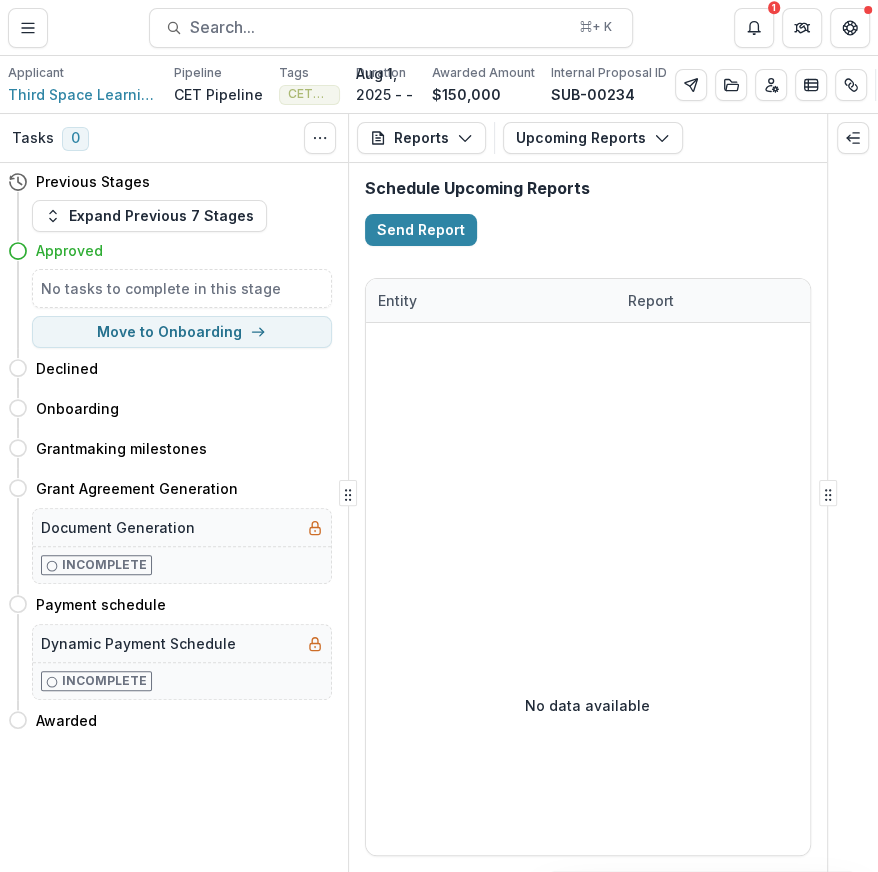click on "Reports Proposal Payments Reports Grant Agreements Board Summaries Bank Details Upcoming Reports Tables Upcoming Reports Completed Reports Reports CET Grantee Media Form 2025-08-15" at bounding box center [588, 138] 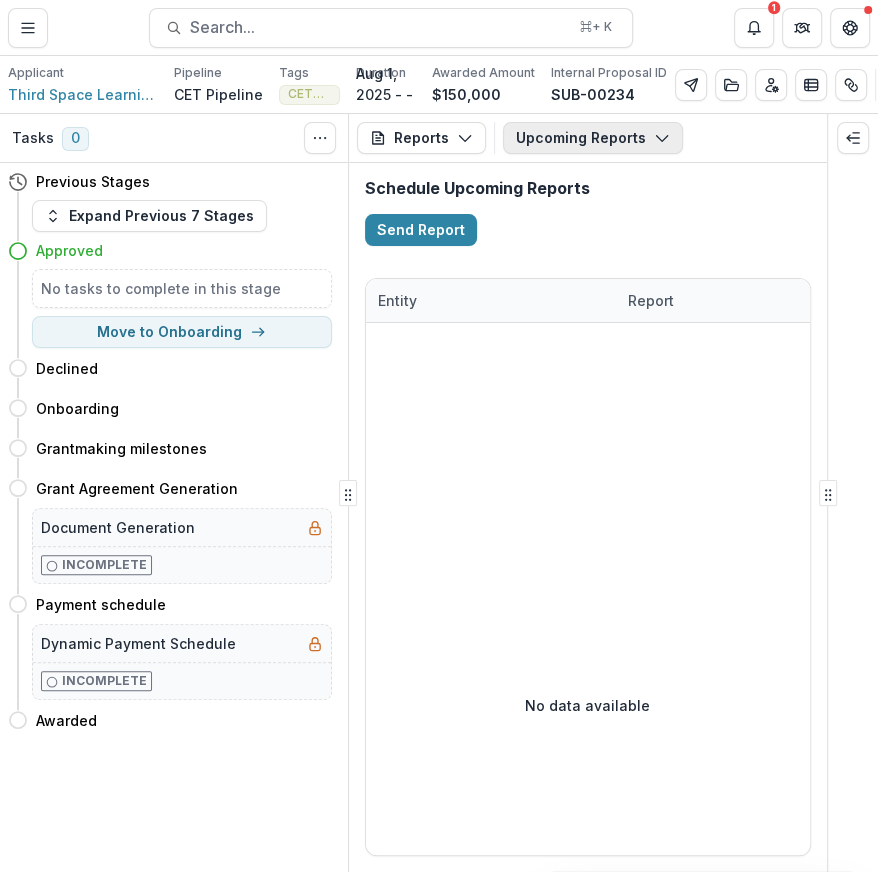 click on "Upcoming Reports" at bounding box center [593, 138] 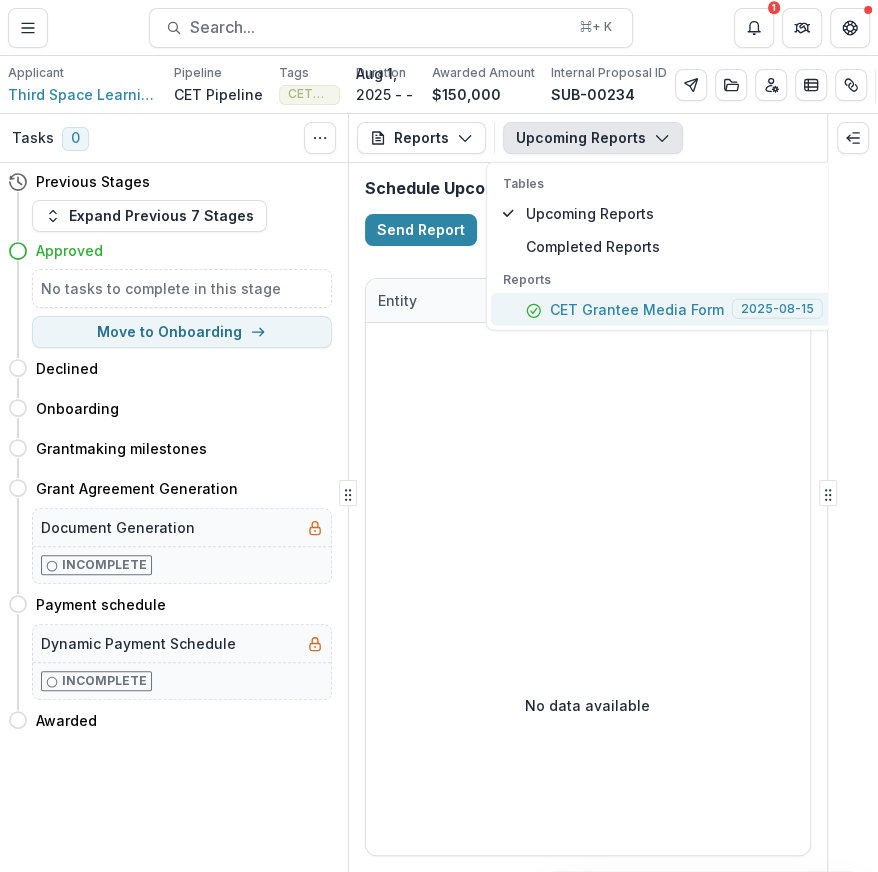 click on "CET Grantee Media Form" at bounding box center (637, 309) 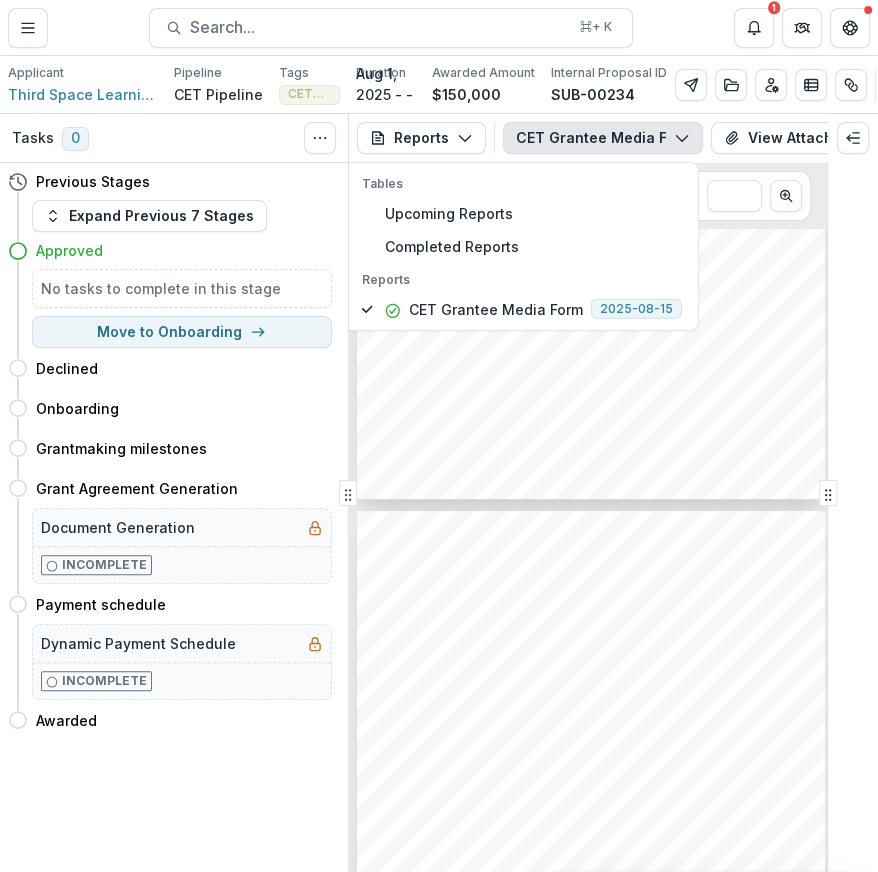 scroll, scrollTop: 0, scrollLeft: 0, axis: both 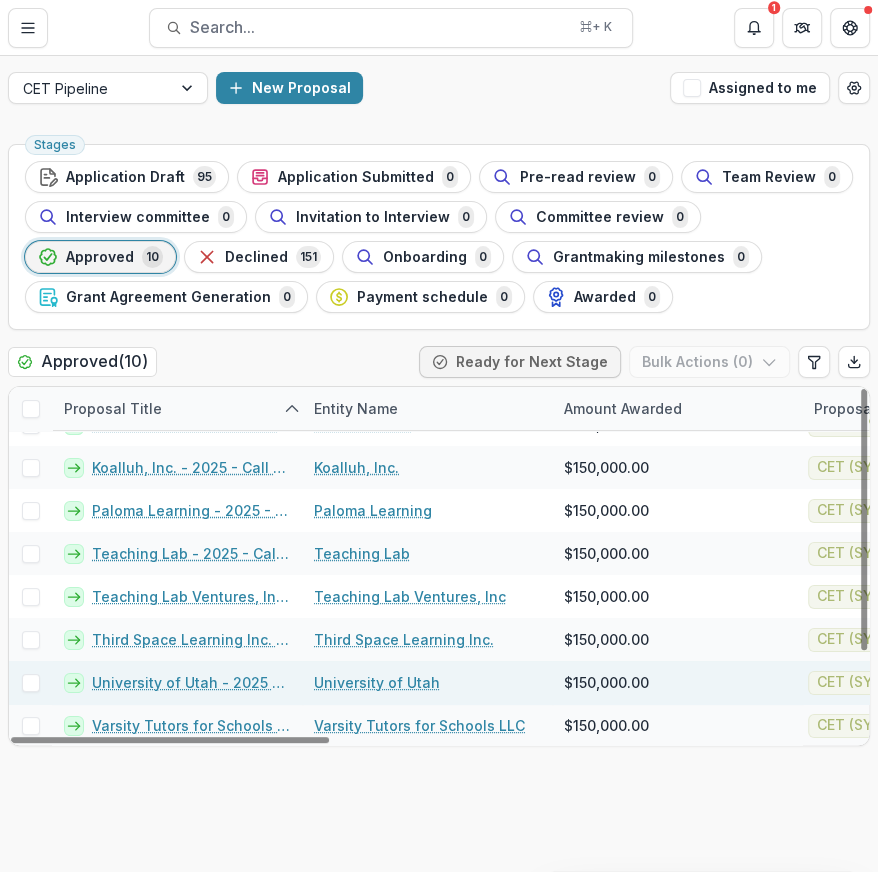click on "University of Utah - 2025 - Call for Effective Technology Grant Application" at bounding box center [191, 682] 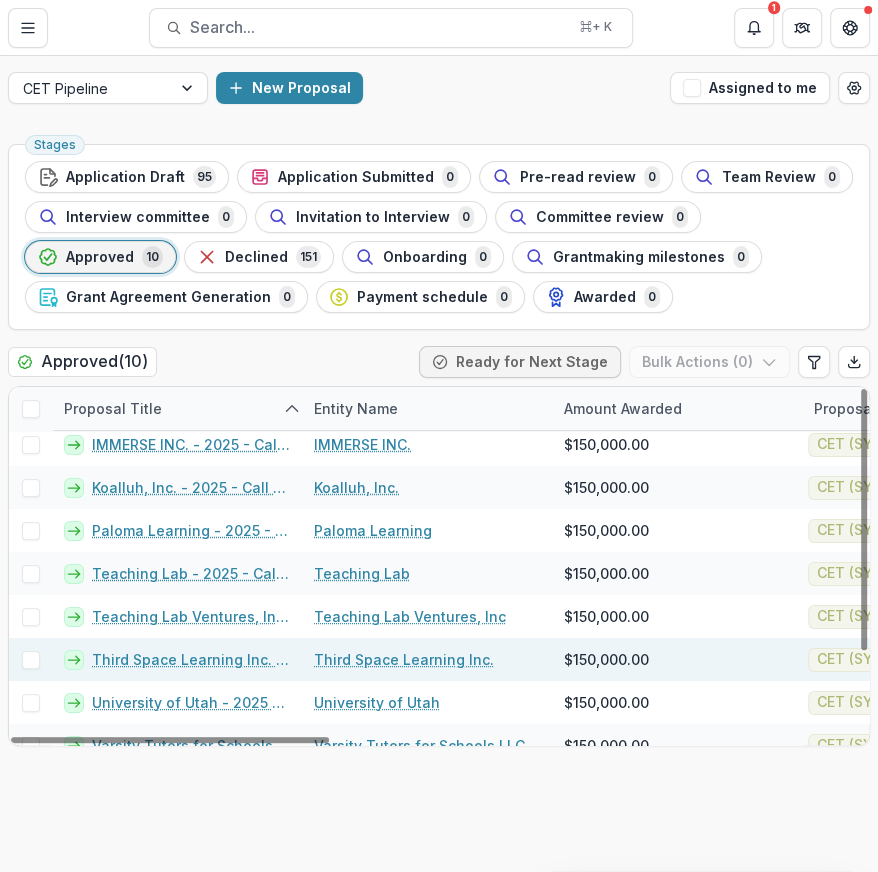 scroll, scrollTop: 114, scrollLeft: 0, axis: vertical 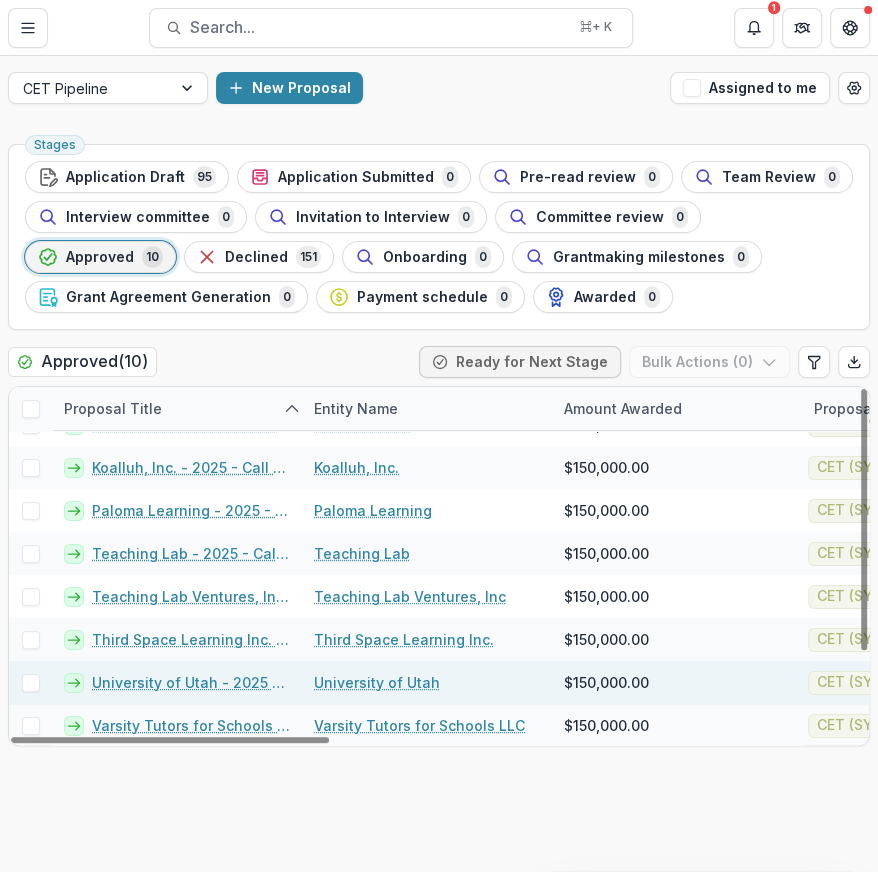 click on "University of Utah" at bounding box center (377, 682) 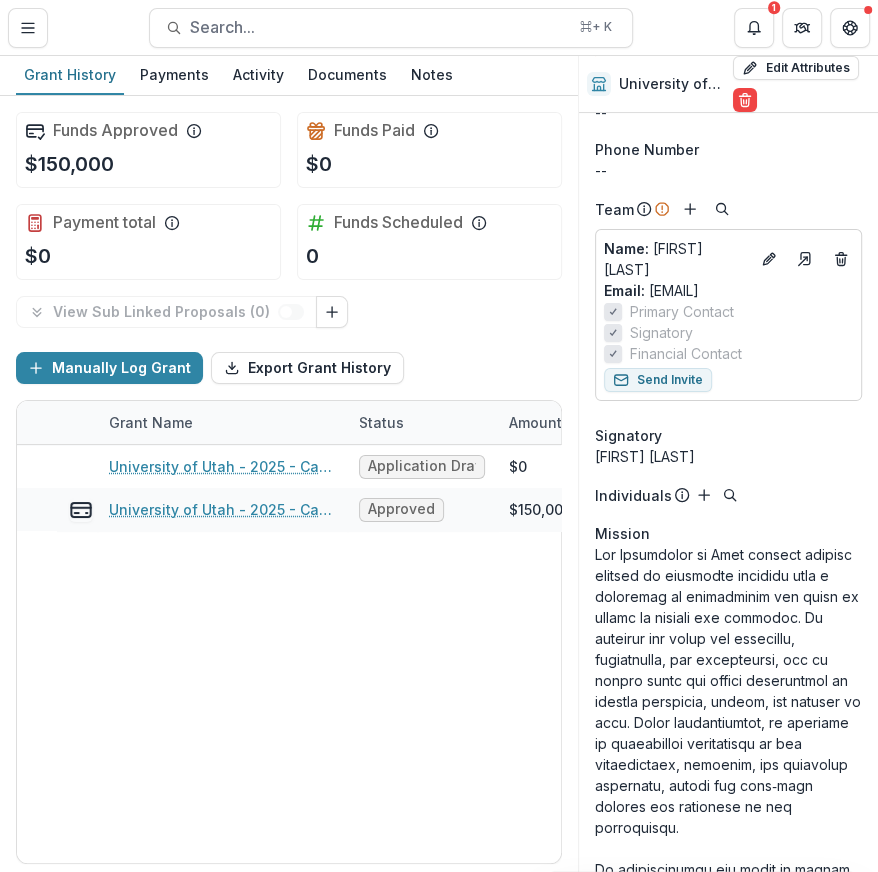 scroll, scrollTop: 170, scrollLeft: 0, axis: vertical 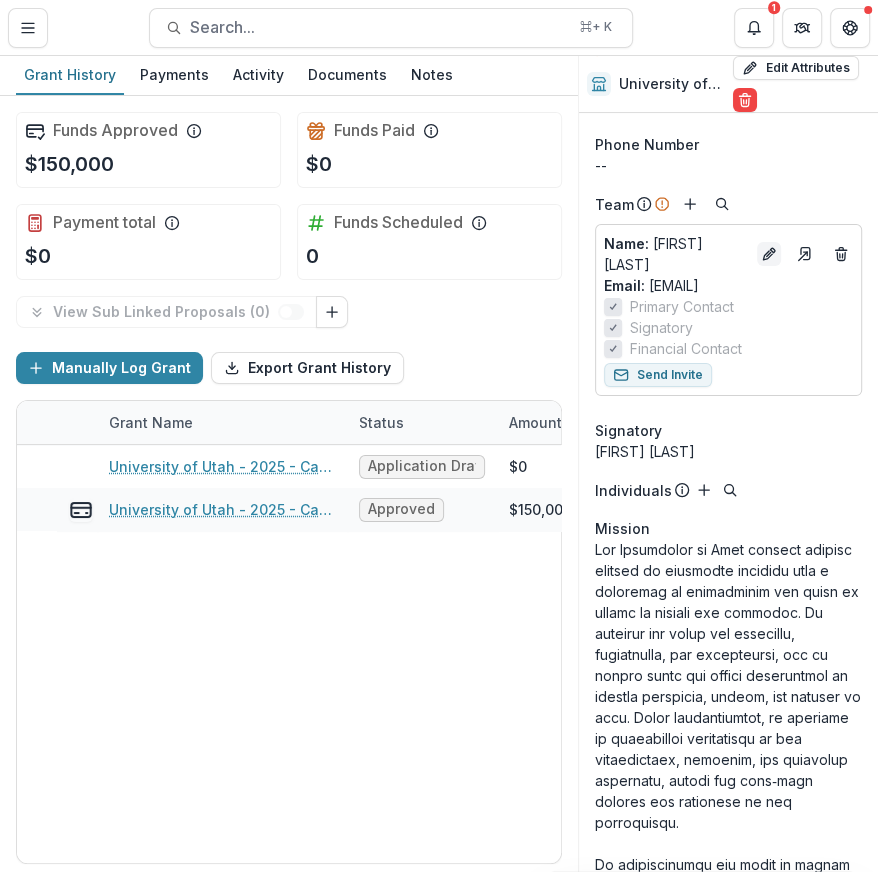 click 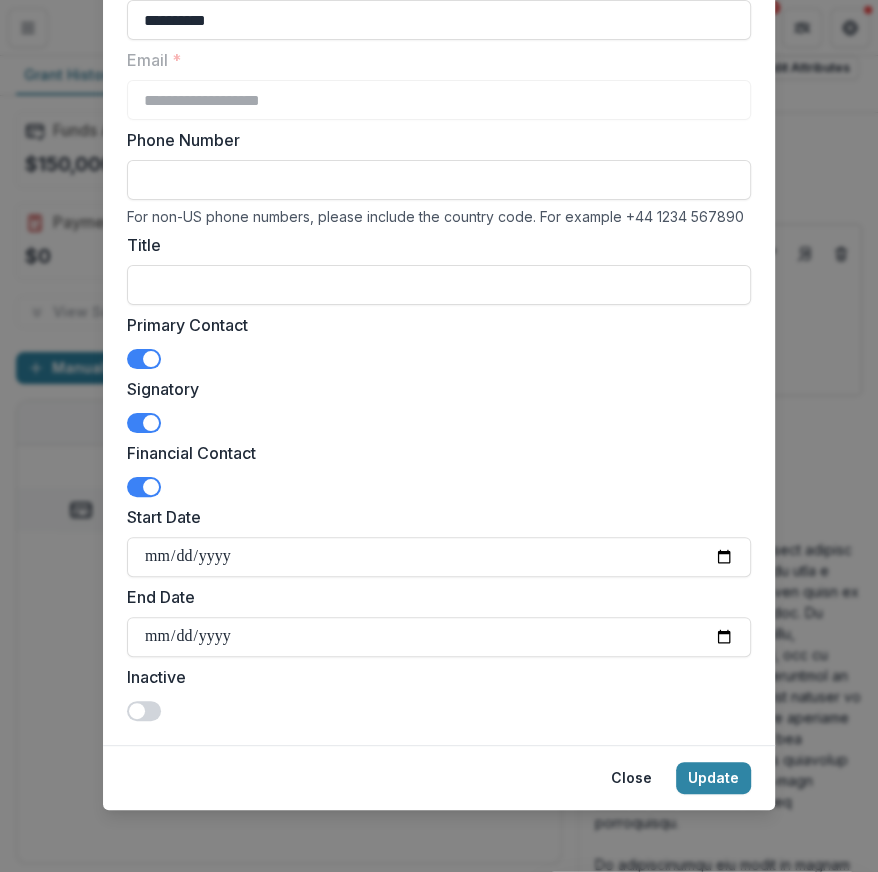 scroll, scrollTop: 0, scrollLeft: 0, axis: both 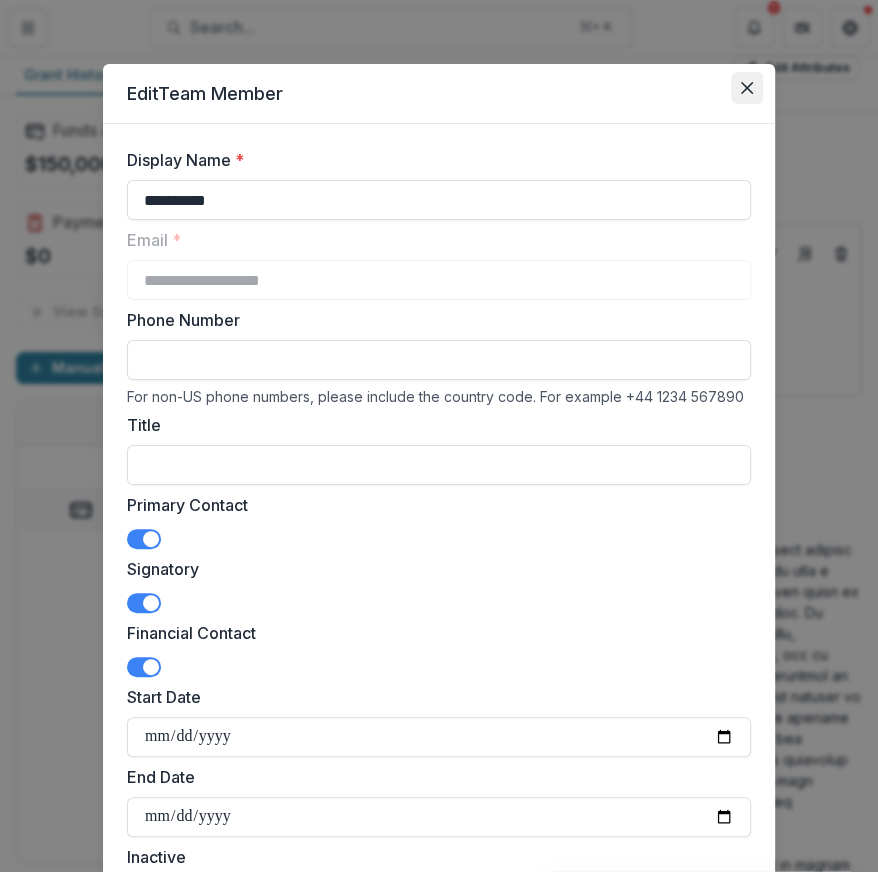 click 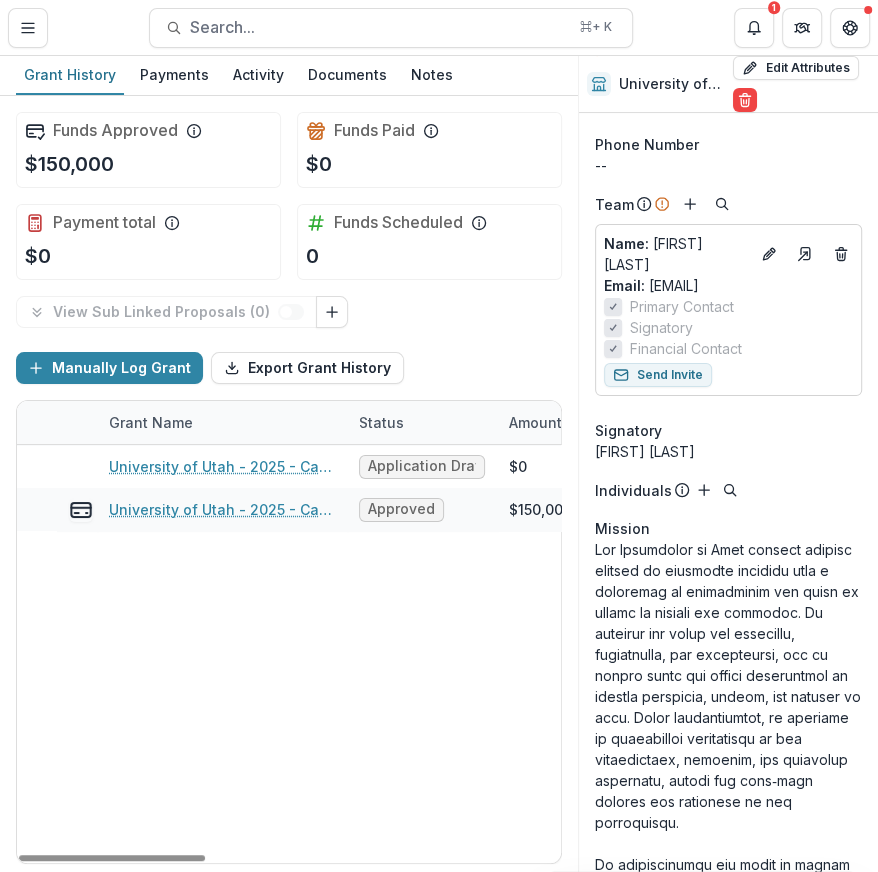 click on "University of Utah - 2025 - Call for Effective Technology Grant Application Application Draft $0 $0 $0 -- -- $0 University of Utah - 2025 - Call for Effective Technology Grant Application Approved $150,000 $0 $150,000 Aug 1, 2025 -- $0" at bounding box center [807, 654] 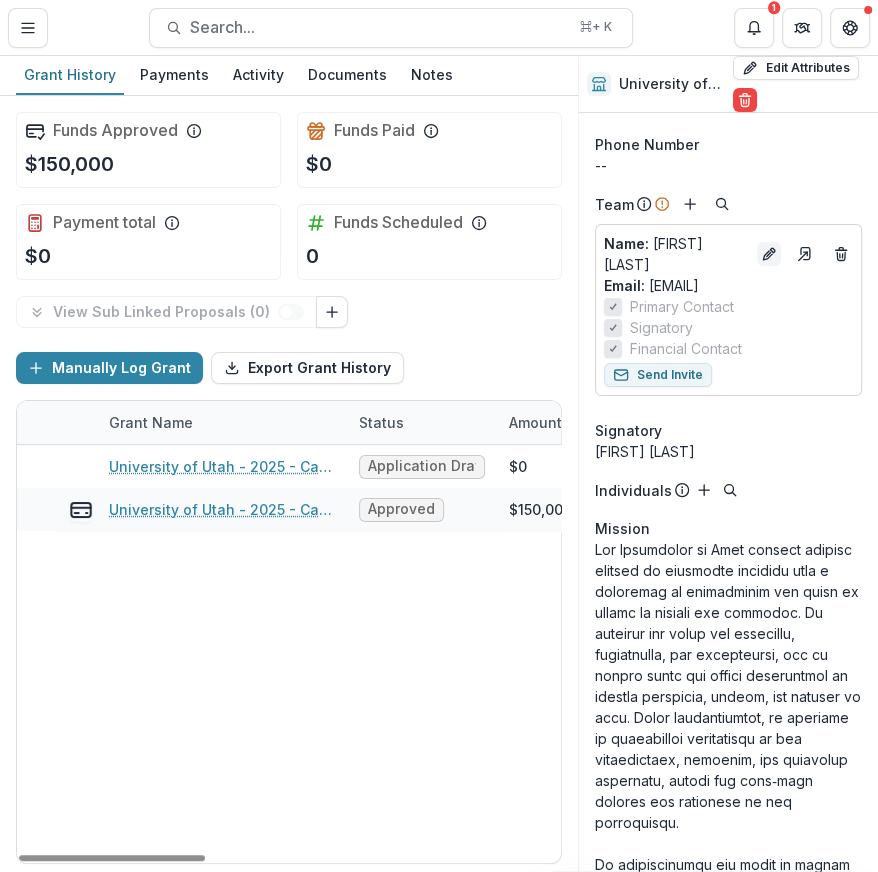 click 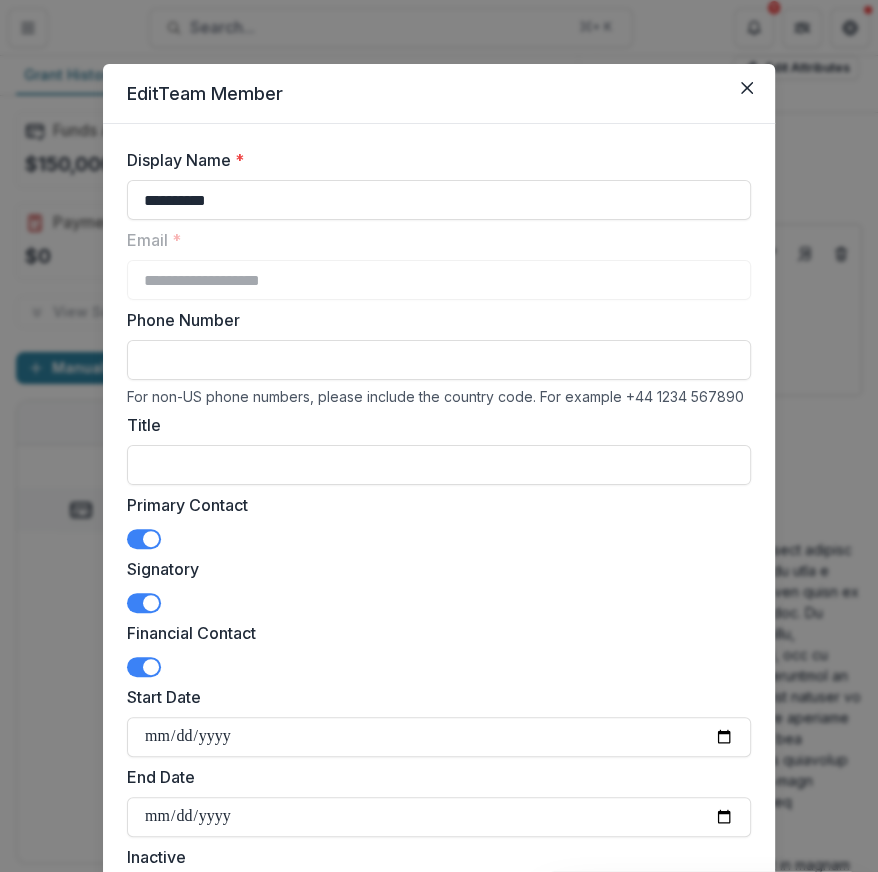 click at bounding box center (144, 539) 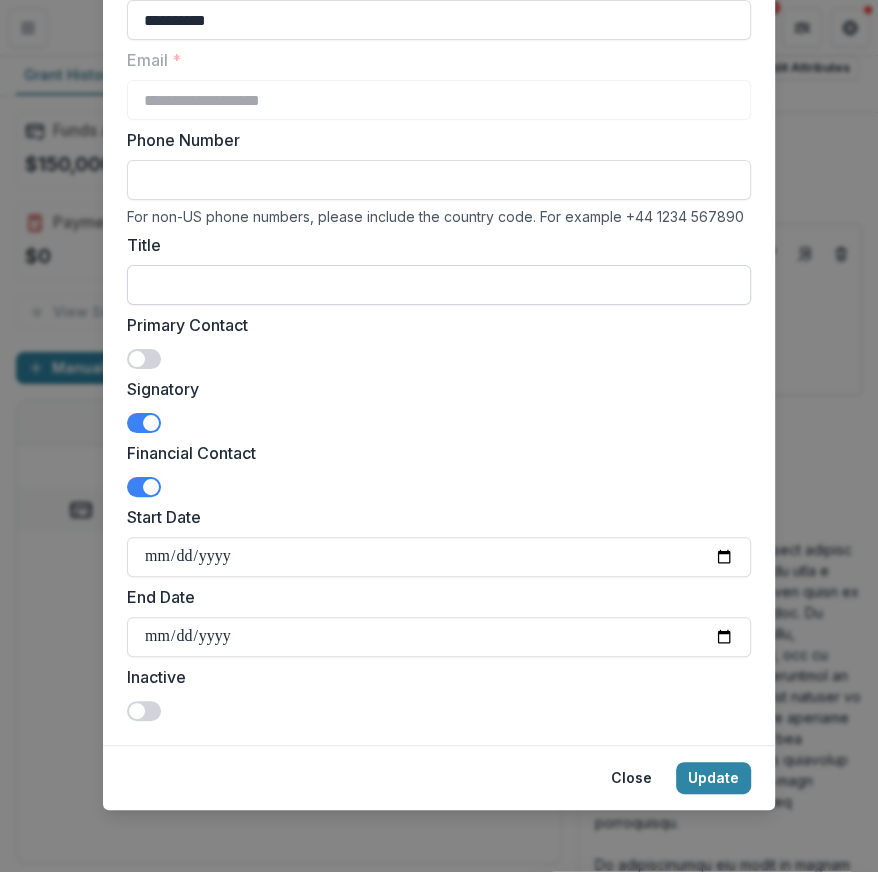 scroll, scrollTop: 178, scrollLeft: 0, axis: vertical 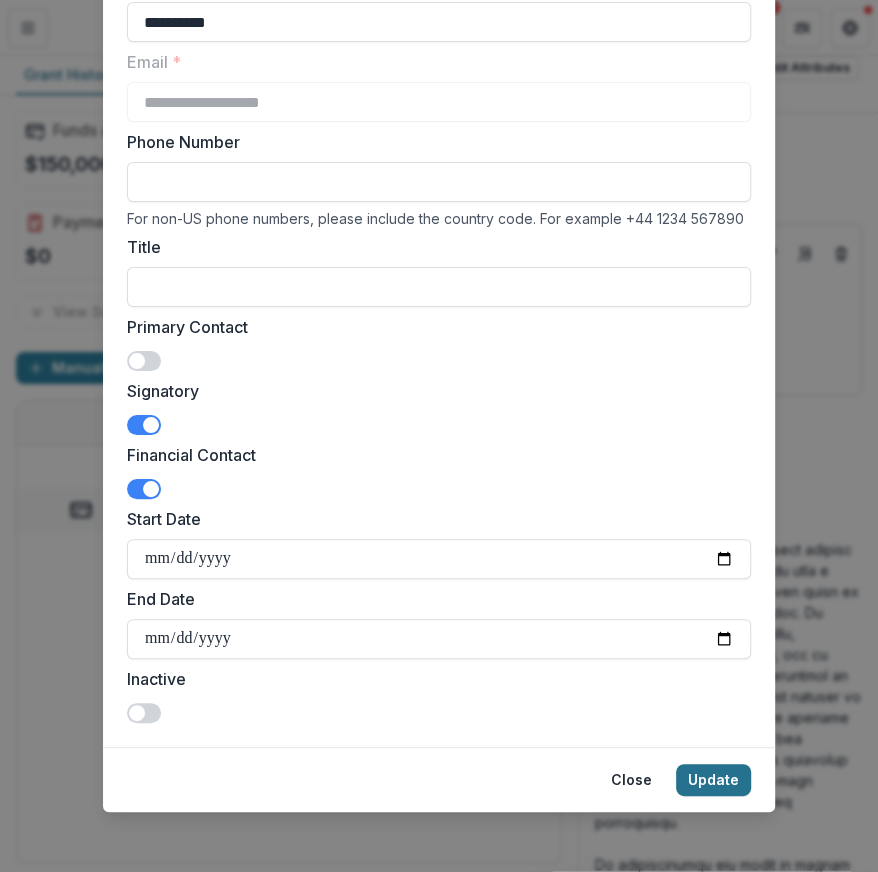 click on "Update" at bounding box center [713, 780] 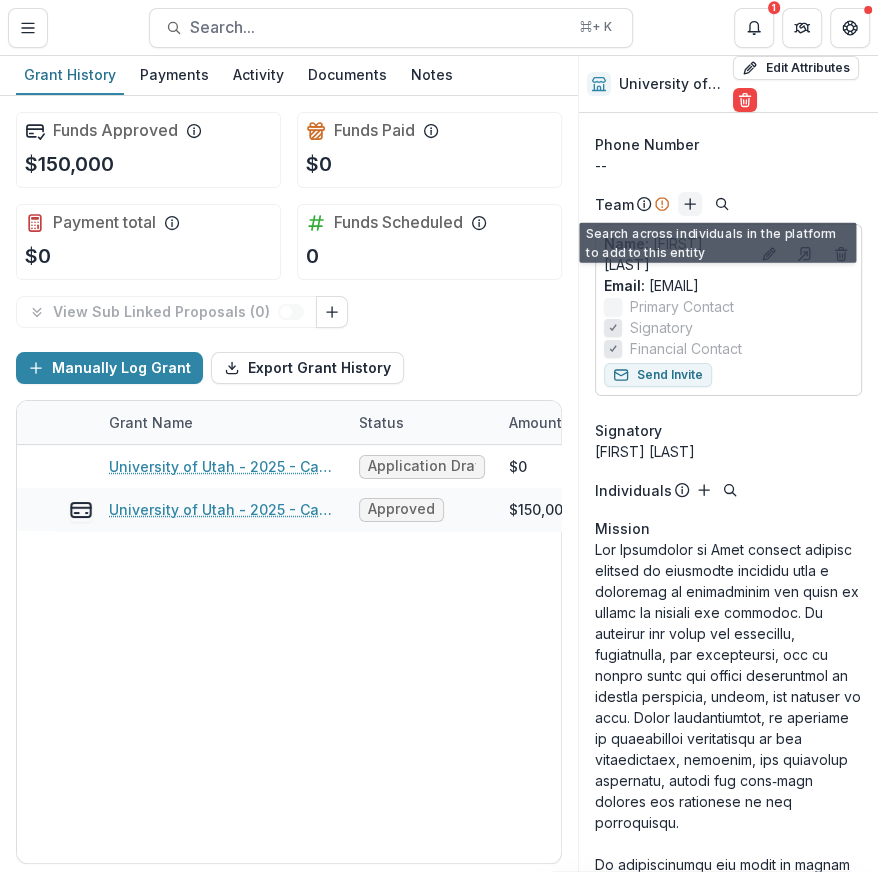 click 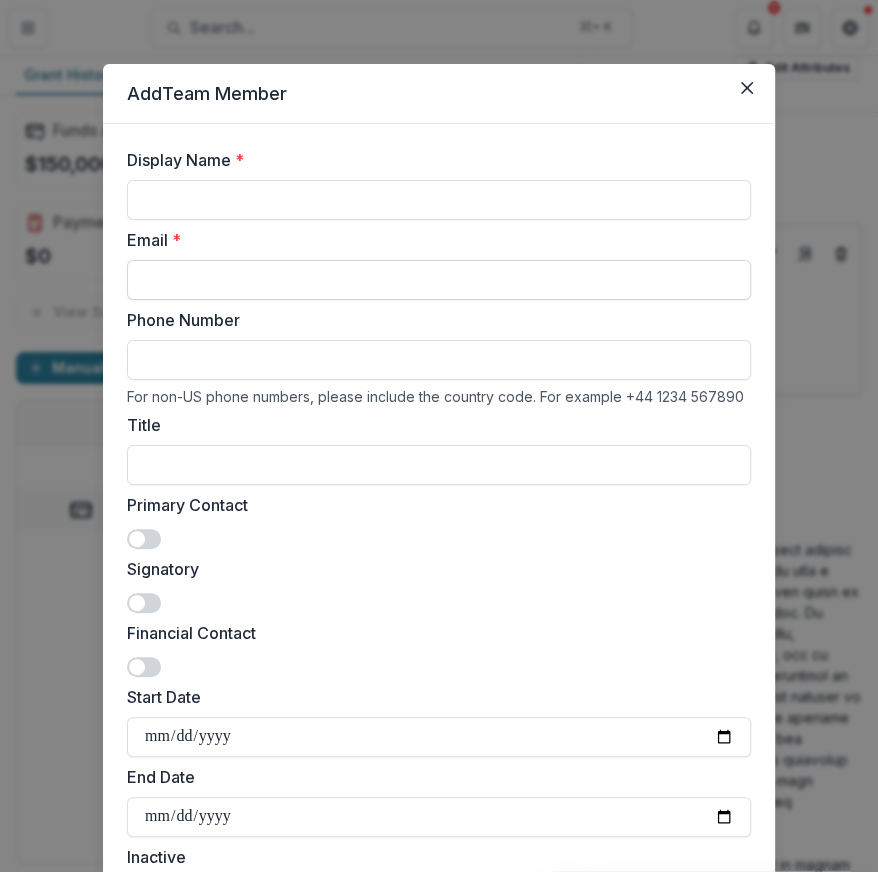 click on "Email *" at bounding box center (439, 280) 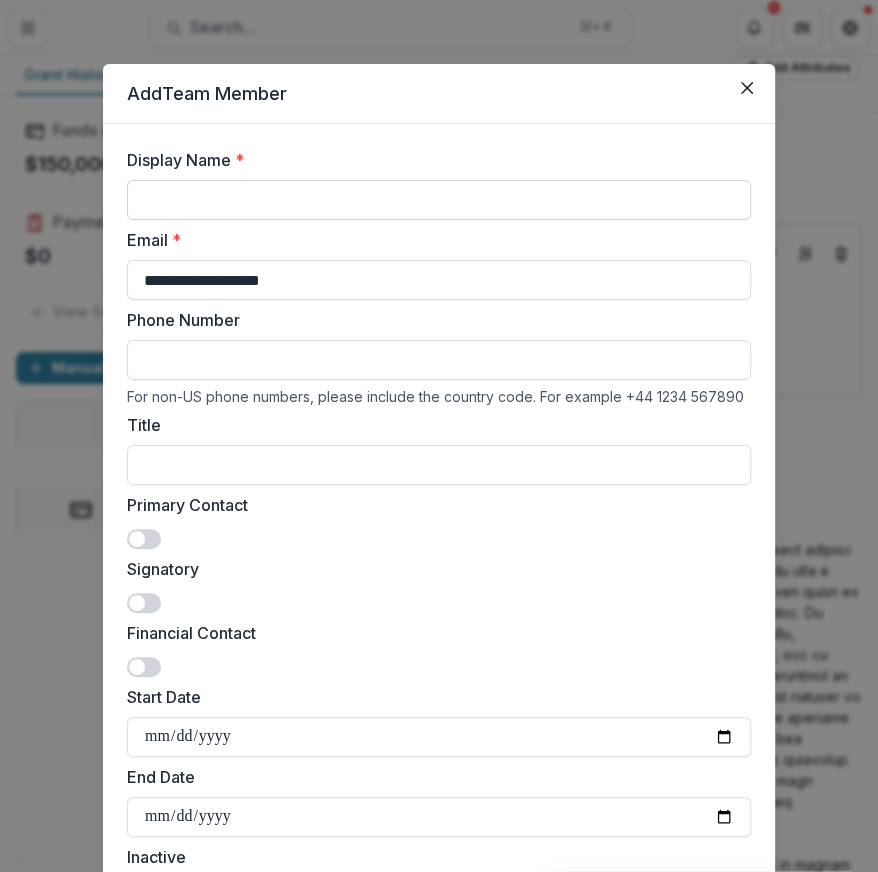 type on "**********" 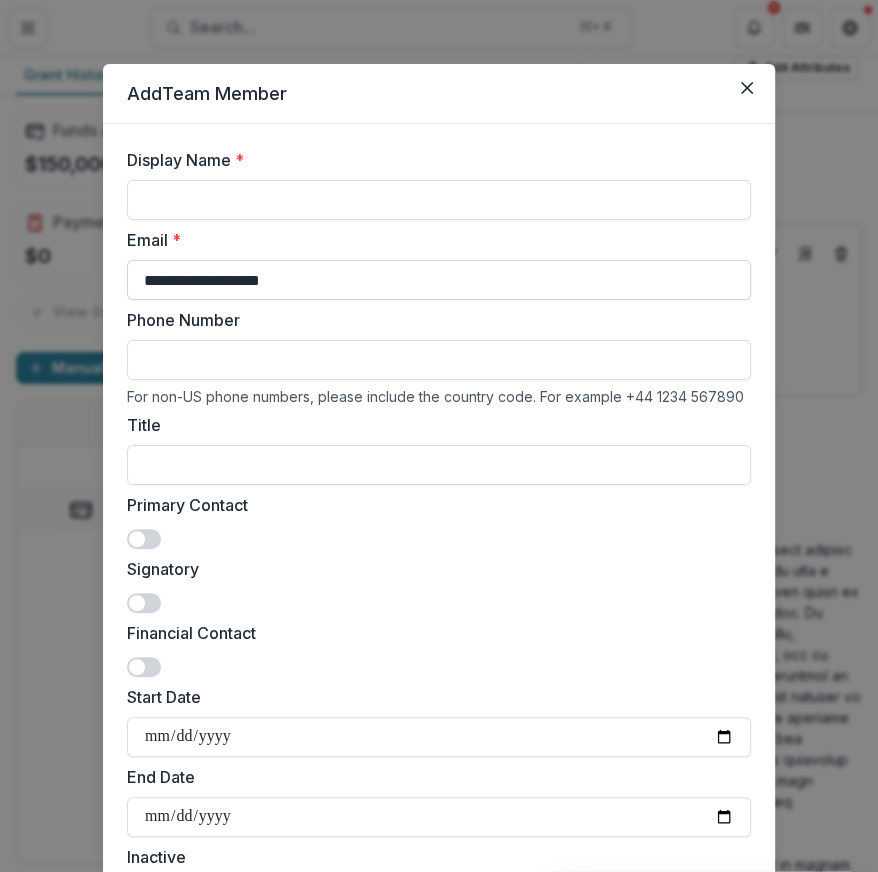 click on "**********" at bounding box center (439, 280) 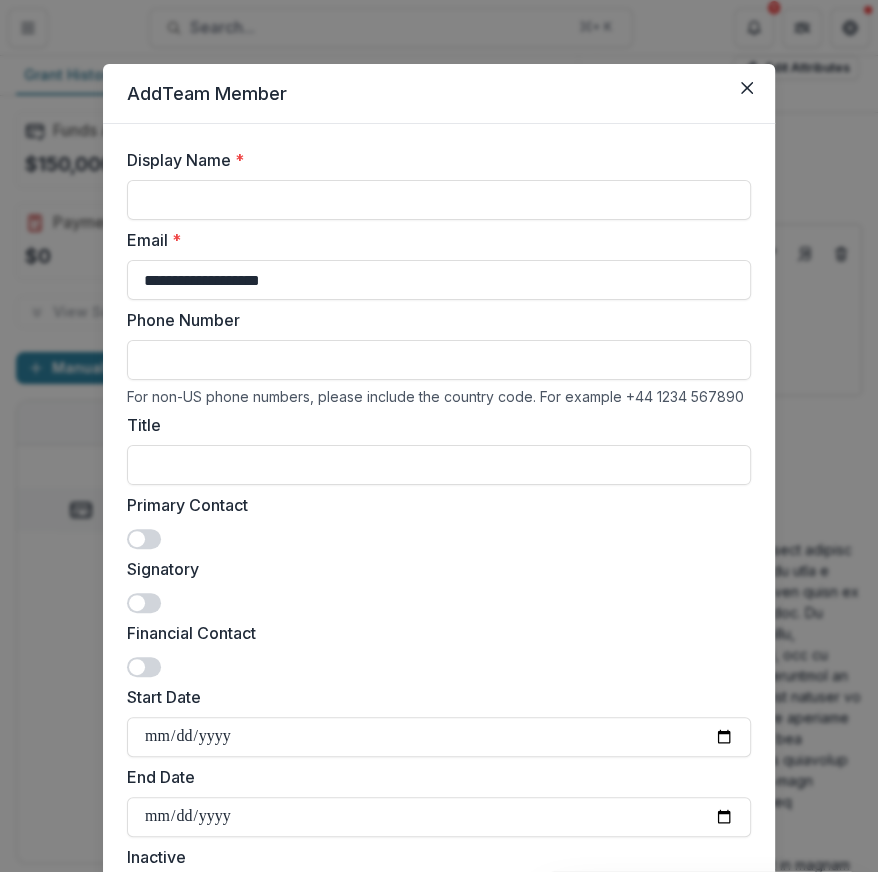 drag, startPoint x: 212, startPoint y: 281, endPoint x: 114, endPoint y: 281, distance: 98 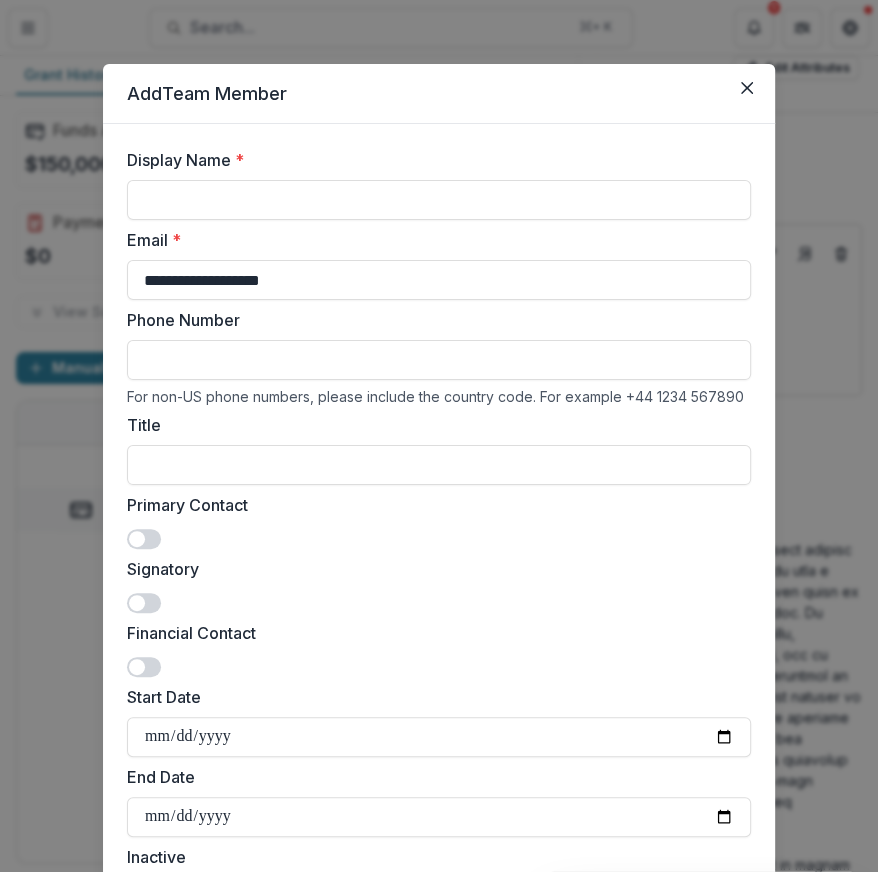 click on "**********" at bounding box center [439, 556] 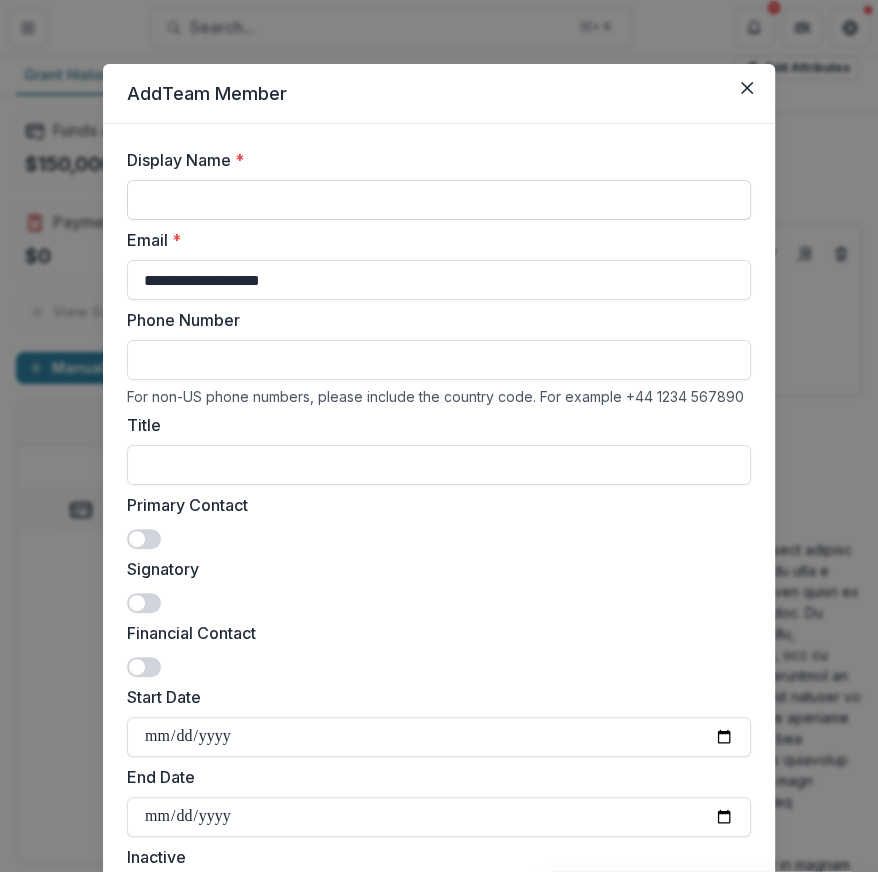 click on "Display Name *" at bounding box center [439, 200] 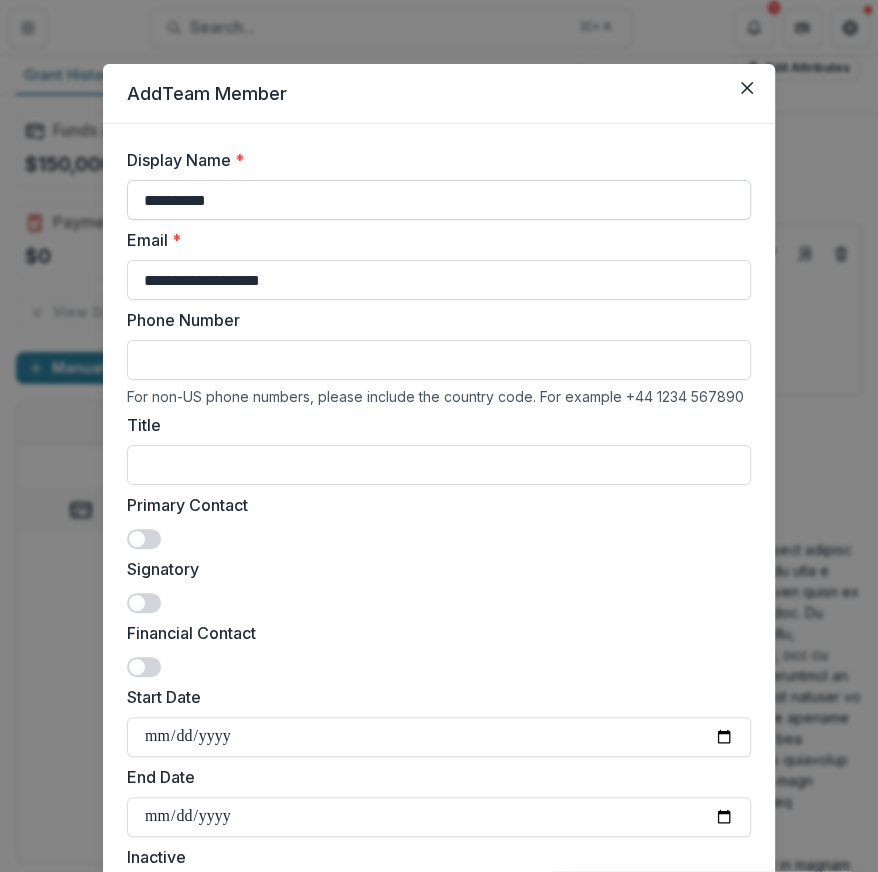 click on "**********" at bounding box center [439, 200] 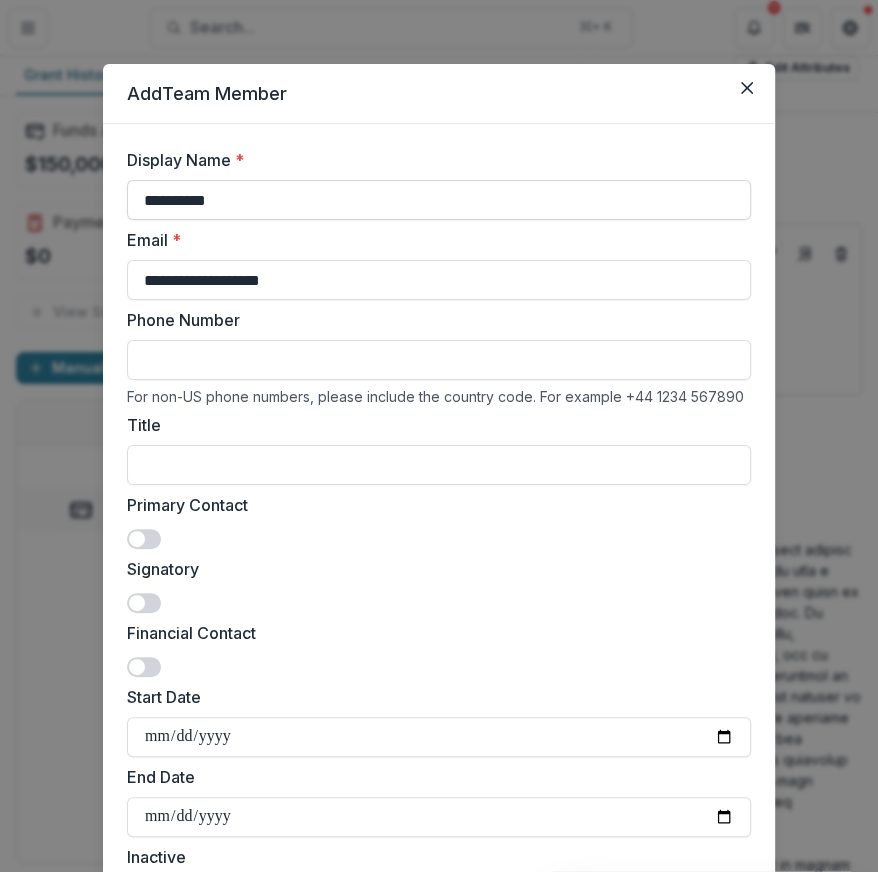 click on "**********" at bounding box center [439, 200] 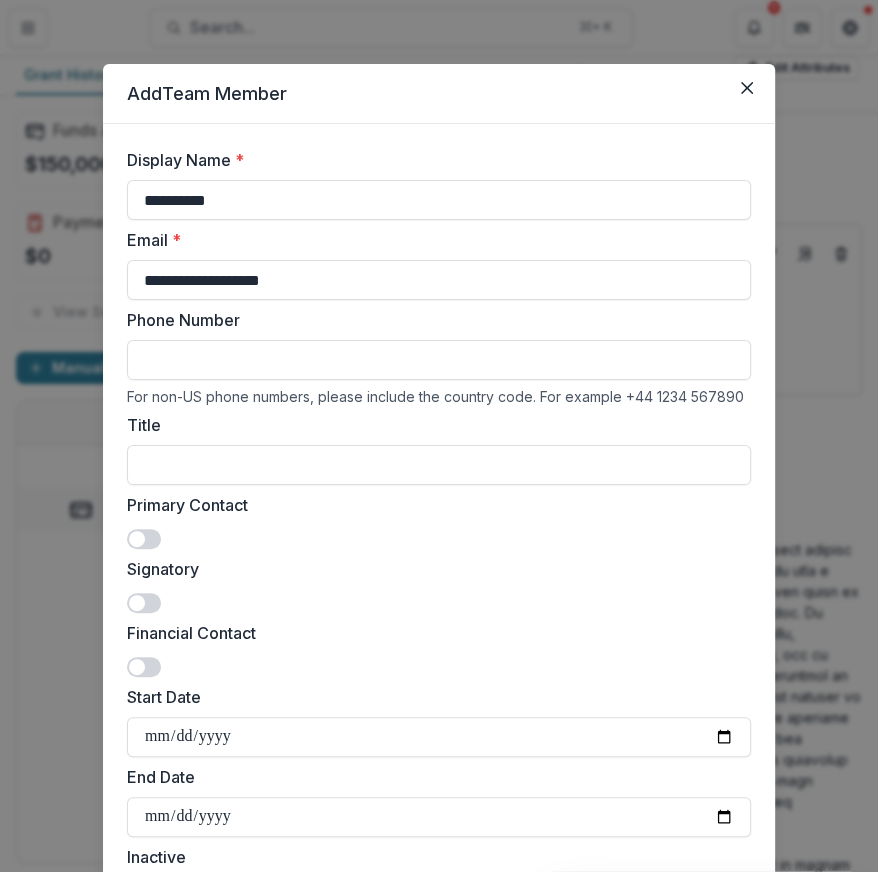 type on "**********" 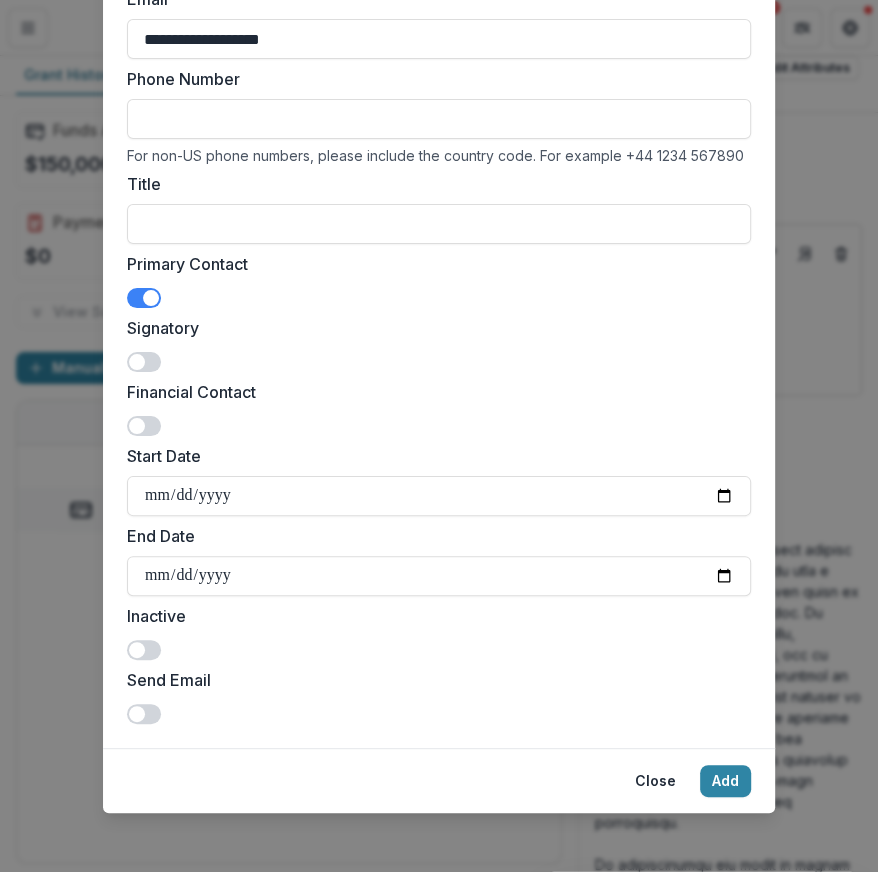 scroll, scrollTop: 243, scrollLeft: 0, axis: vertical 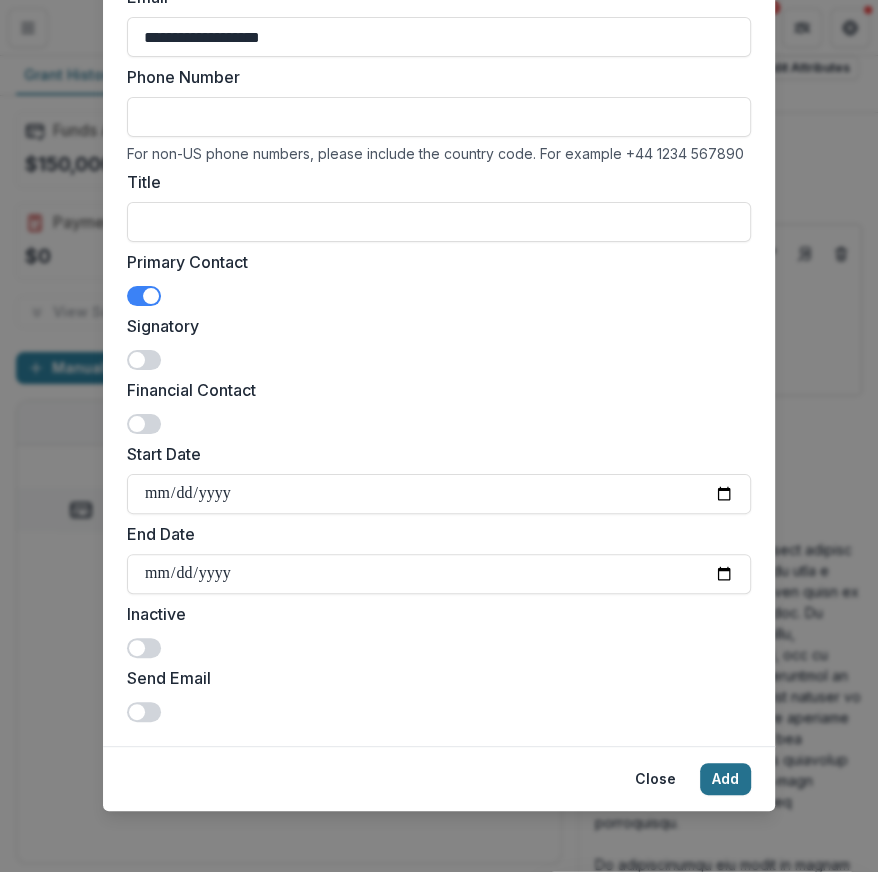 click on "Add" at bounding box center [725, 779] 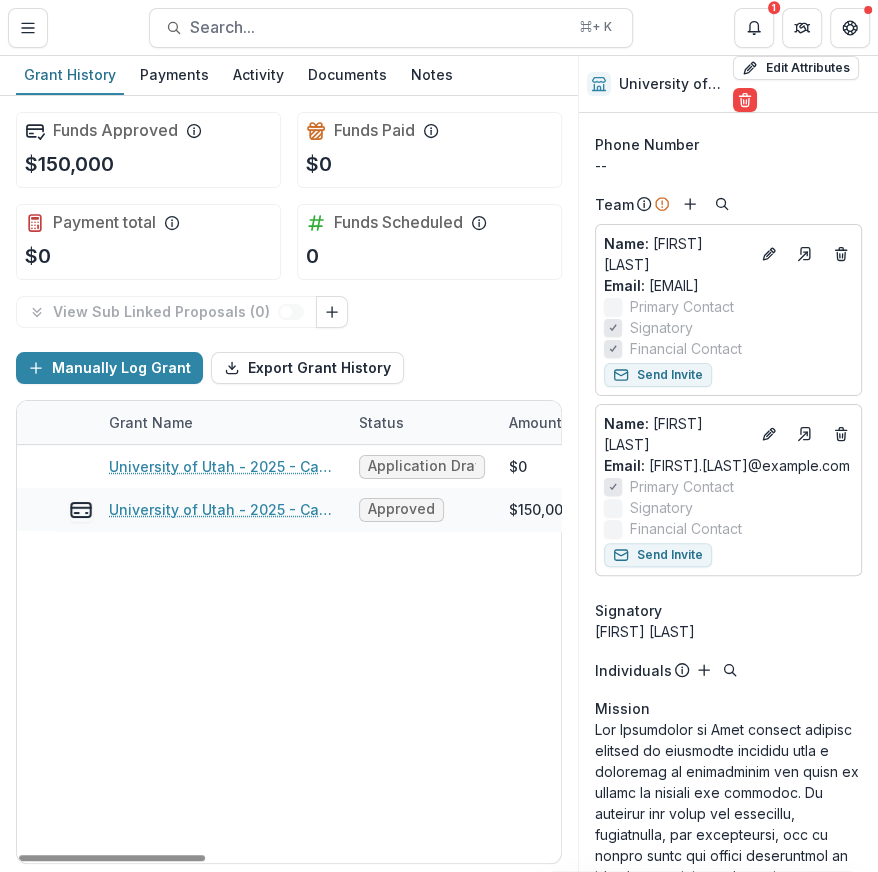 click on "University of Utah - 2025 - Call for Effective Technology Grant Application Application Draft $0 $0 $0 -- -- $0 University of Utah - 2025 - Call for Effective Technology Grant Application Approved $150,000 $0 $150,000 Aug 1, 2025 -- $0" at bounding box center [807, 654] 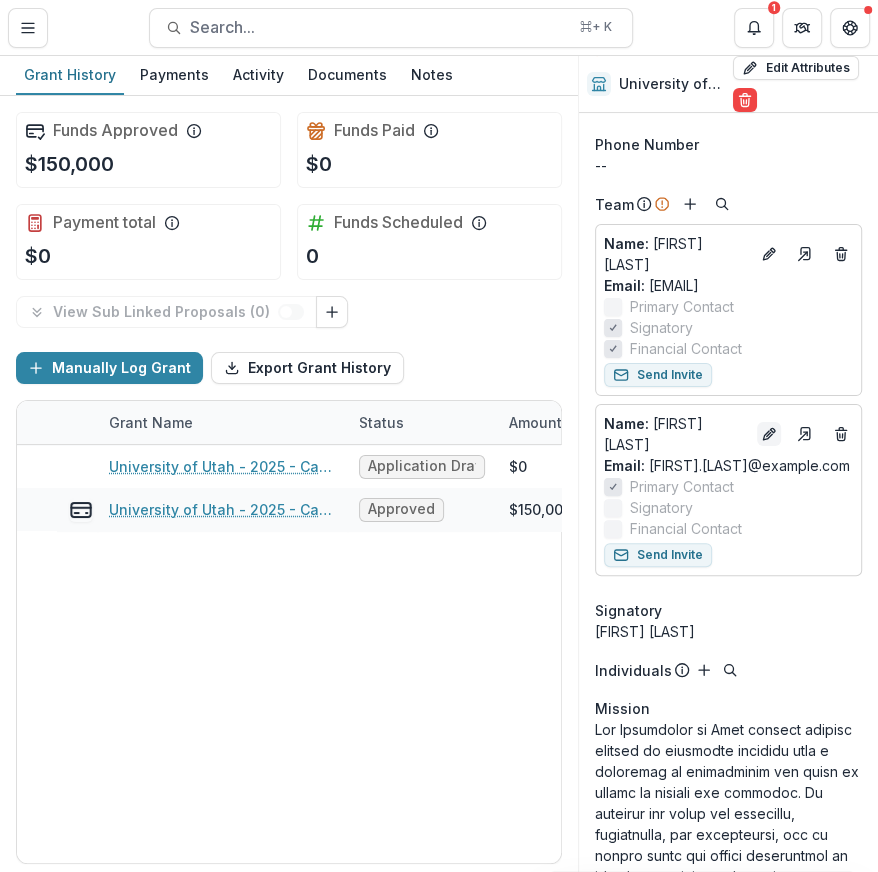 click 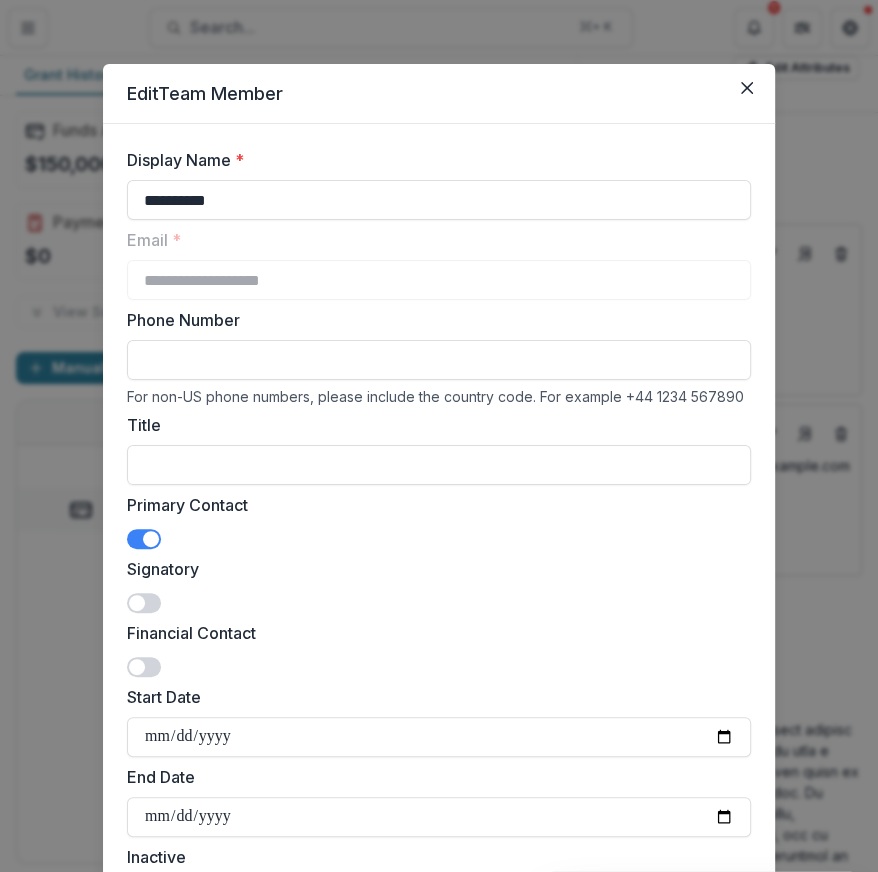click at bounding box center (144, 539) 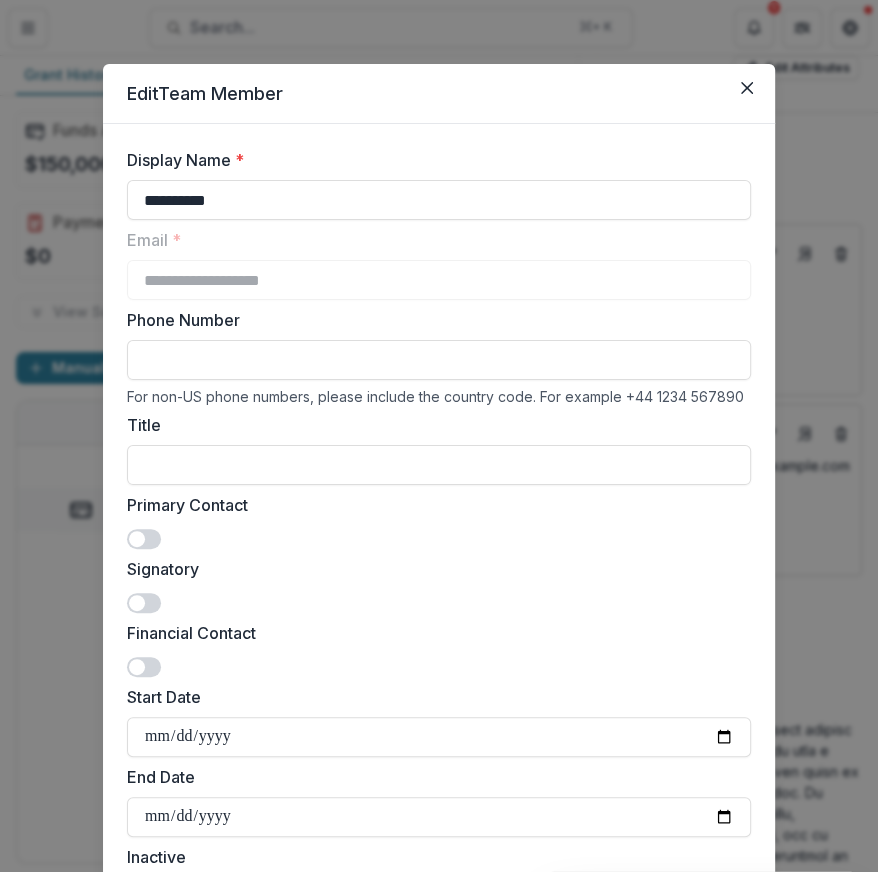 scroll, scrollTop: 180, scrollLeft: 0, axis: vertical 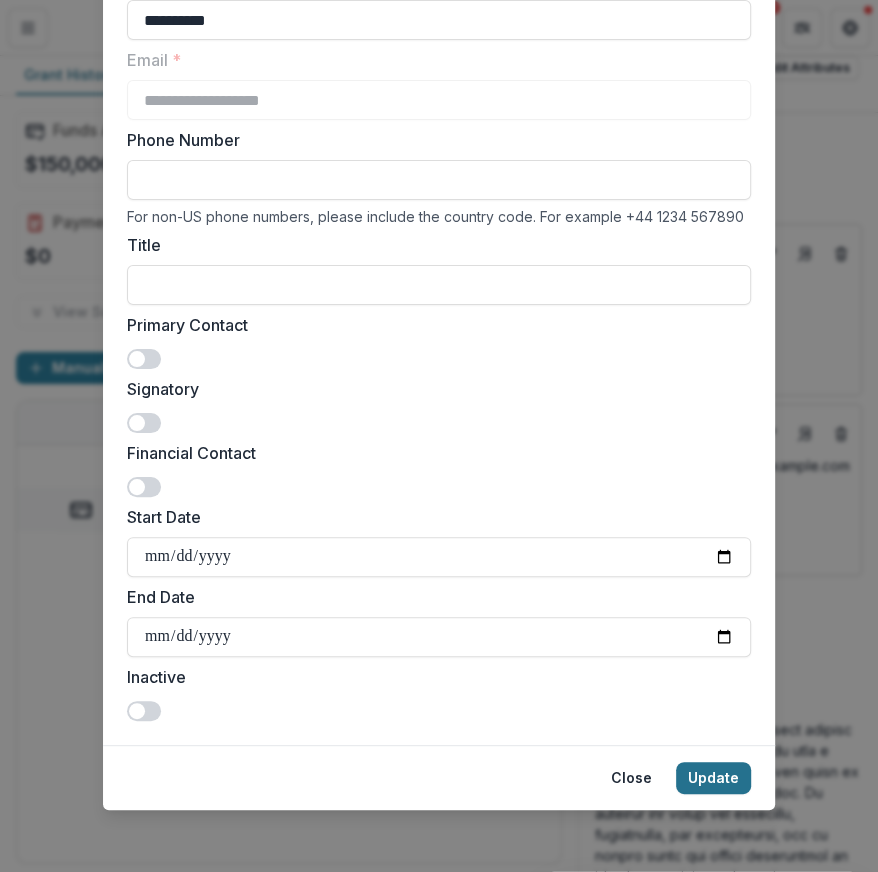 click on "Update" at bounding box center [713, 778] 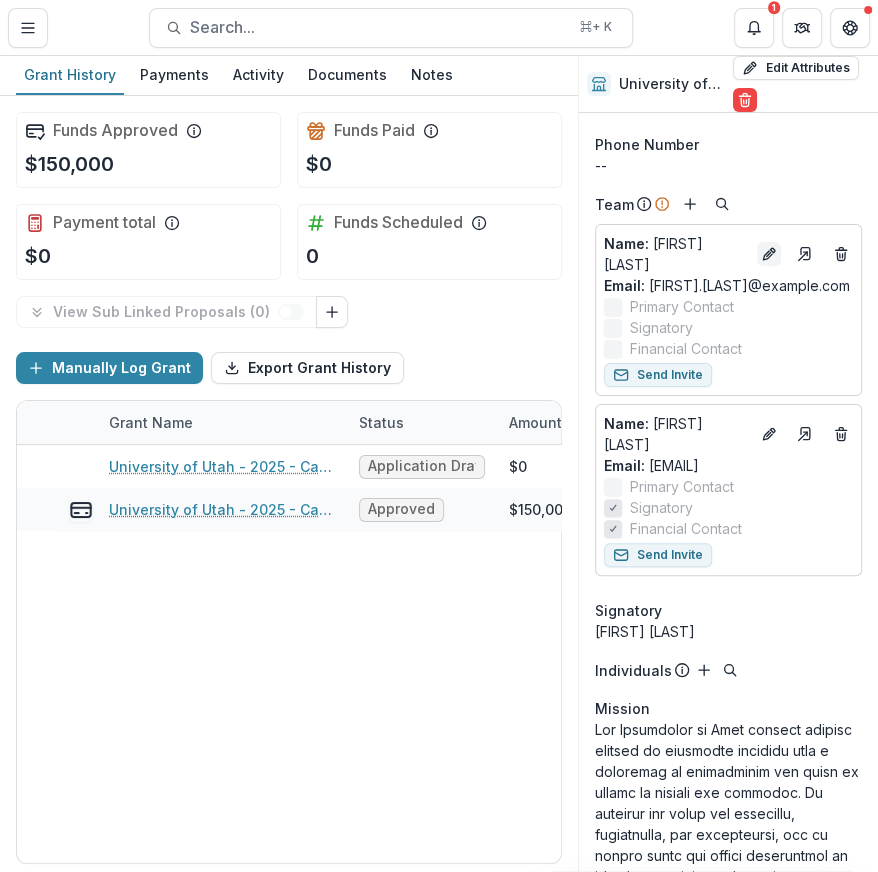 click 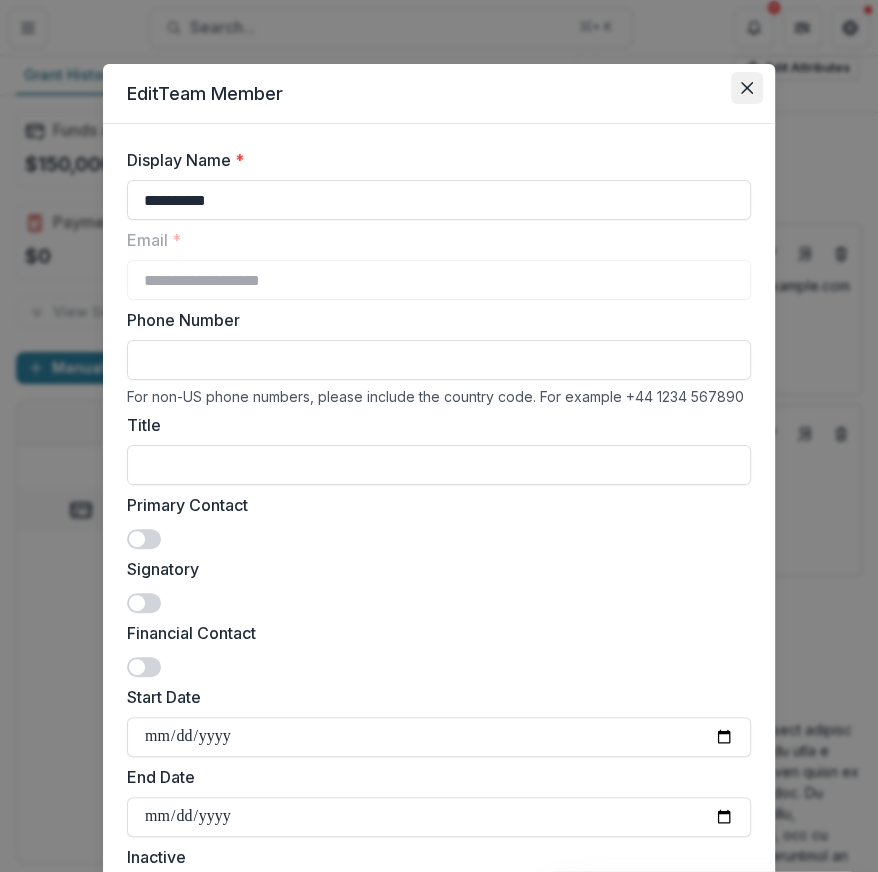 click 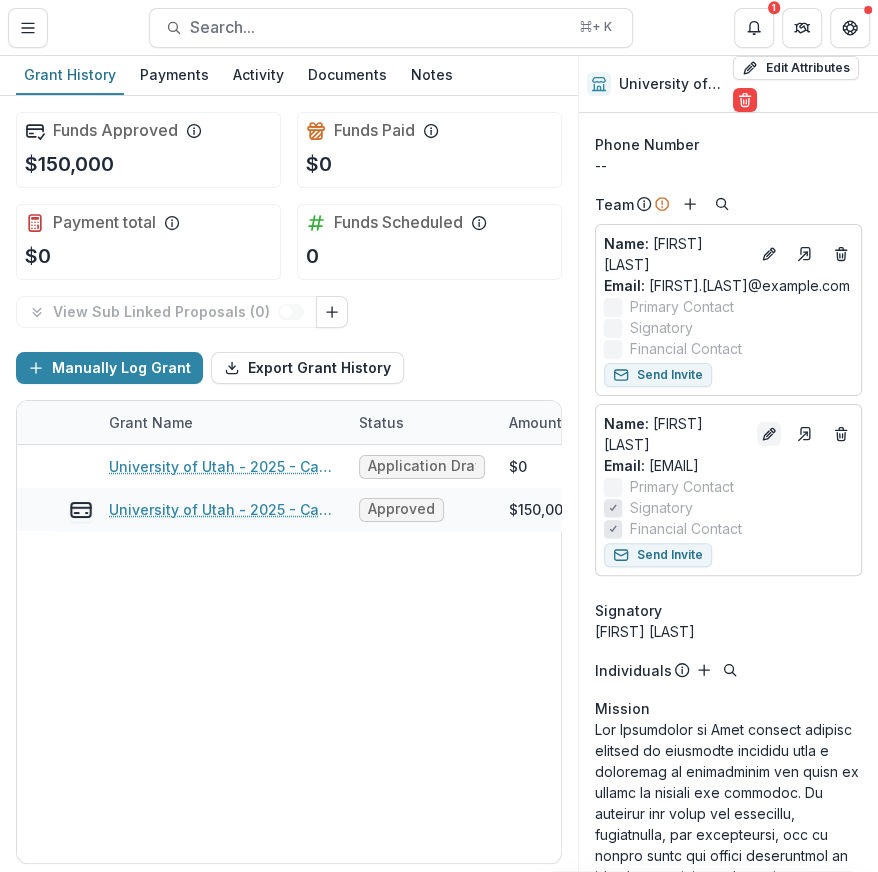 click 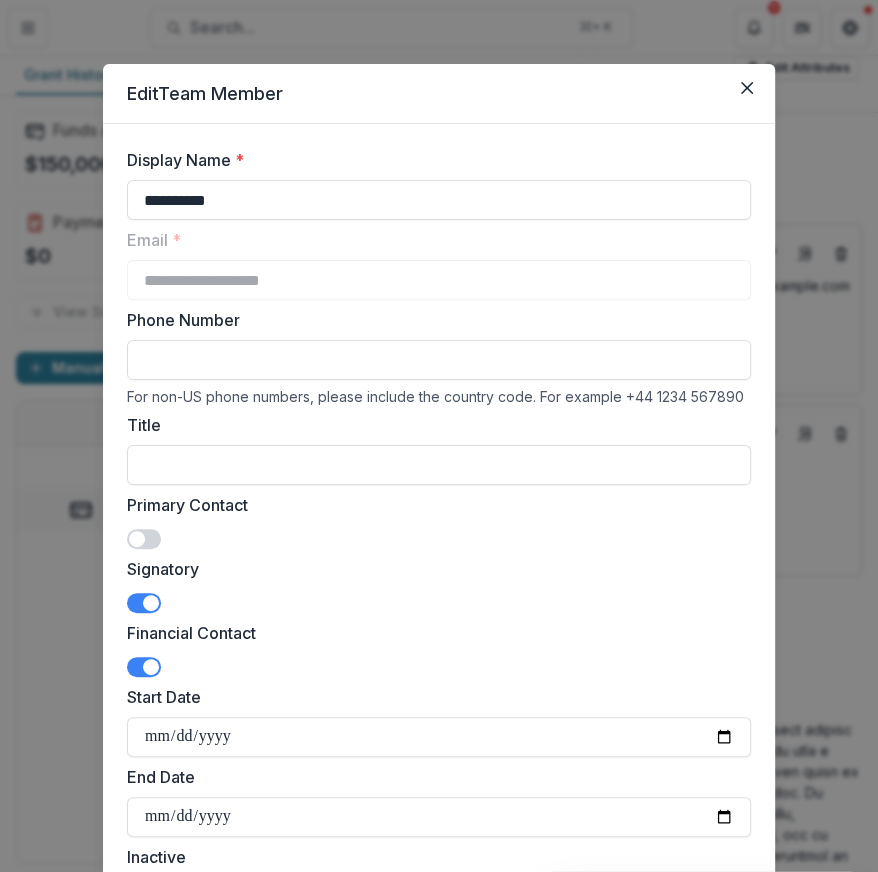 click at bounding box center (144, 539) 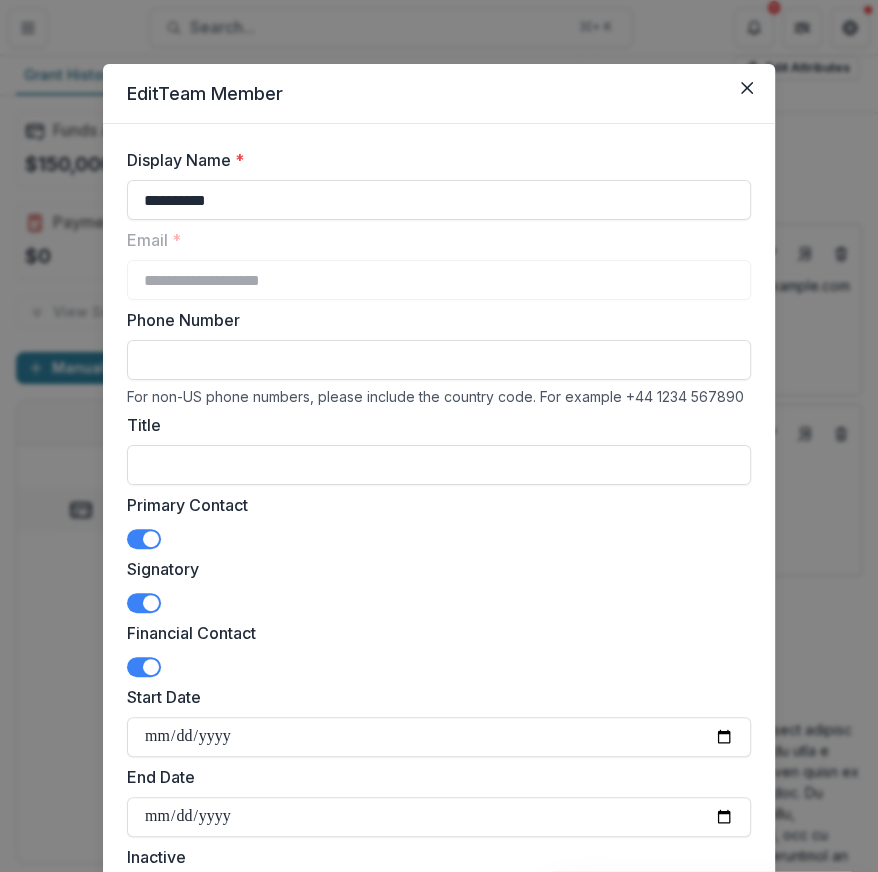 scroll, scrollTop: 180, scrollLeft: 0, axis: vertical 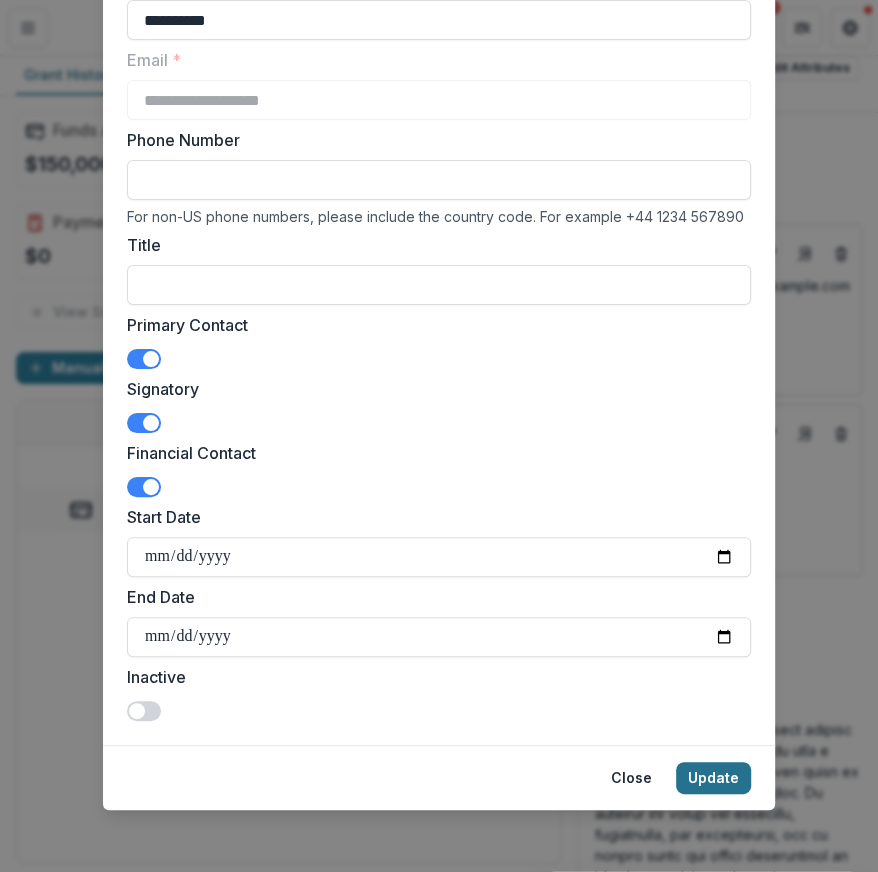 click on "Update" at bounding box center [713, 778] 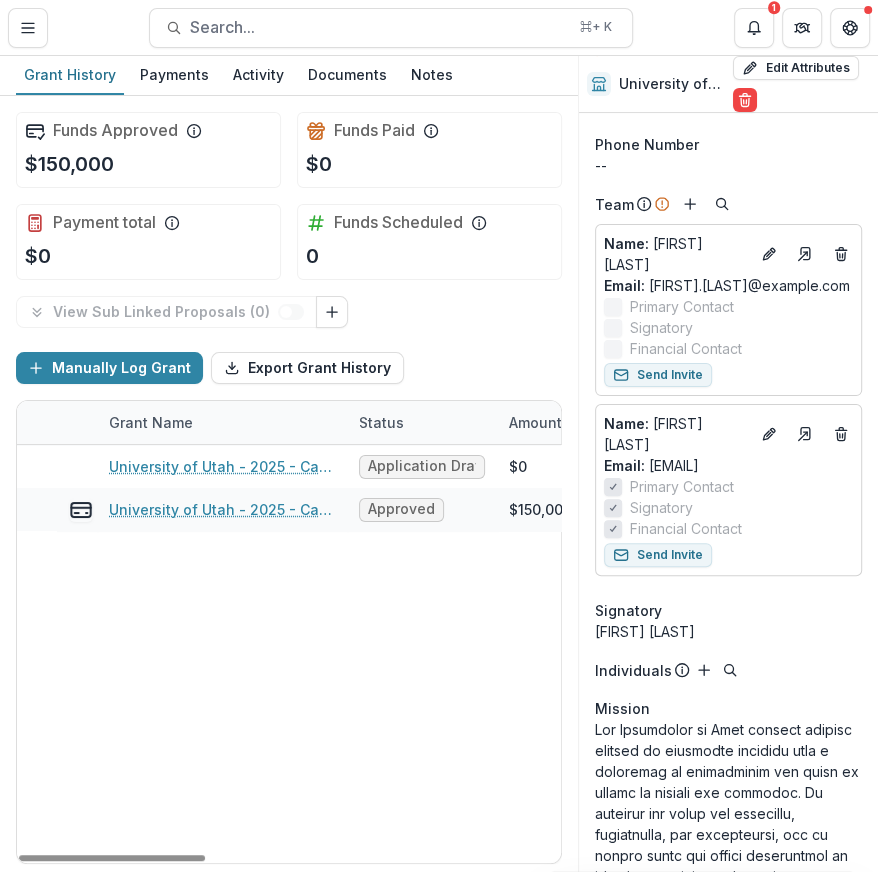 click on "University of Utah - 2025 - Call for Effective Technology Grant Application Application Draft $0 $0 $0 -- -- $0 University of Utah - 2025 - Call for Effective Technology Grant Application Approved $150,000 $0 $150,000 Aug 1, 2025 -- $0" at bounding box center (807, 654) 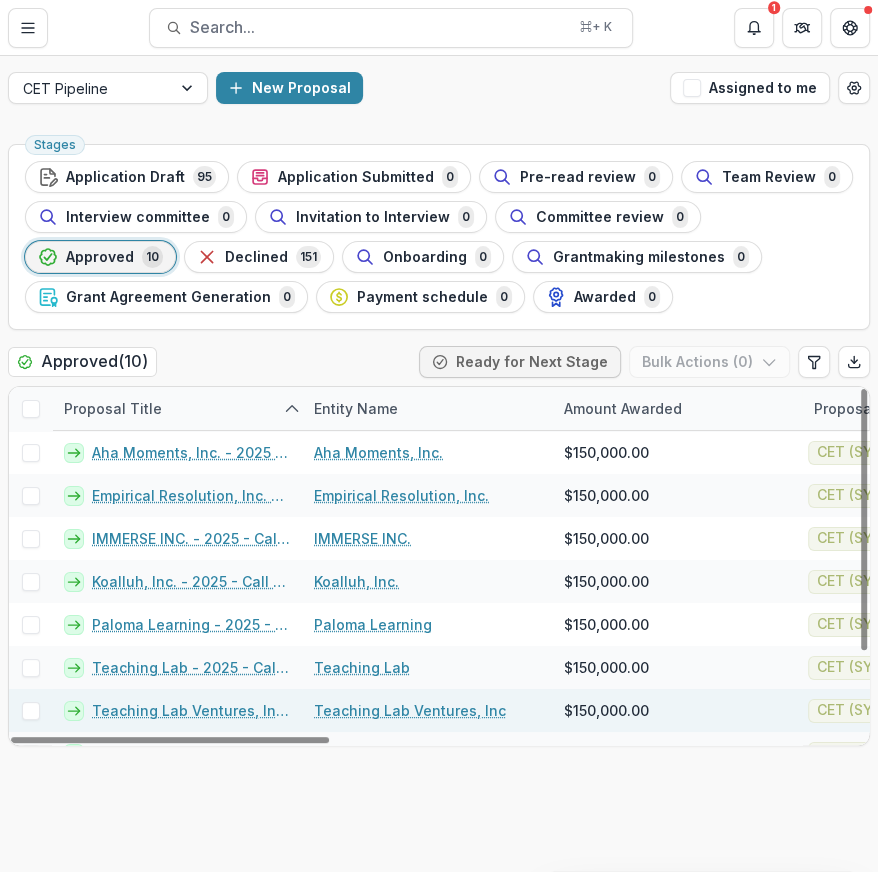 scroll, scrollTop: 114, scrollLeft: 0, axis: vertical 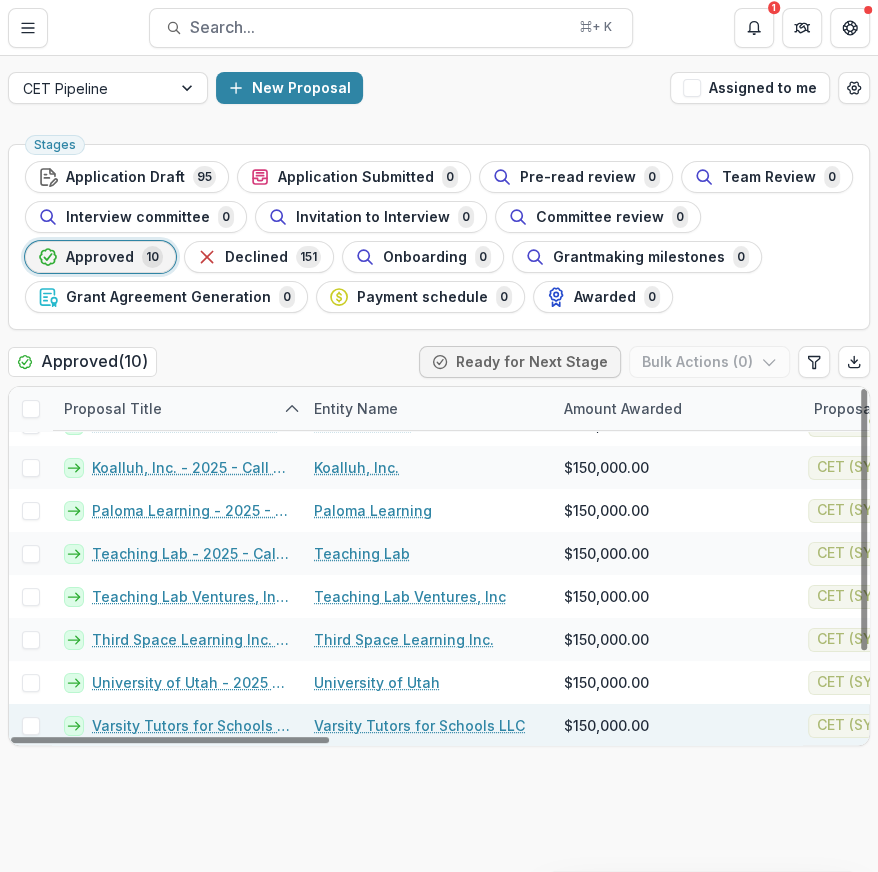 click on "Varsity Tutors for Schools LLC" at bounding box center [419, 725] 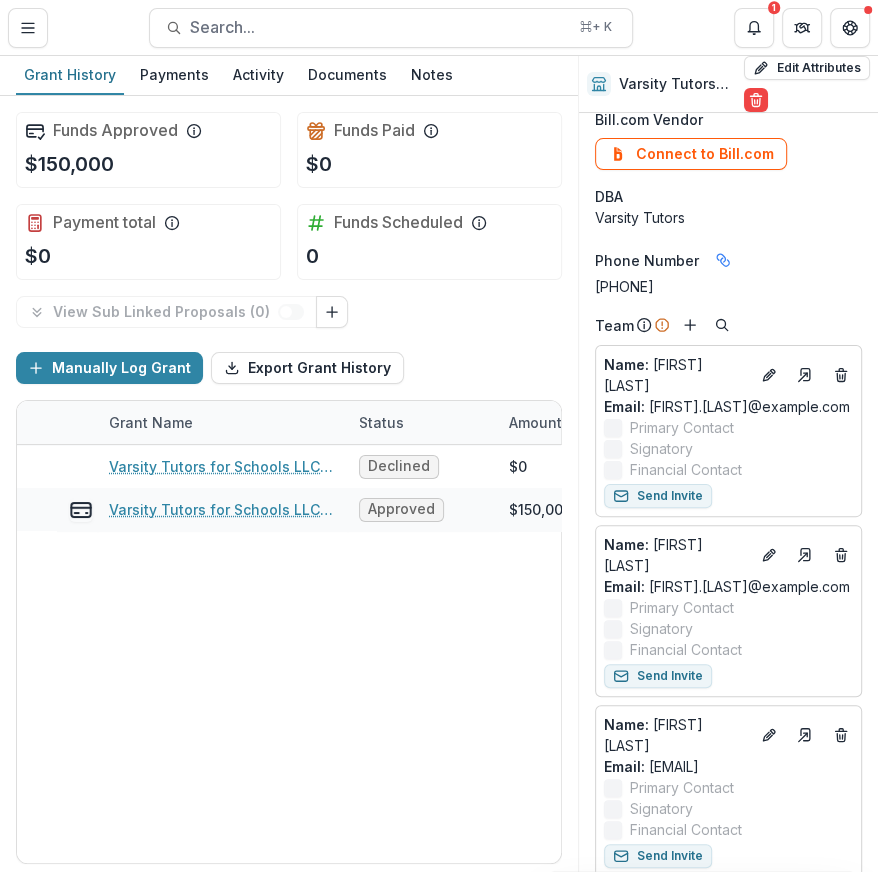 scroll, scrollTop: 108, scrollLeft: 0, axis: vertical 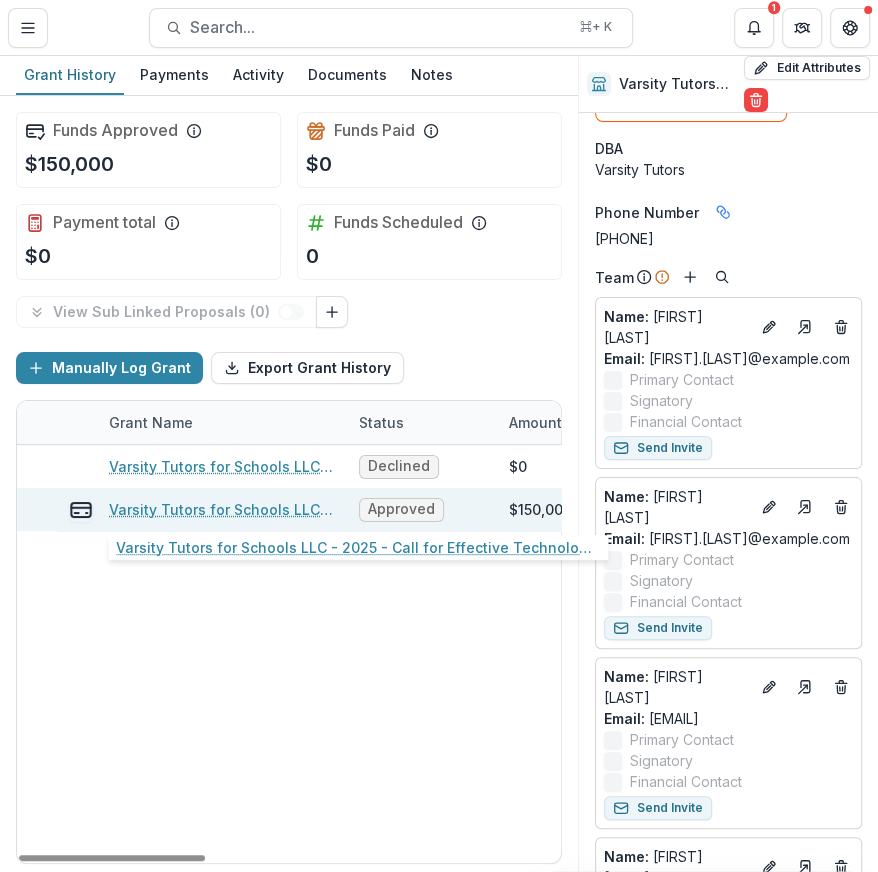click on "Varsity Tutors for Schools LLC - 2025 - Call for Effective Technology Grant Application" at bounding box center (222, 509) 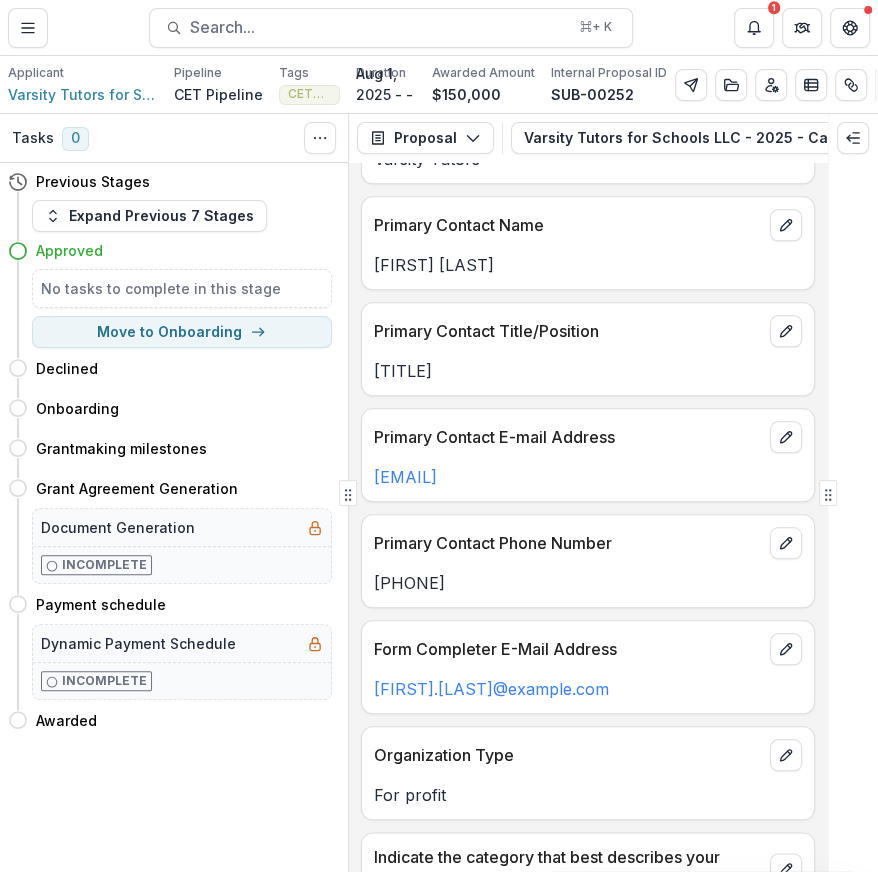 scroll, scrollTop: 797, scrollLeft: 0, axis: vertical 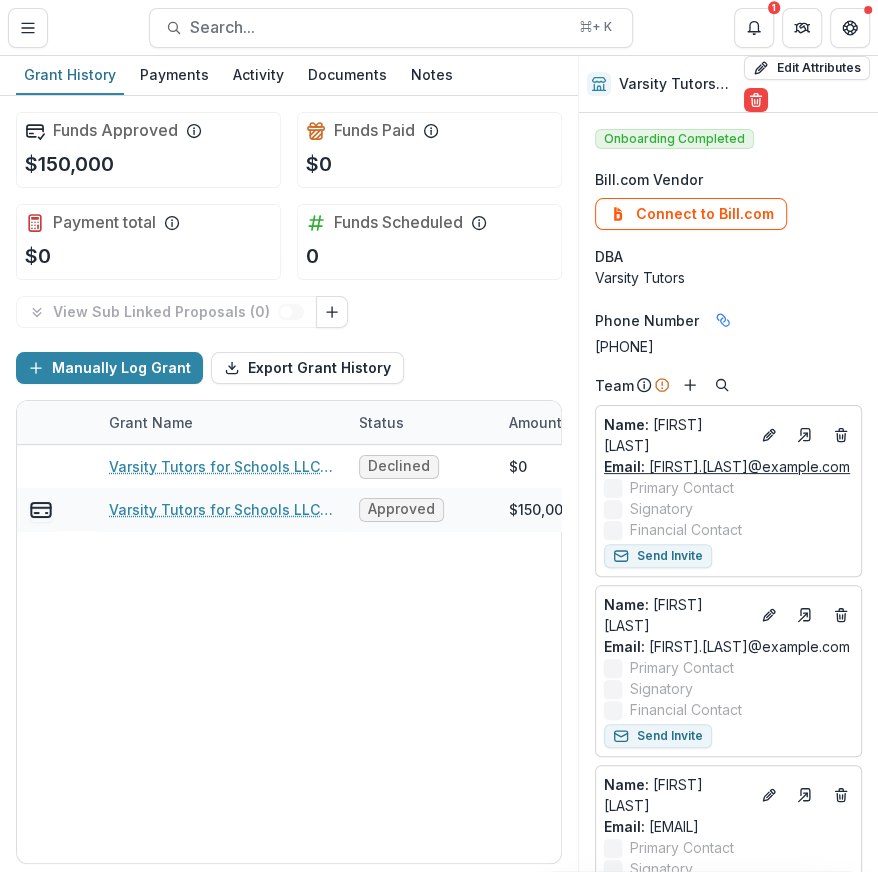 click on "Email:   laura.krome@varsitytutors.com" at bounding box center [727, 466] 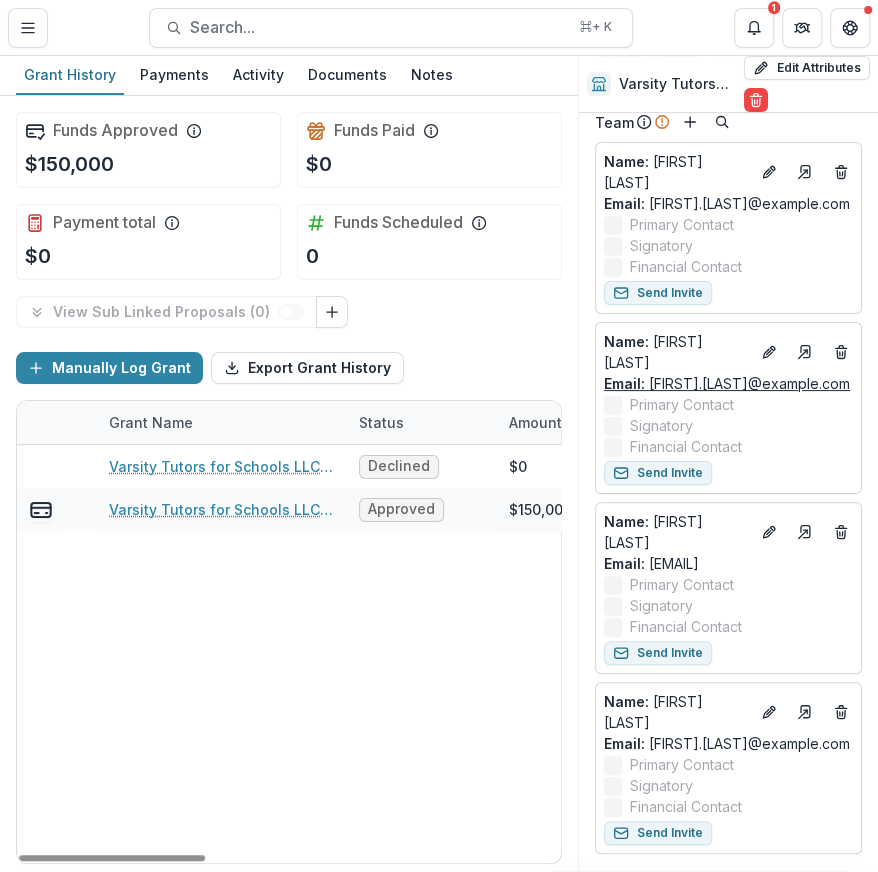 scroll, scrollTop: 271, scrollLeft: 0, axis: vertical 